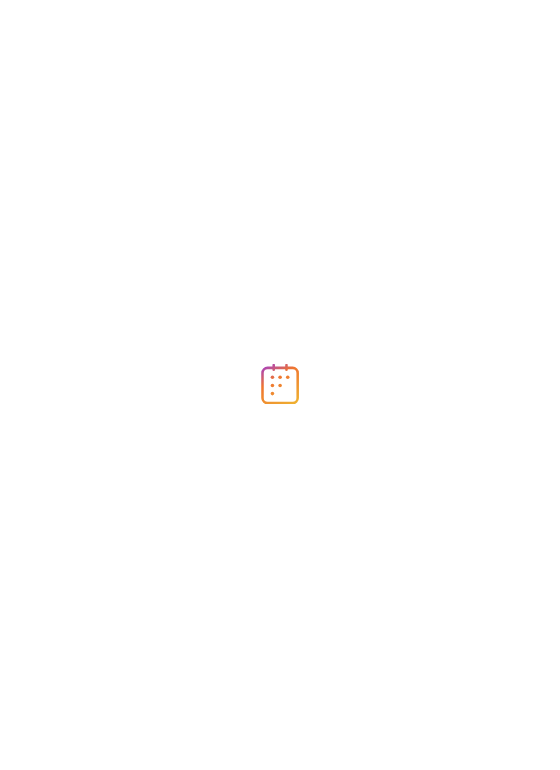 scroll, scrollTop: 0, scrollLeft: 0, axis: both 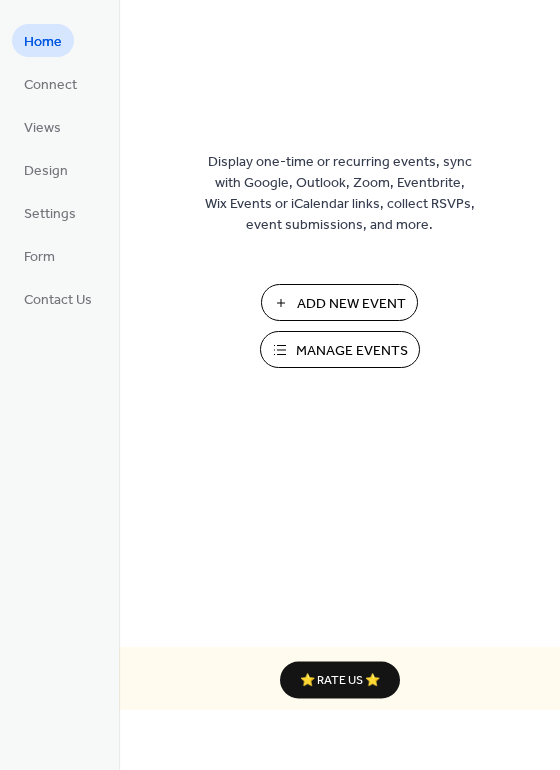 click on "Add New Event" at bounding box center [351, 304] 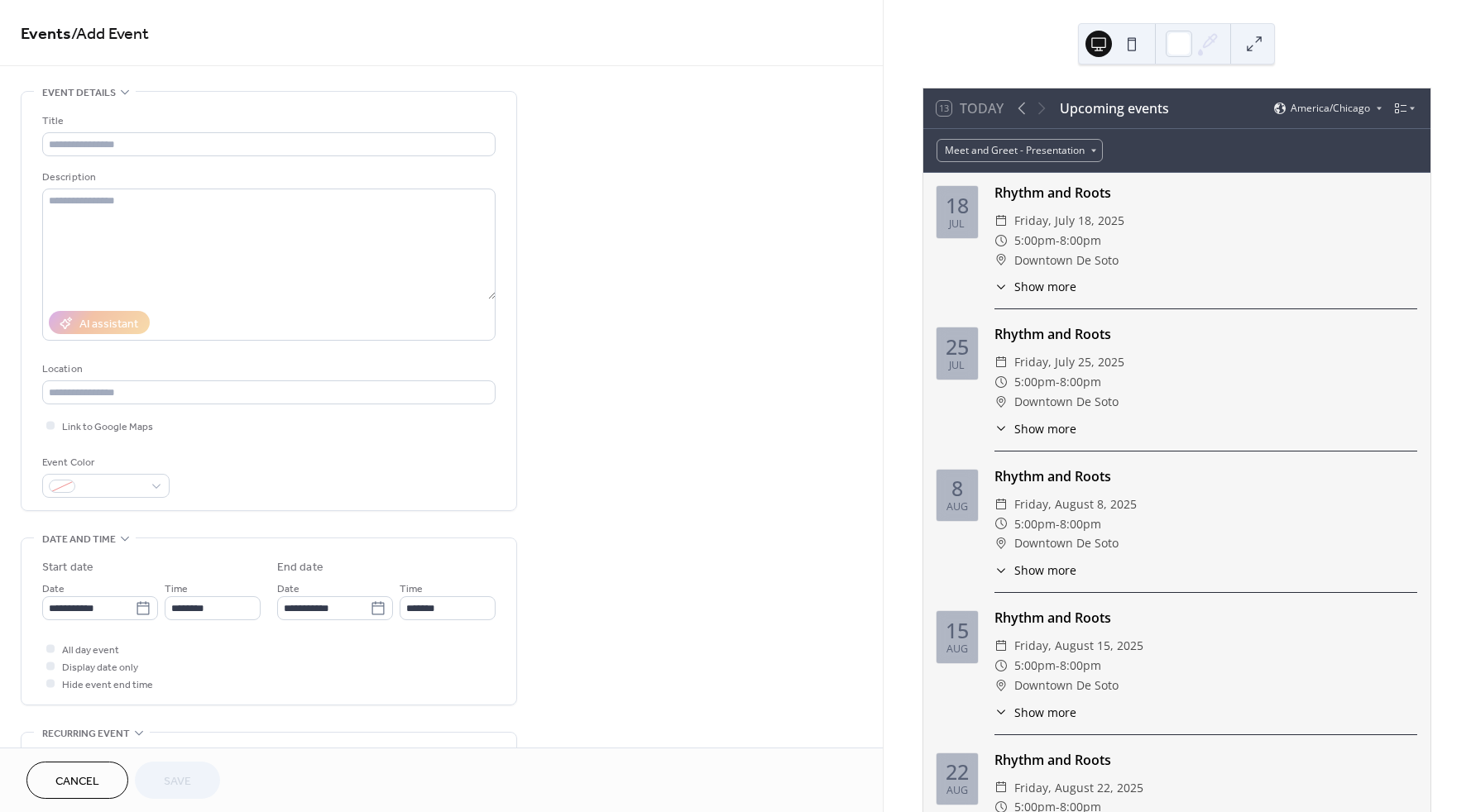 scroll, scrollTop: 0, scrollLeft: 0, axis: both 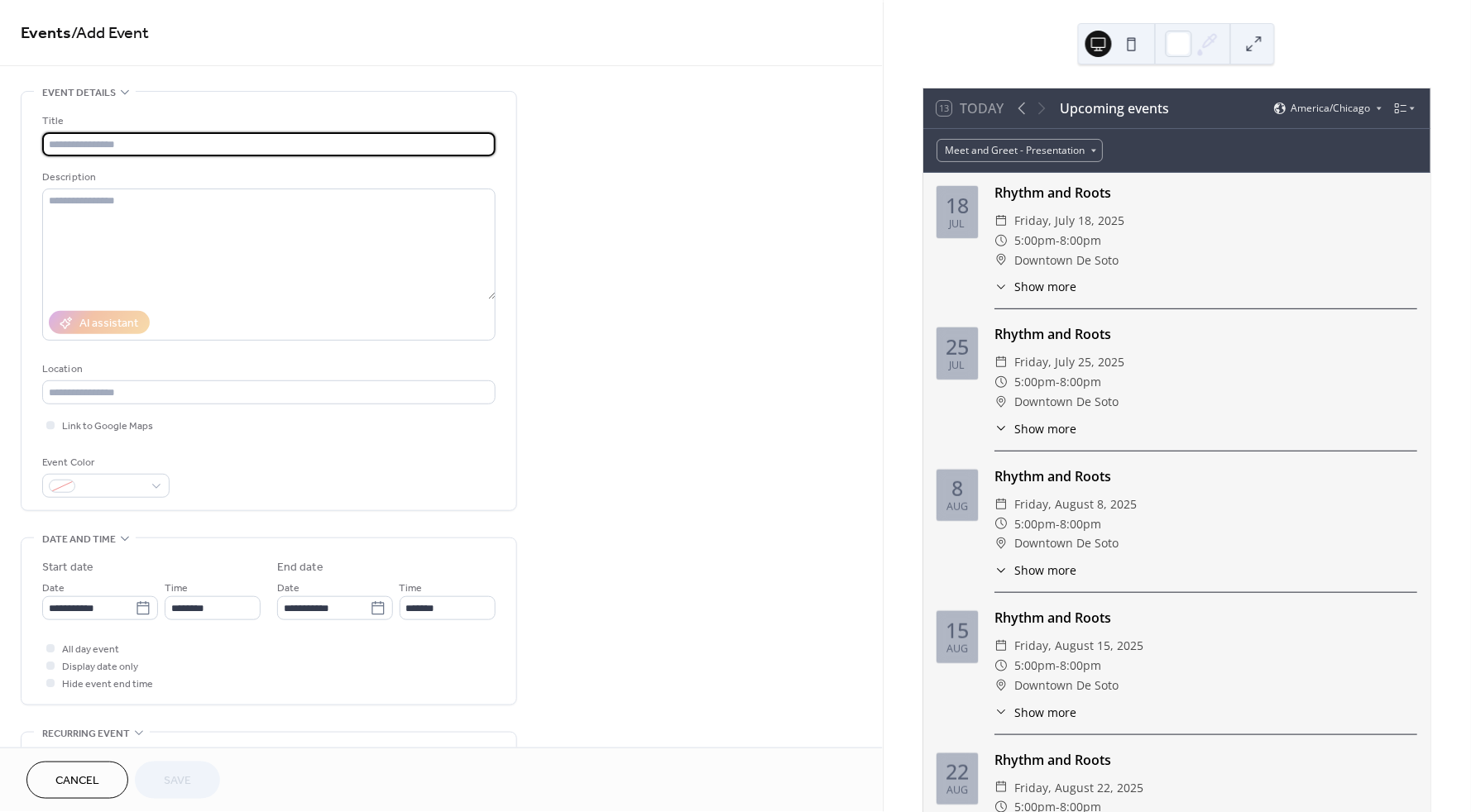 click at bounding box center [269, 144] 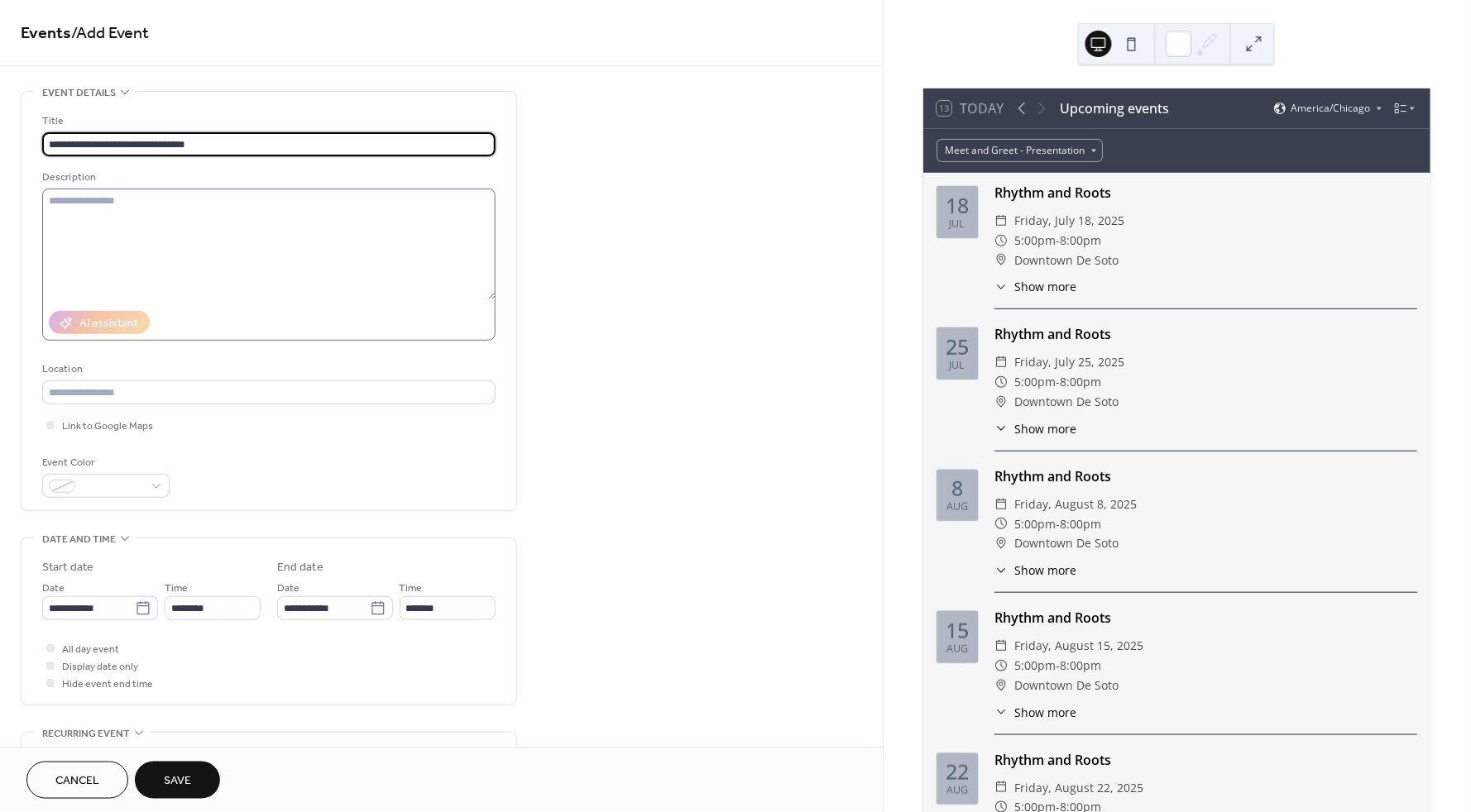 type on "**********" 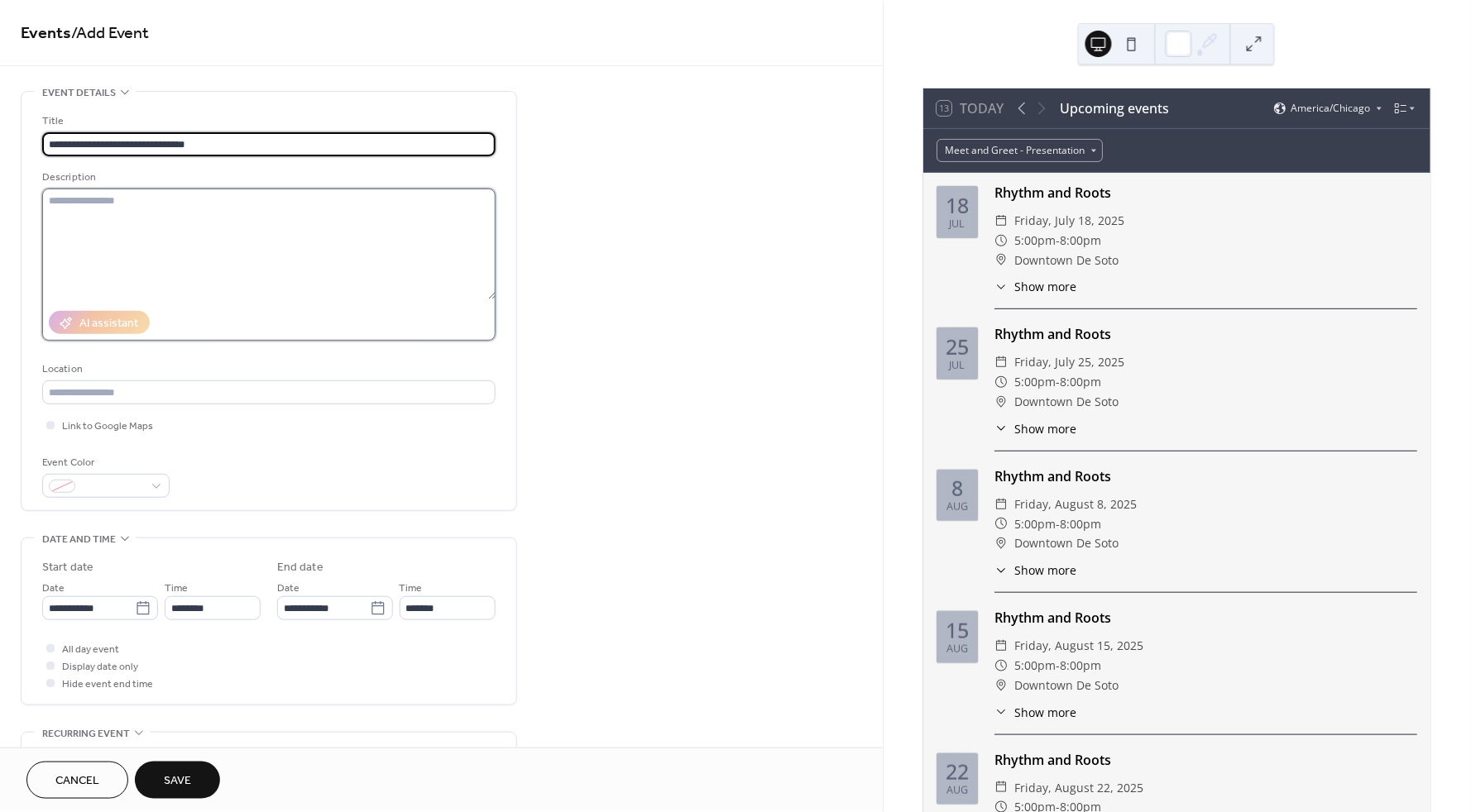 click at bounding box center (269, 244) 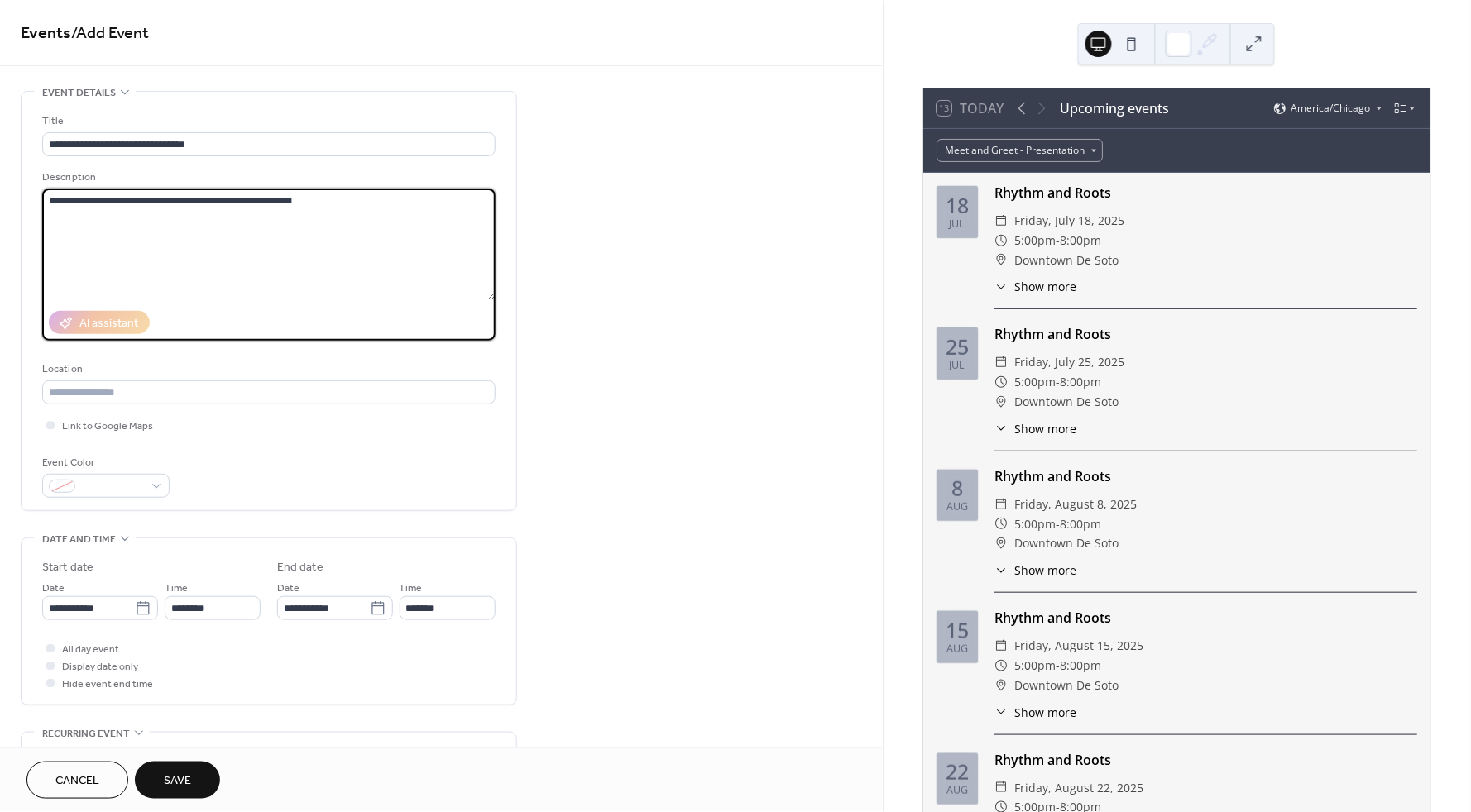 type on "**********" 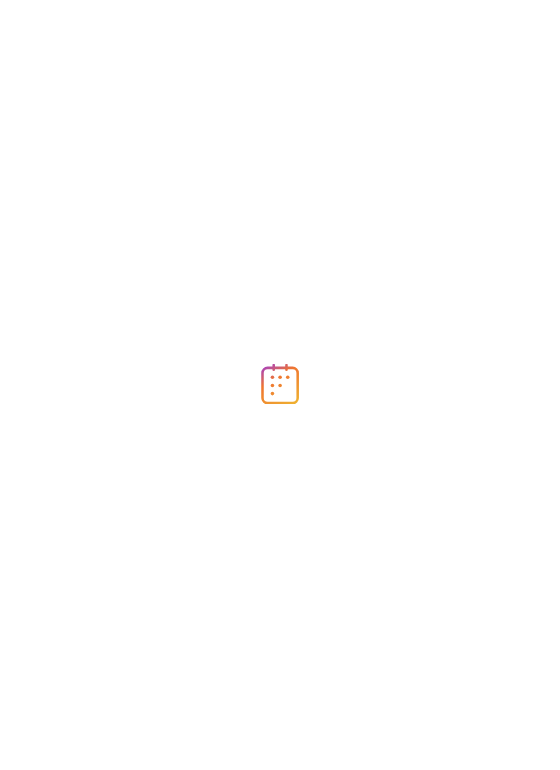 scroll, scrollTop: 0, scrollLeft: 0, axis: both 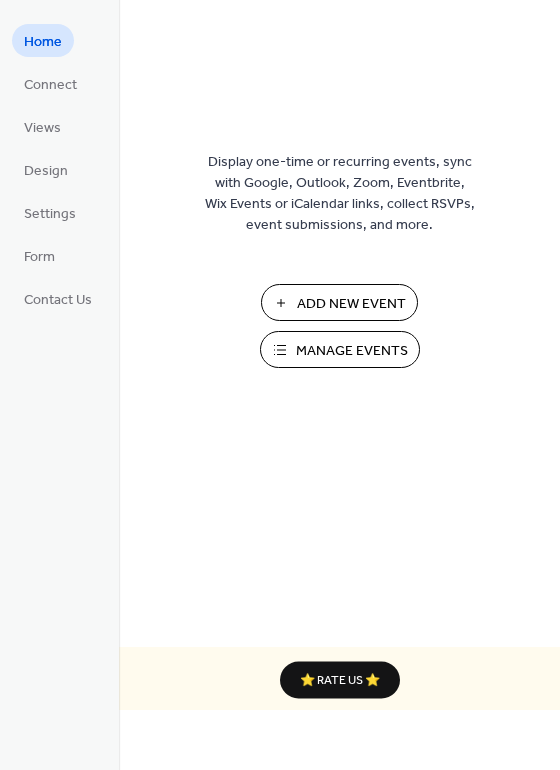 click on "Add New Event" at bounding box center (351, 304) 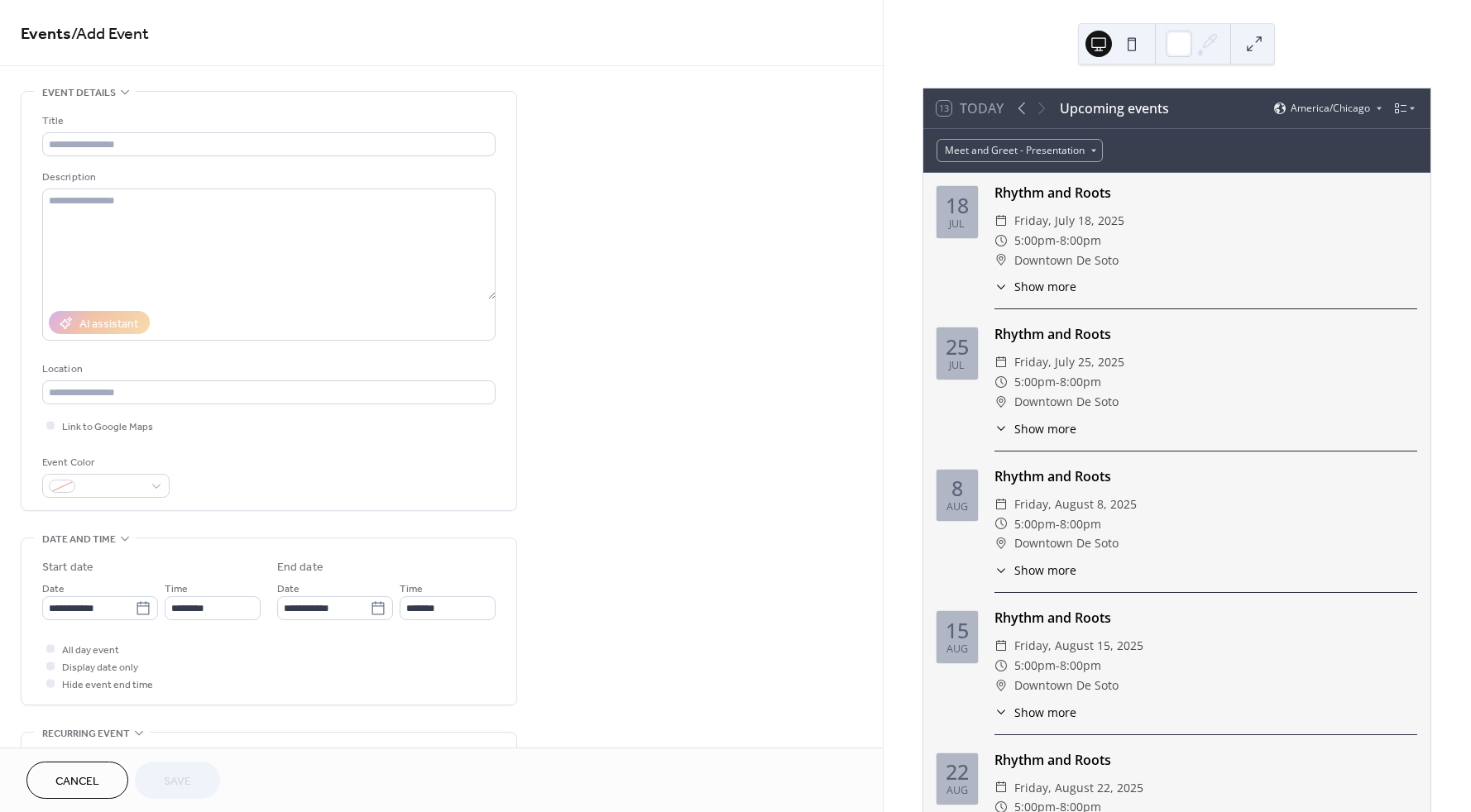 scroll, scrollTop: 0, scrollLeft: 0, axis: both 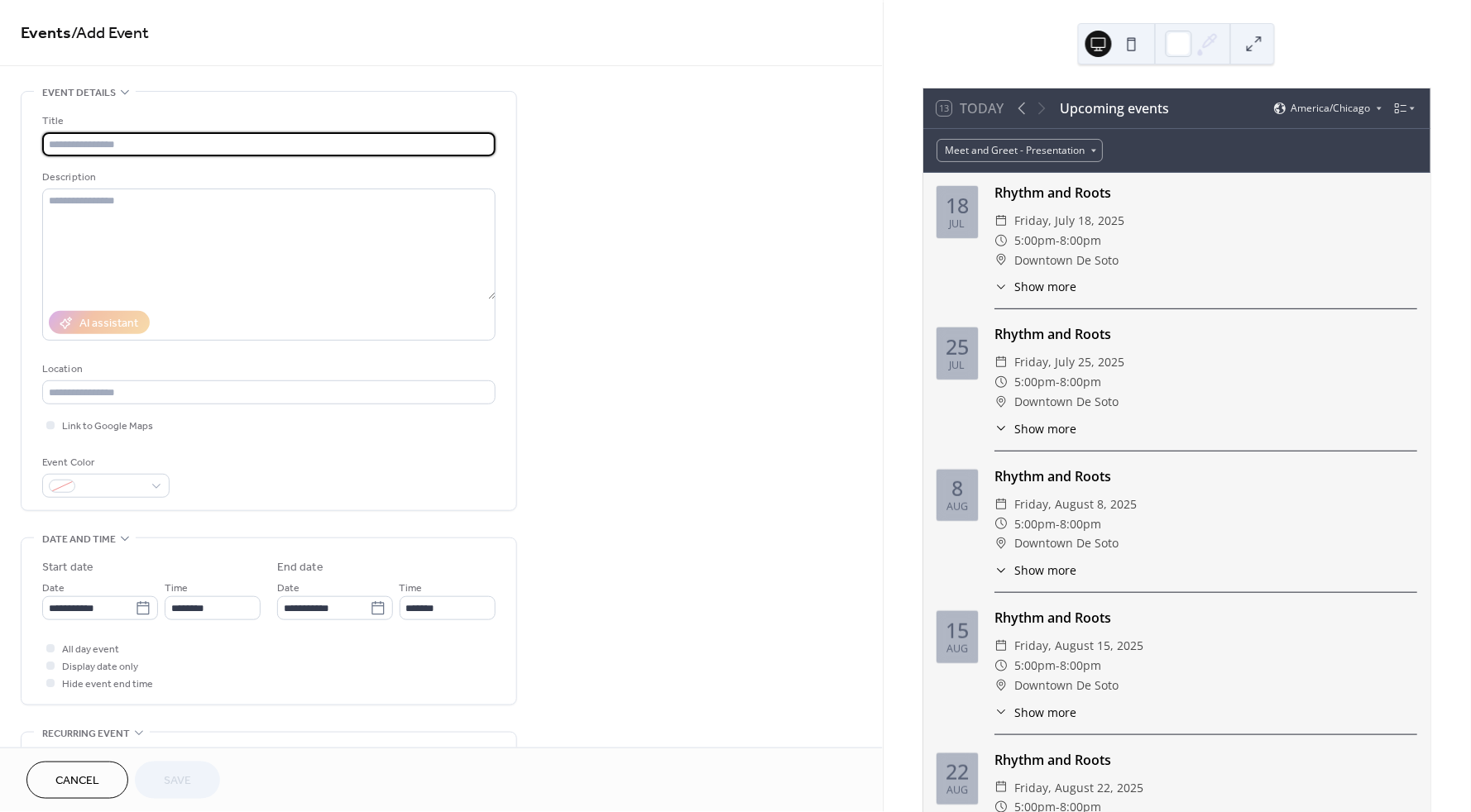 click at bounding box center (269, 144) 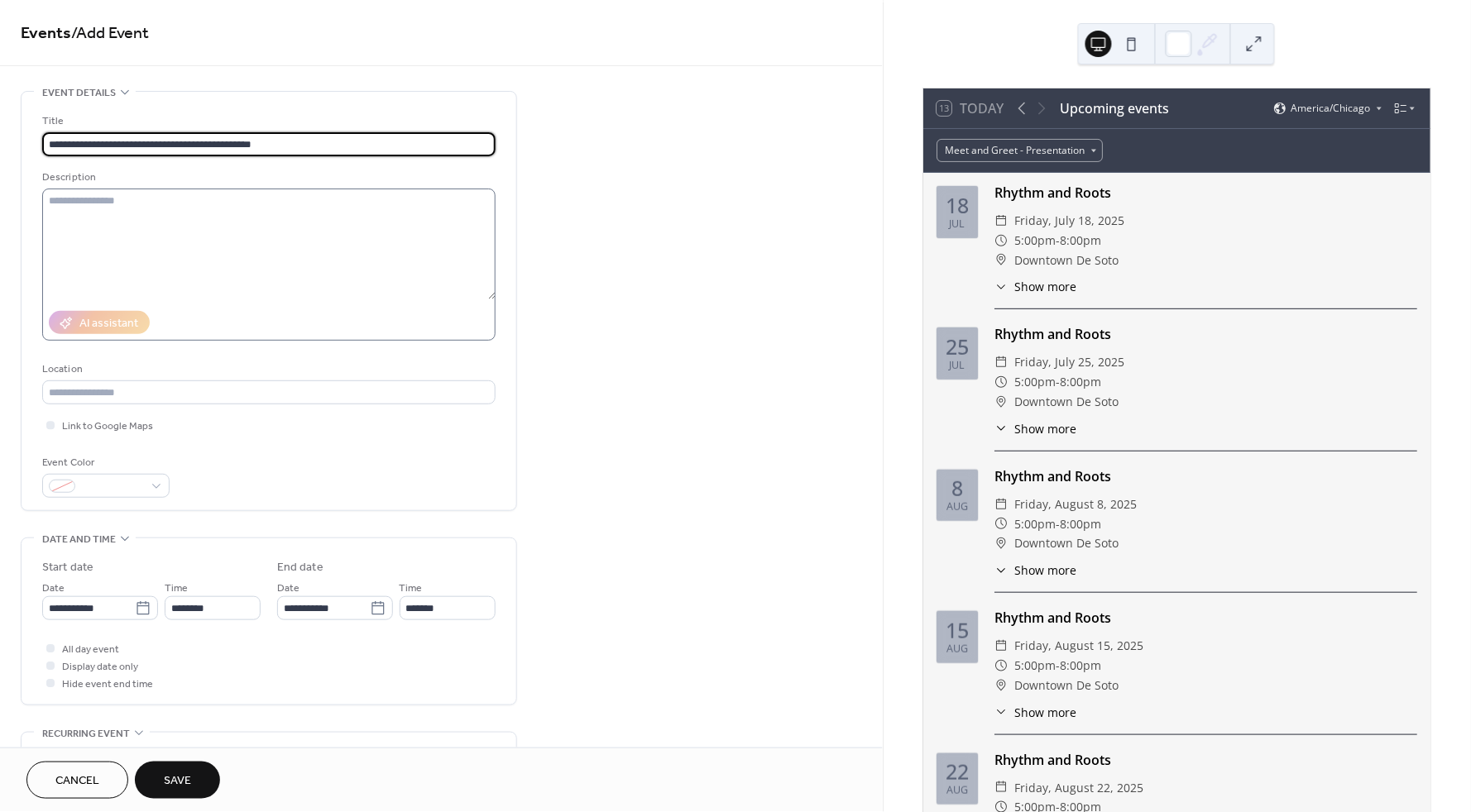 type on "**********" 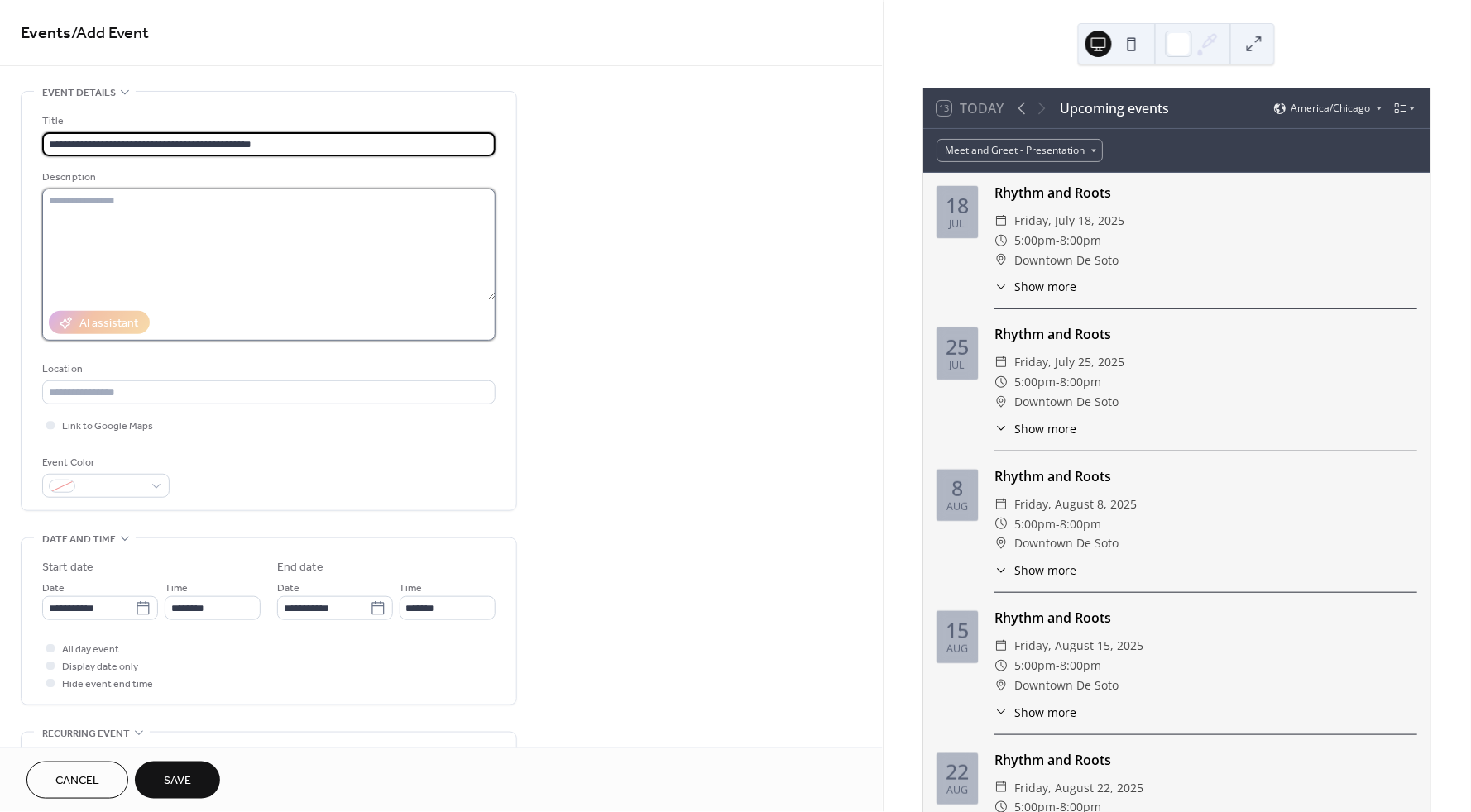 click at bounding box center (269, 244) 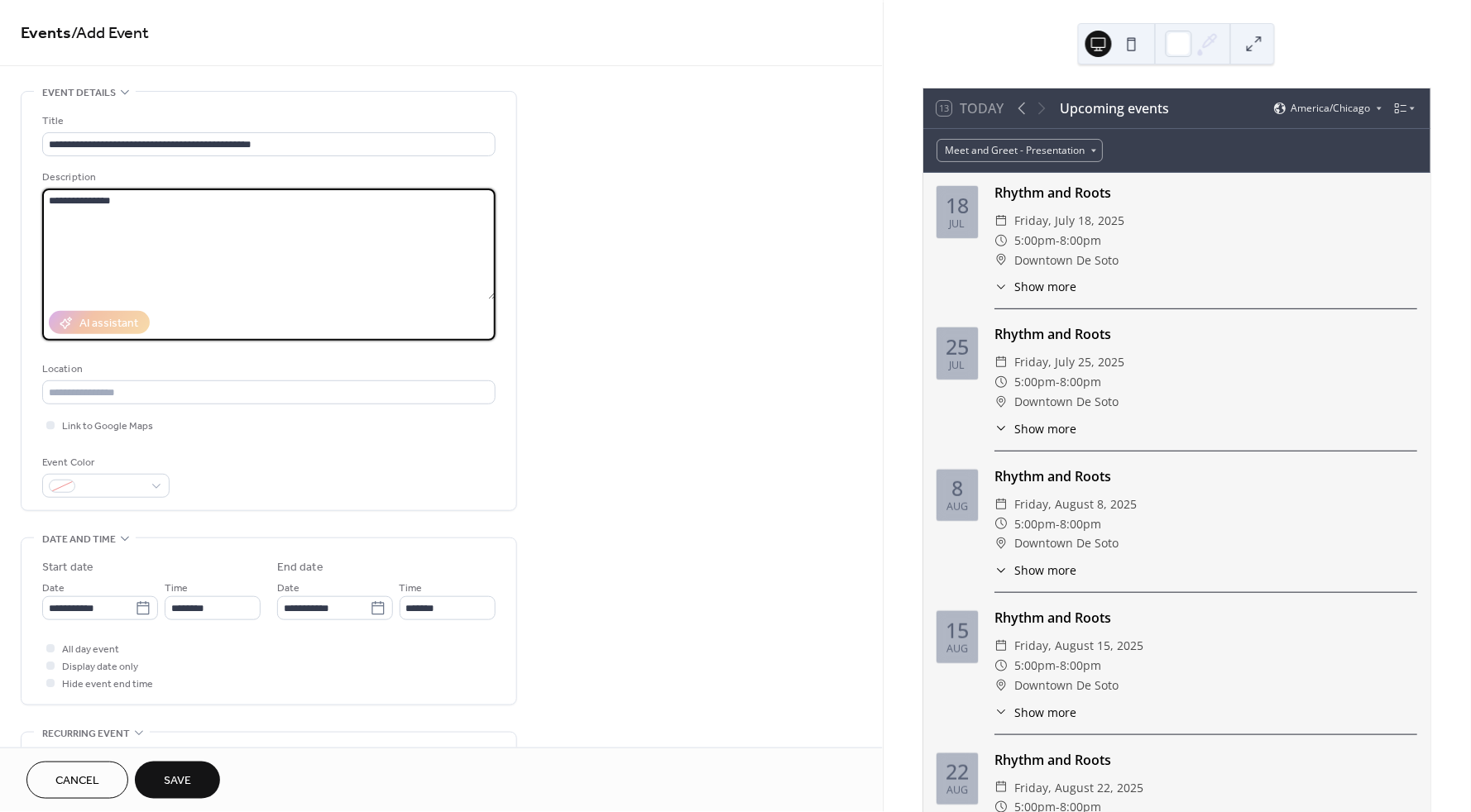 type on "**********" 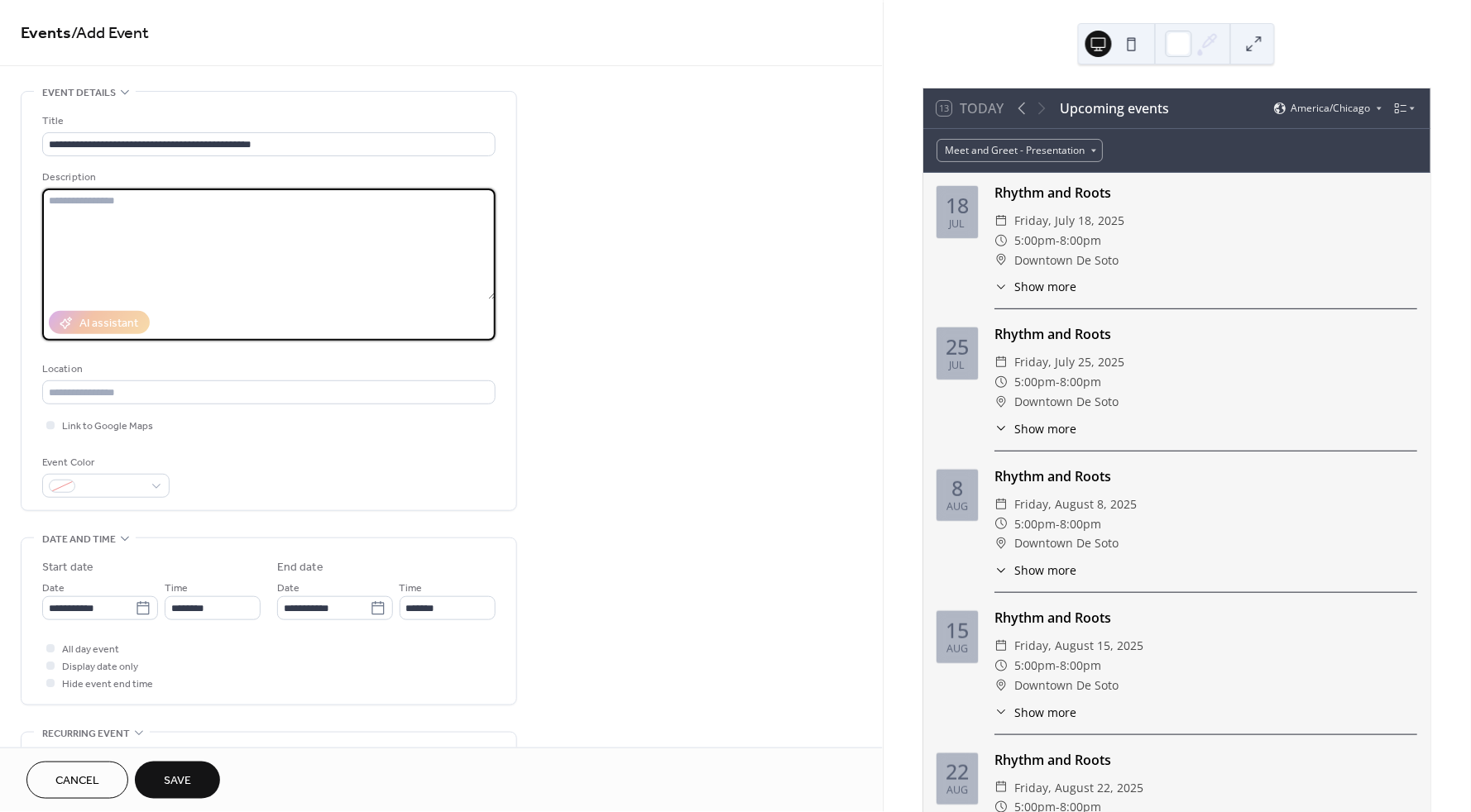 click at bounding box center [269, 244] 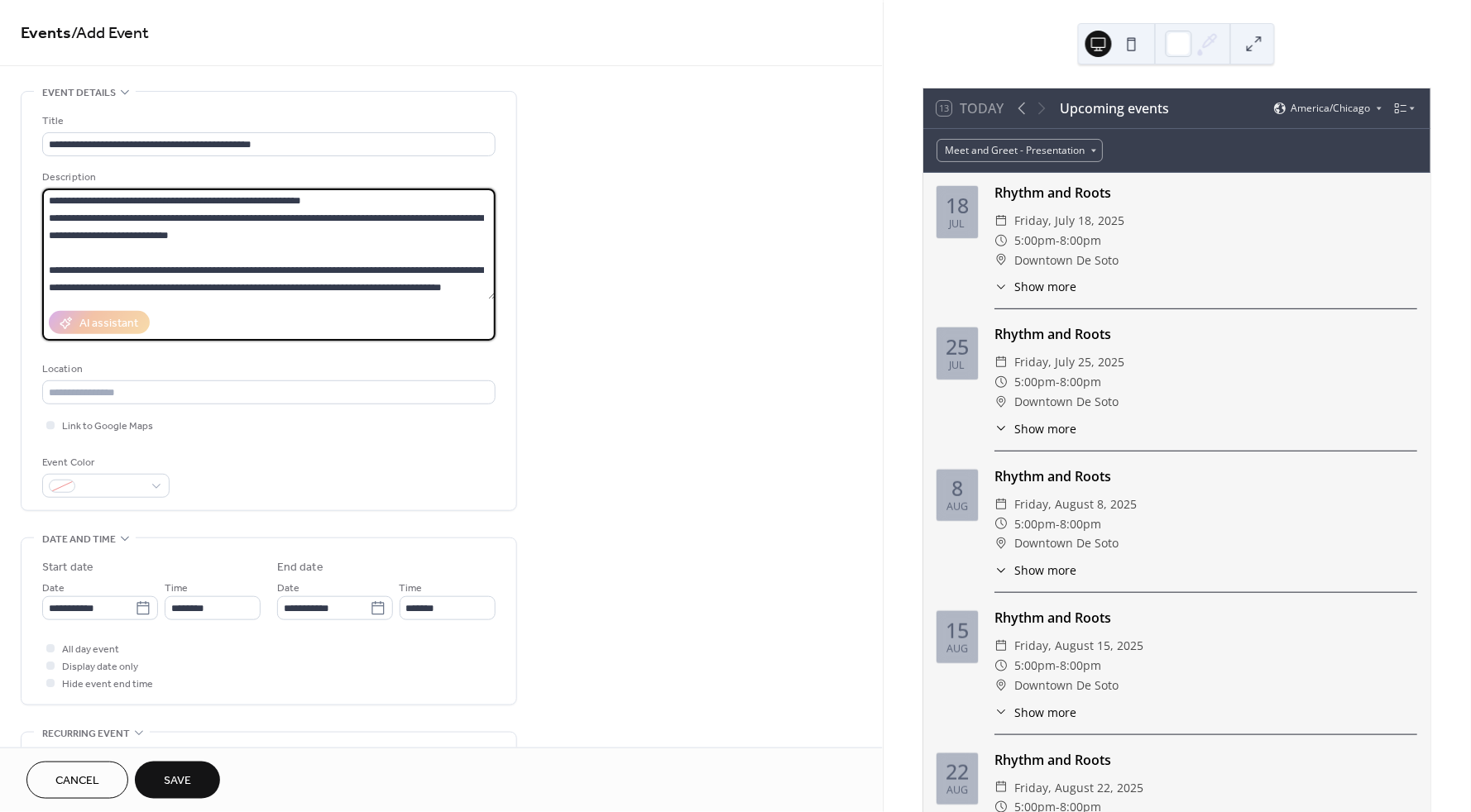 scroll, scrollTop: 0, scrollLeft: 0, axis: both 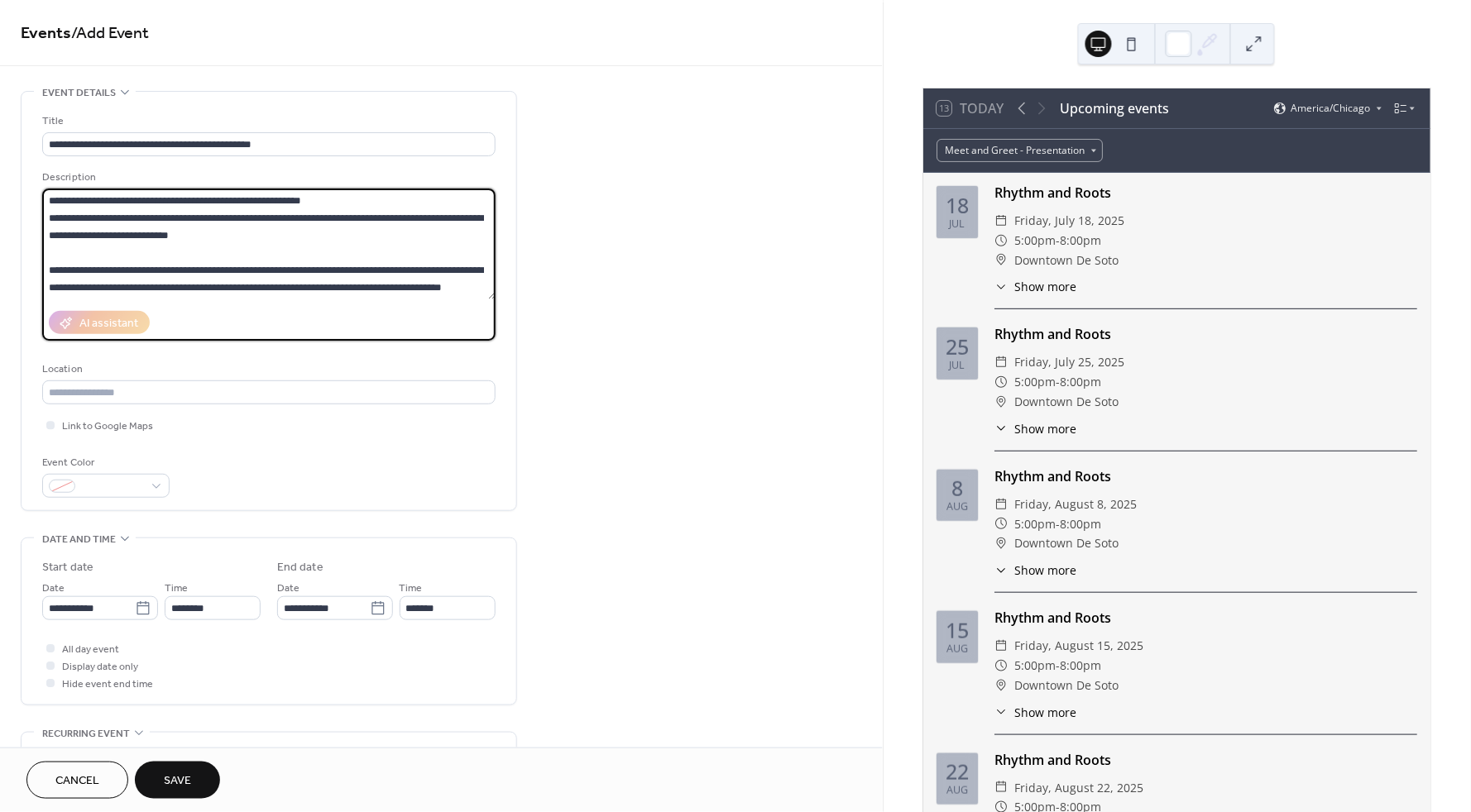 click on "**********" at bounding box center (269, 255) 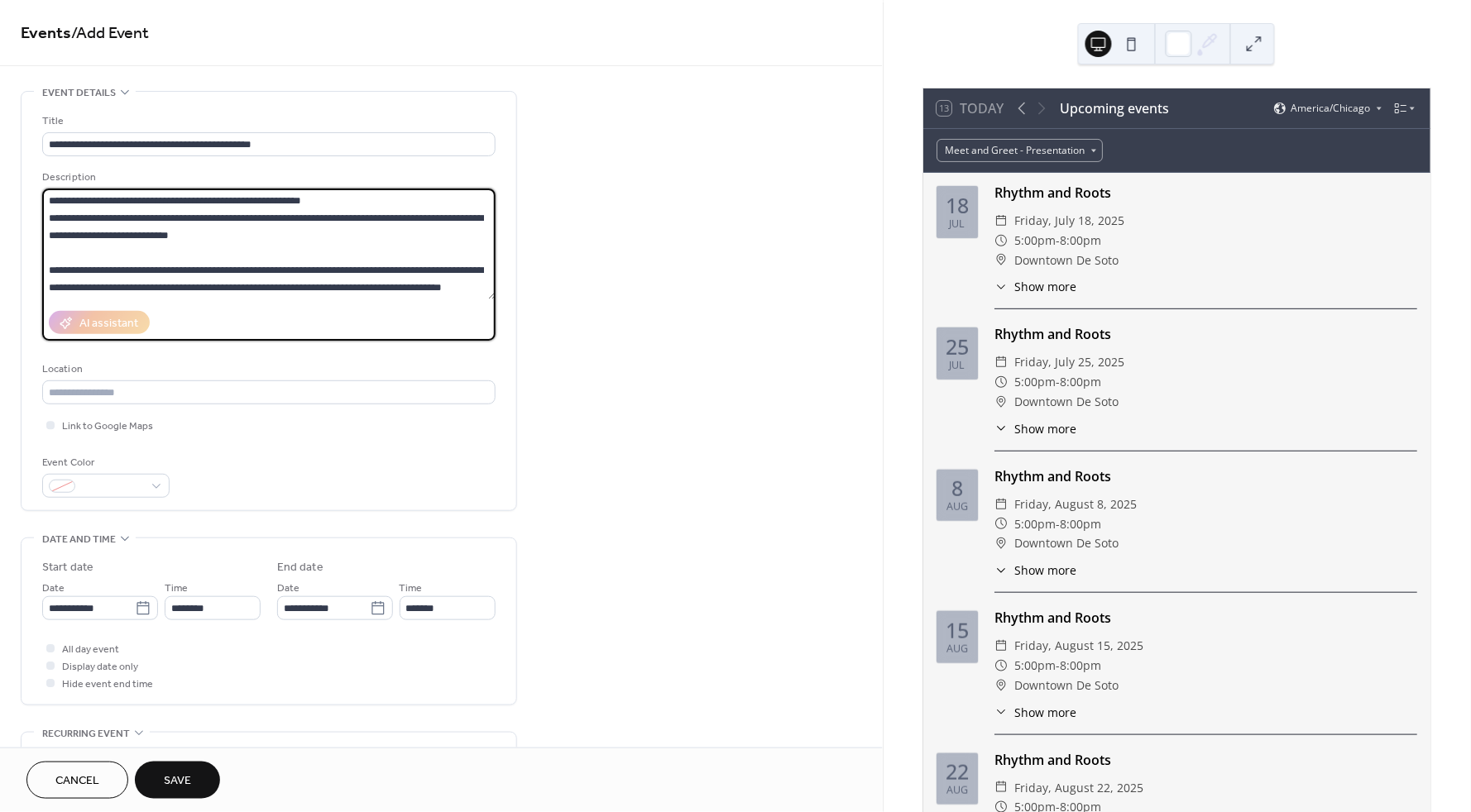 drag, startPoint x: 401, startPoint y: 199, endPoint x: 40, endPoint y: 190, distance: 361.11217 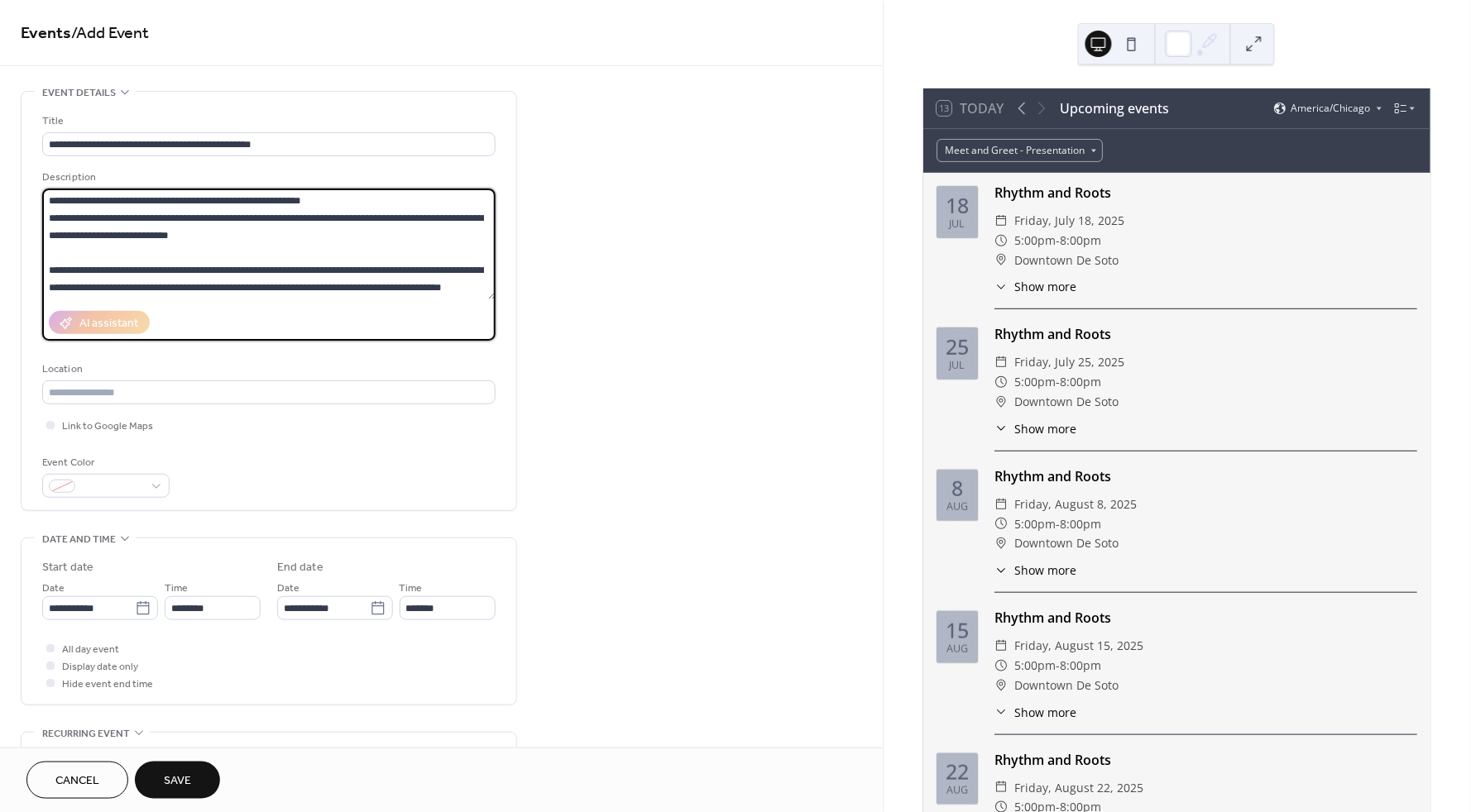 click on "**********" at bounding box center (269, 301) 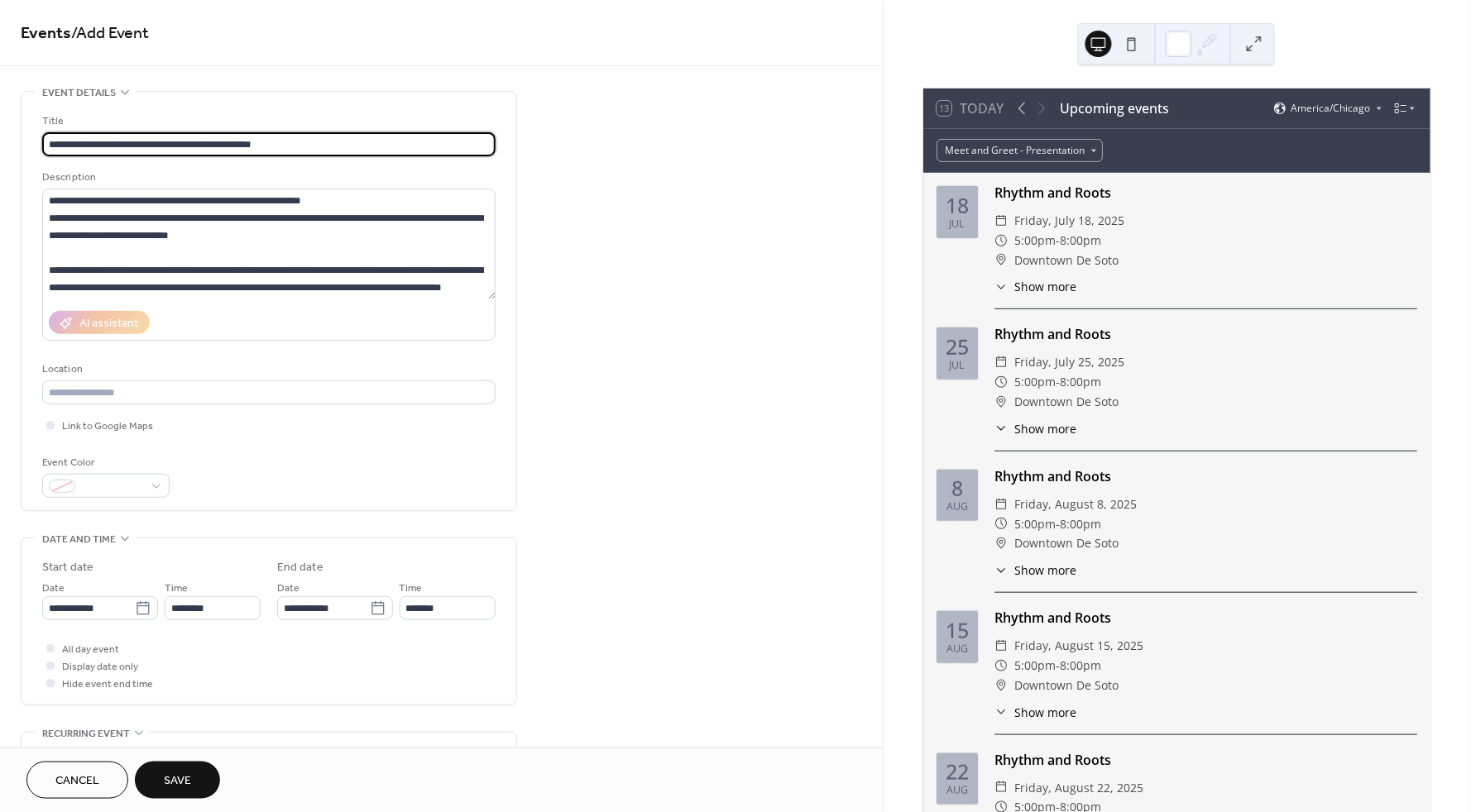 drag, startPoint x: 155, startPoint y: 146, endPoint x: 20, endPoint y: 128, distance: 136.19471 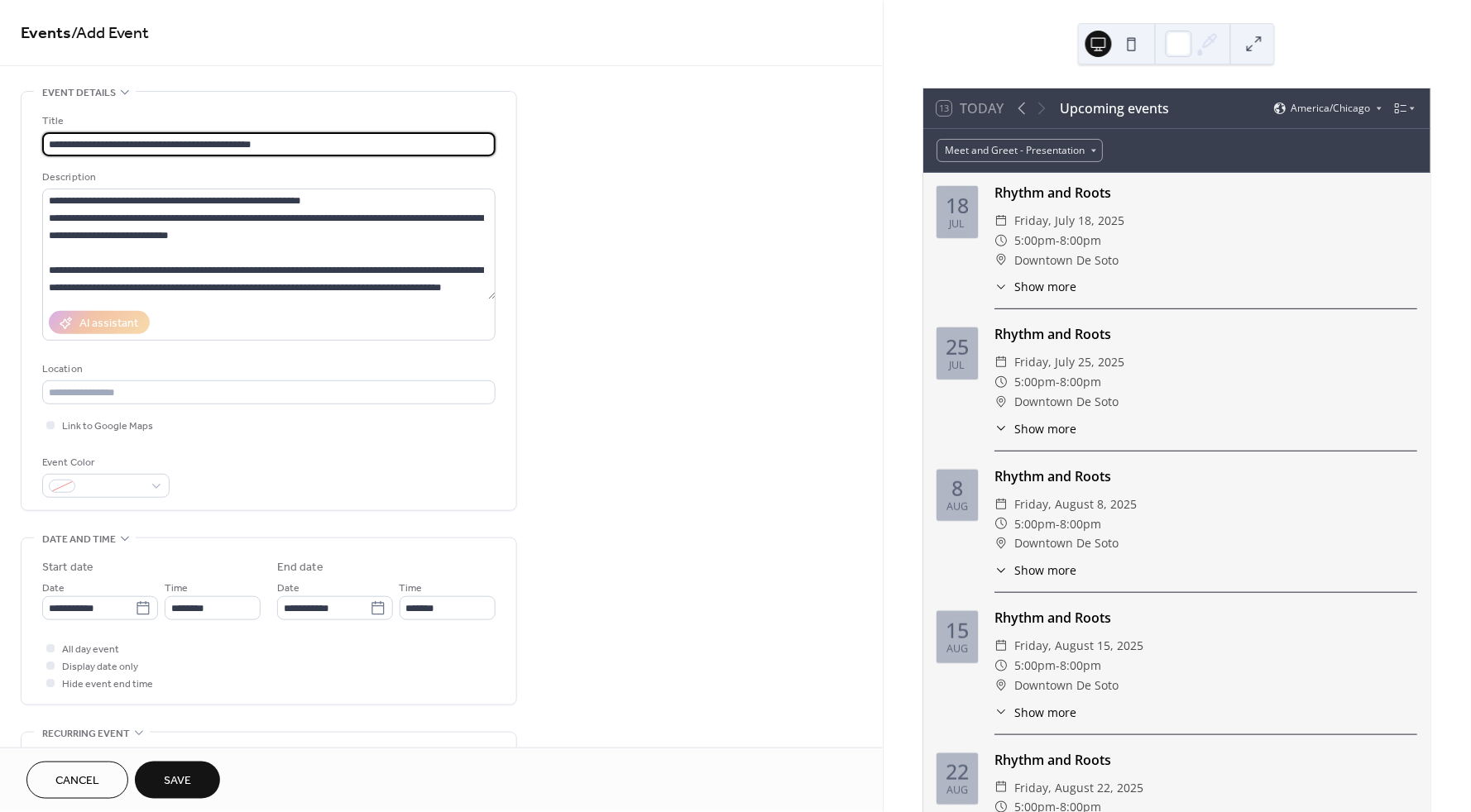 click on "**********" at bounding box center [269, 301] 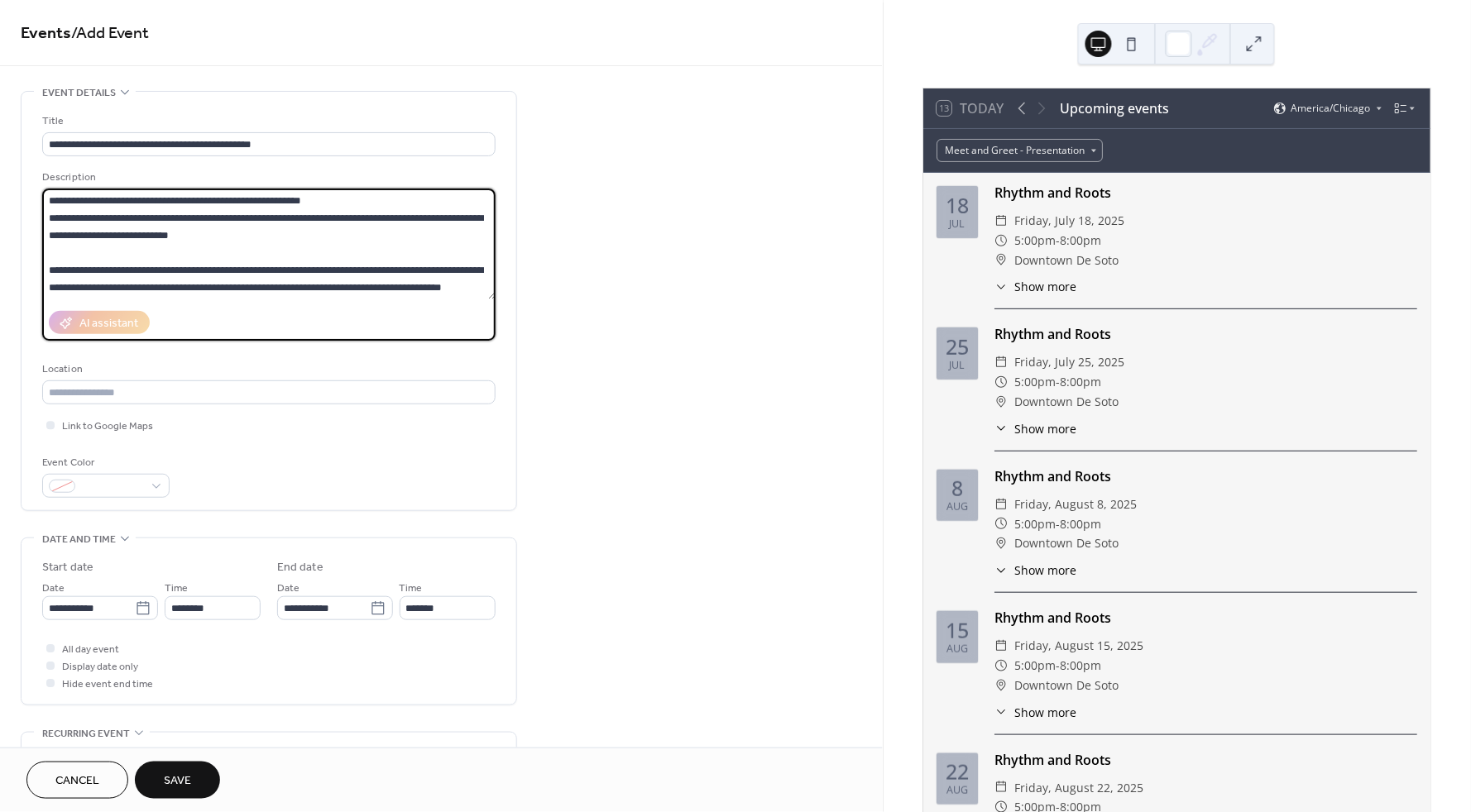 click on "**********" at bounding box center [269, 244] 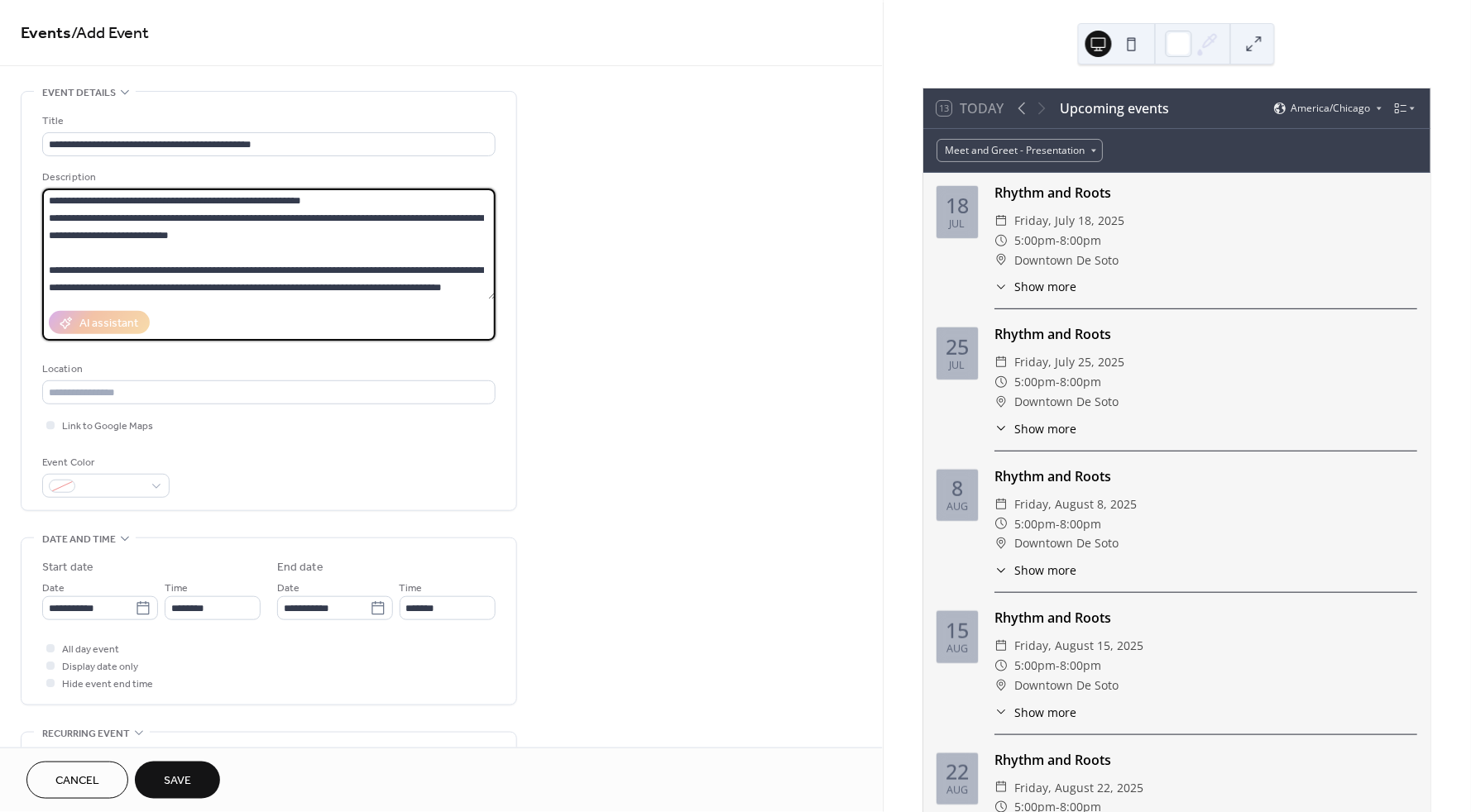 click on "**********" at bounding box center (269, 244) 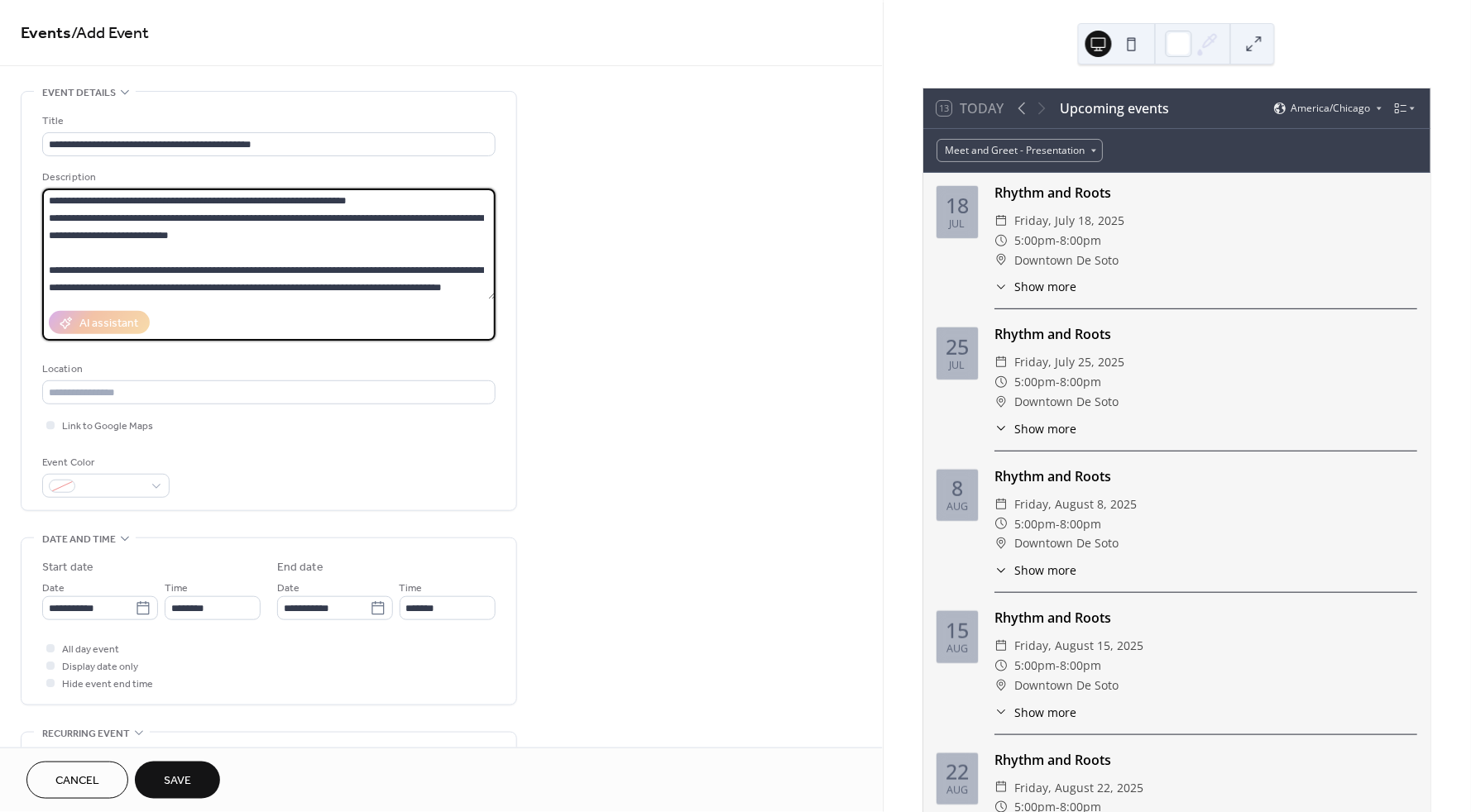 drag, startPoint x: 46, startPoint y: 265, endPoint x: 37, endPoint y: 218, distance: 47.8539 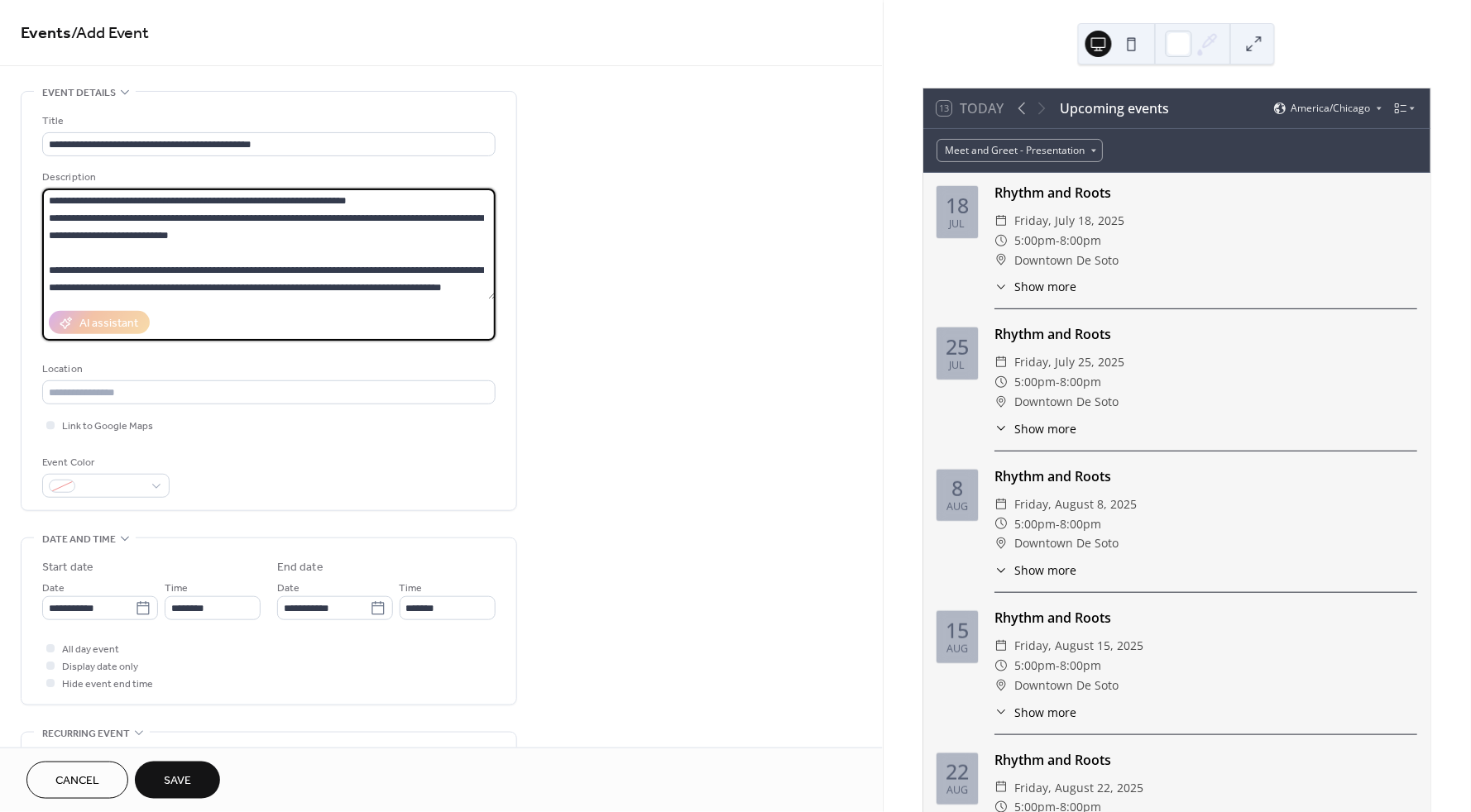 click on "**********" at bounding box center (269, 301) 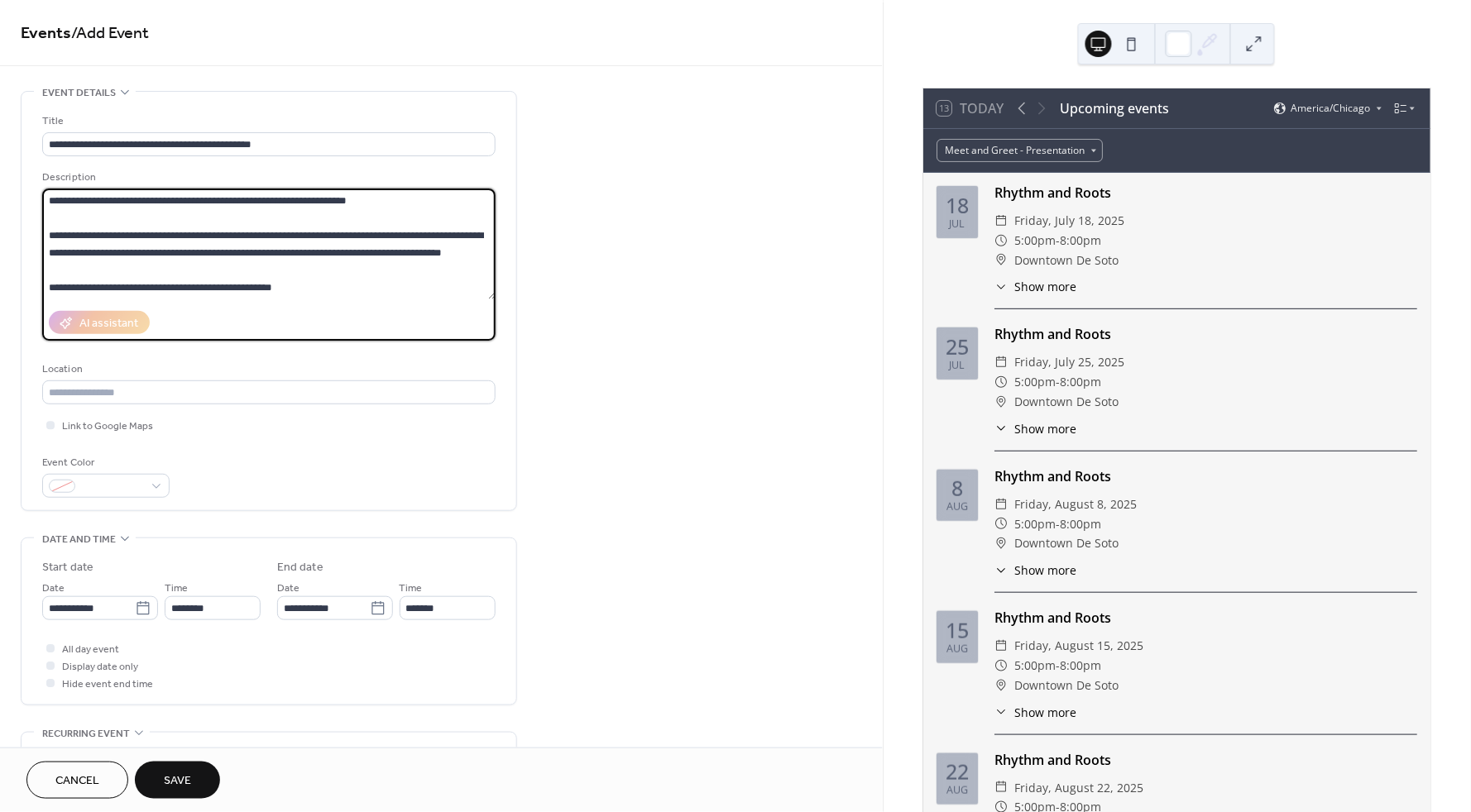 drag, startPoint x: 47, startPoint y: 232, endPoint x: 37, endPoint y: 186, distance: 47.074409 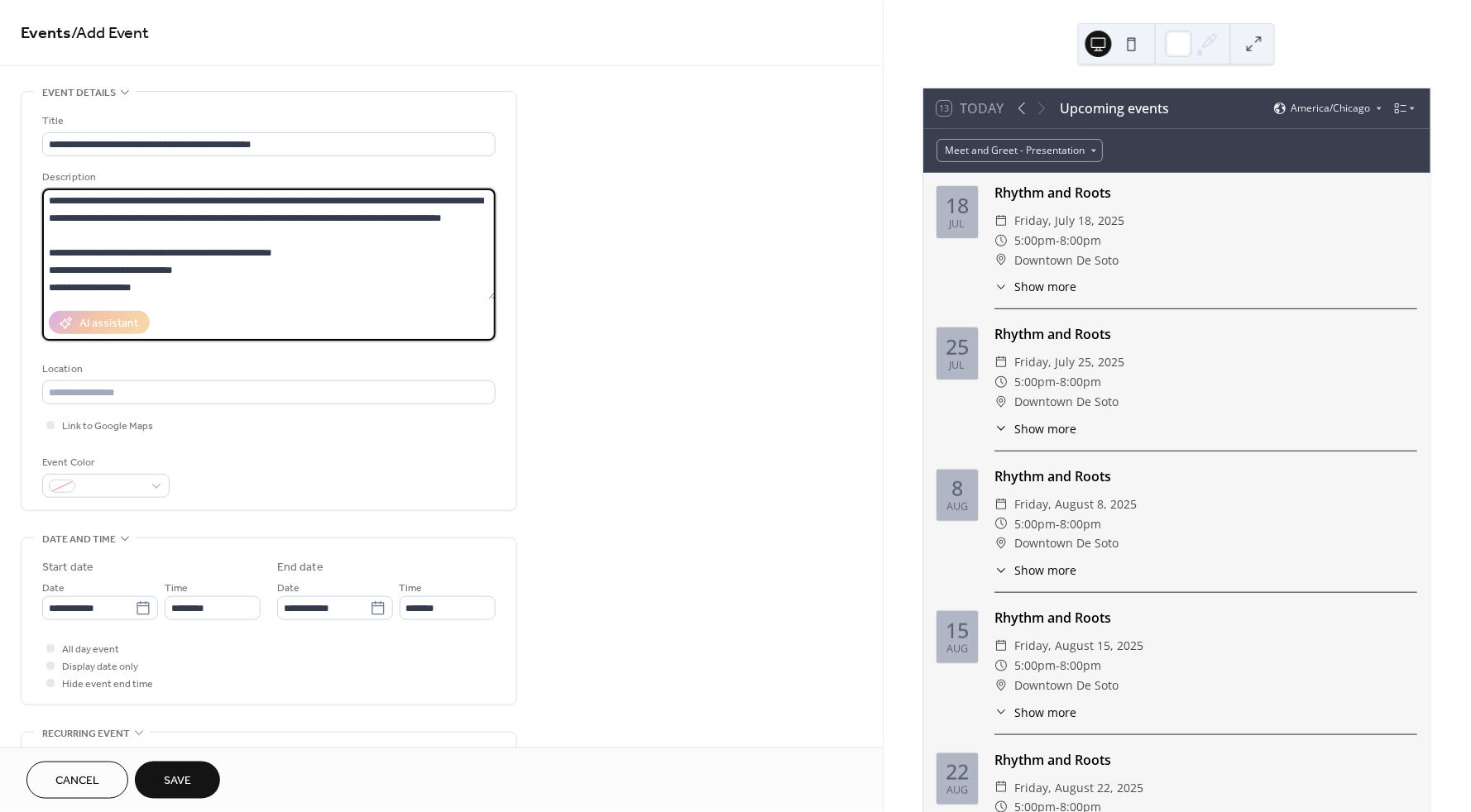 click on "**********" at bounding box center [269, 244] 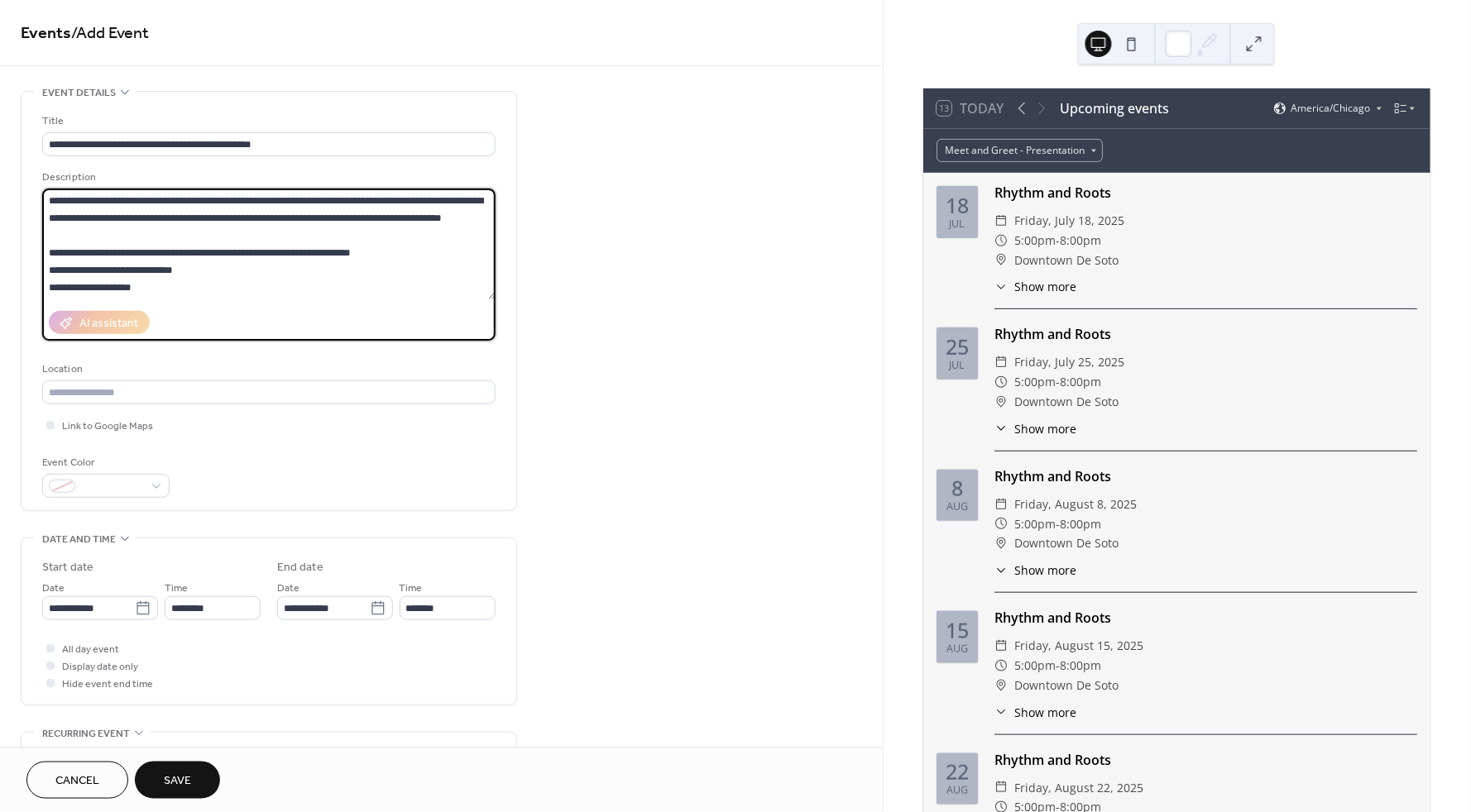 click on "**********" at bounding box center (269, 244) 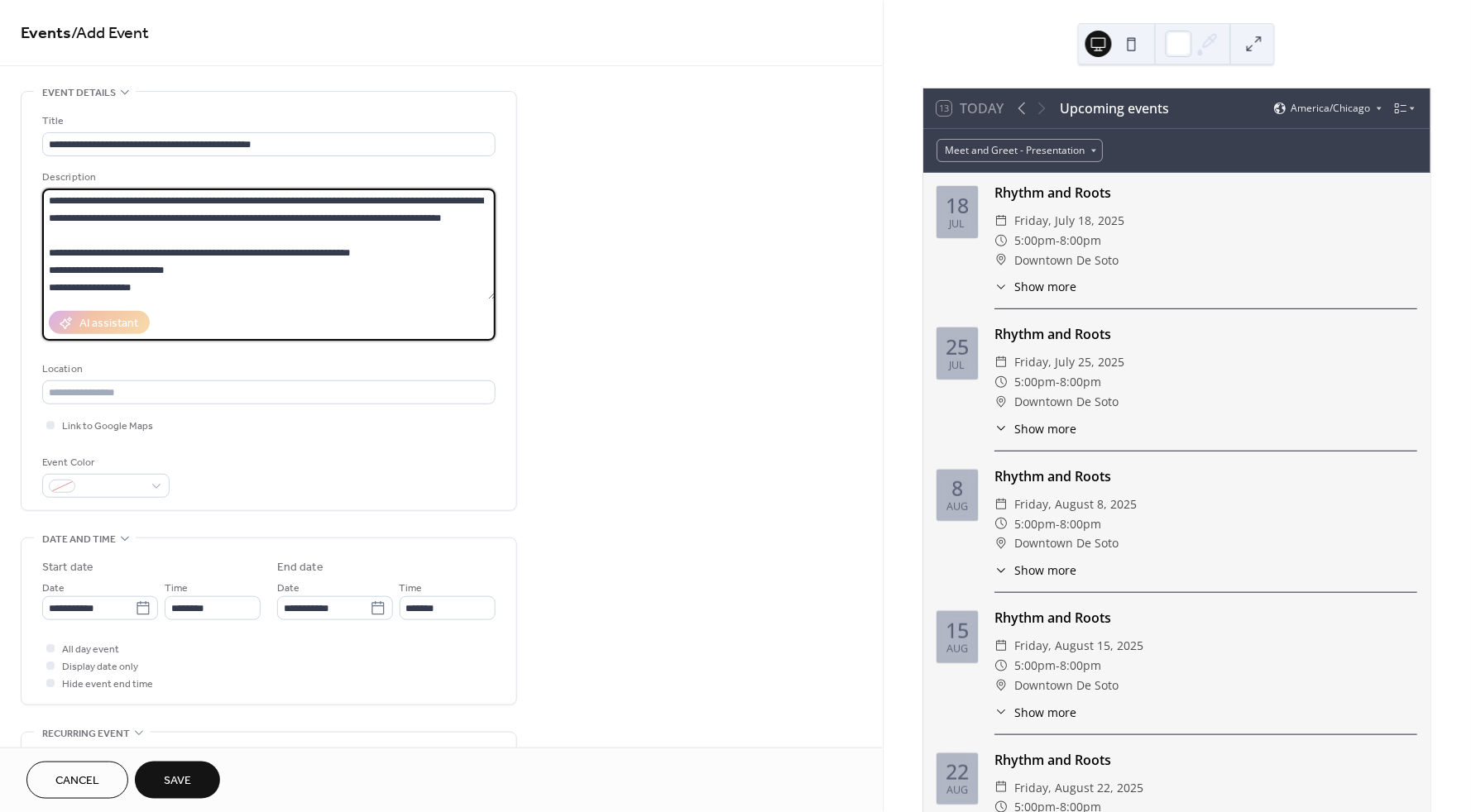 click on "**********" at bounding box center (269, 244) 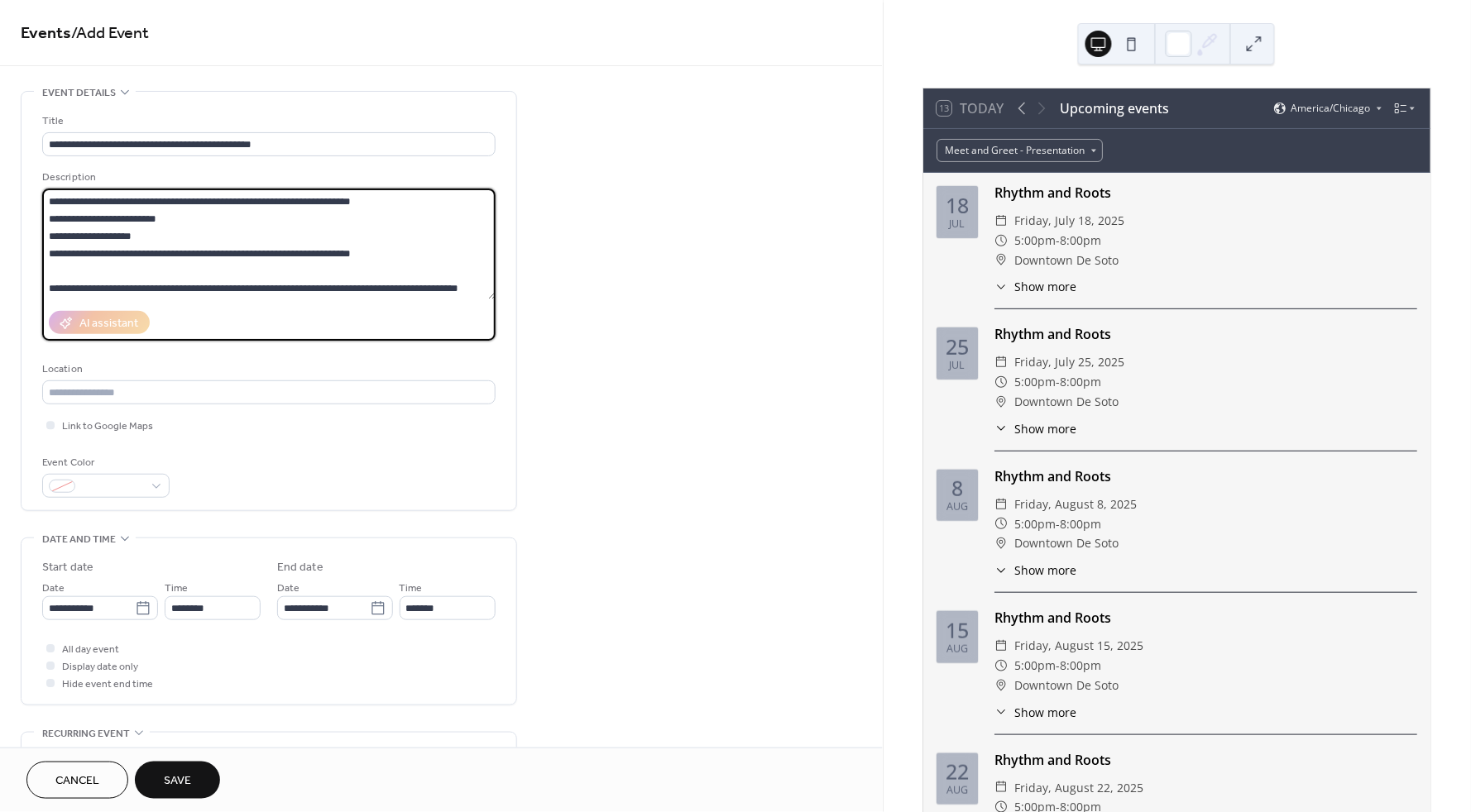 scroll, scrollTop: 66, scrollLeft: 0, axis: vertical 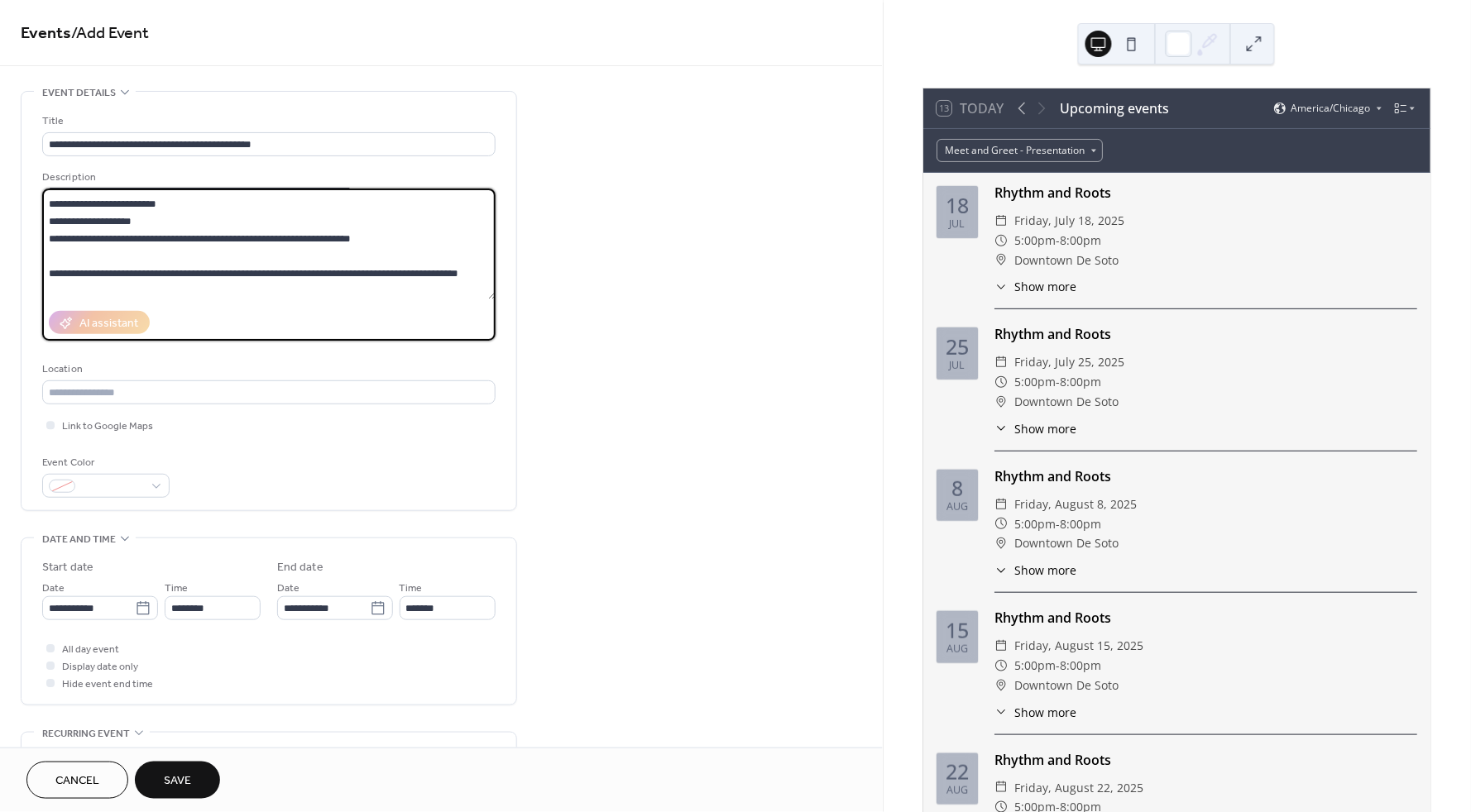 click on "**********" at bounding box center [269, 244] 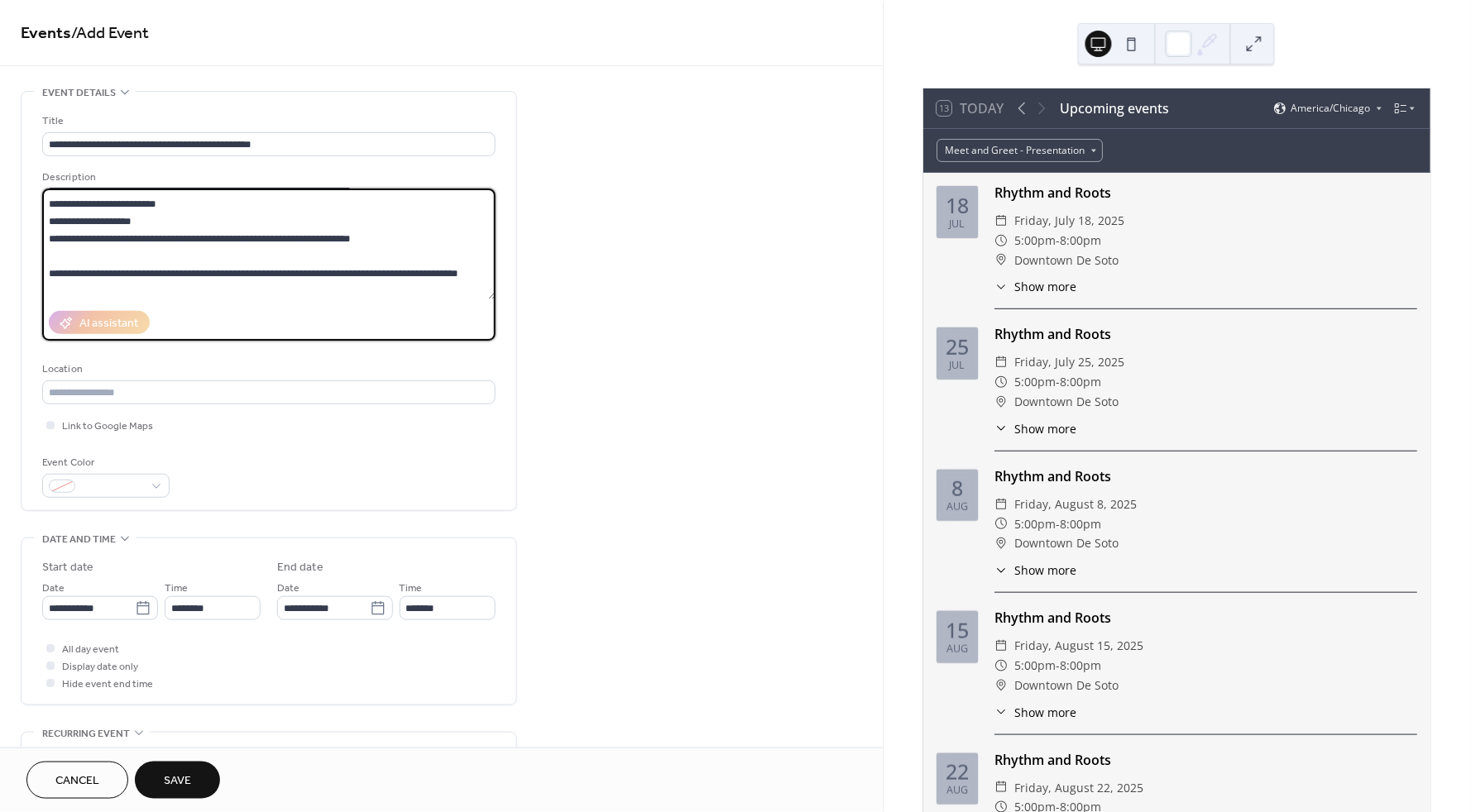 drag, startPoint x: 384, startPoint y: 236, endPoint x: -4, endPoint y: 228, distance: 388.08247 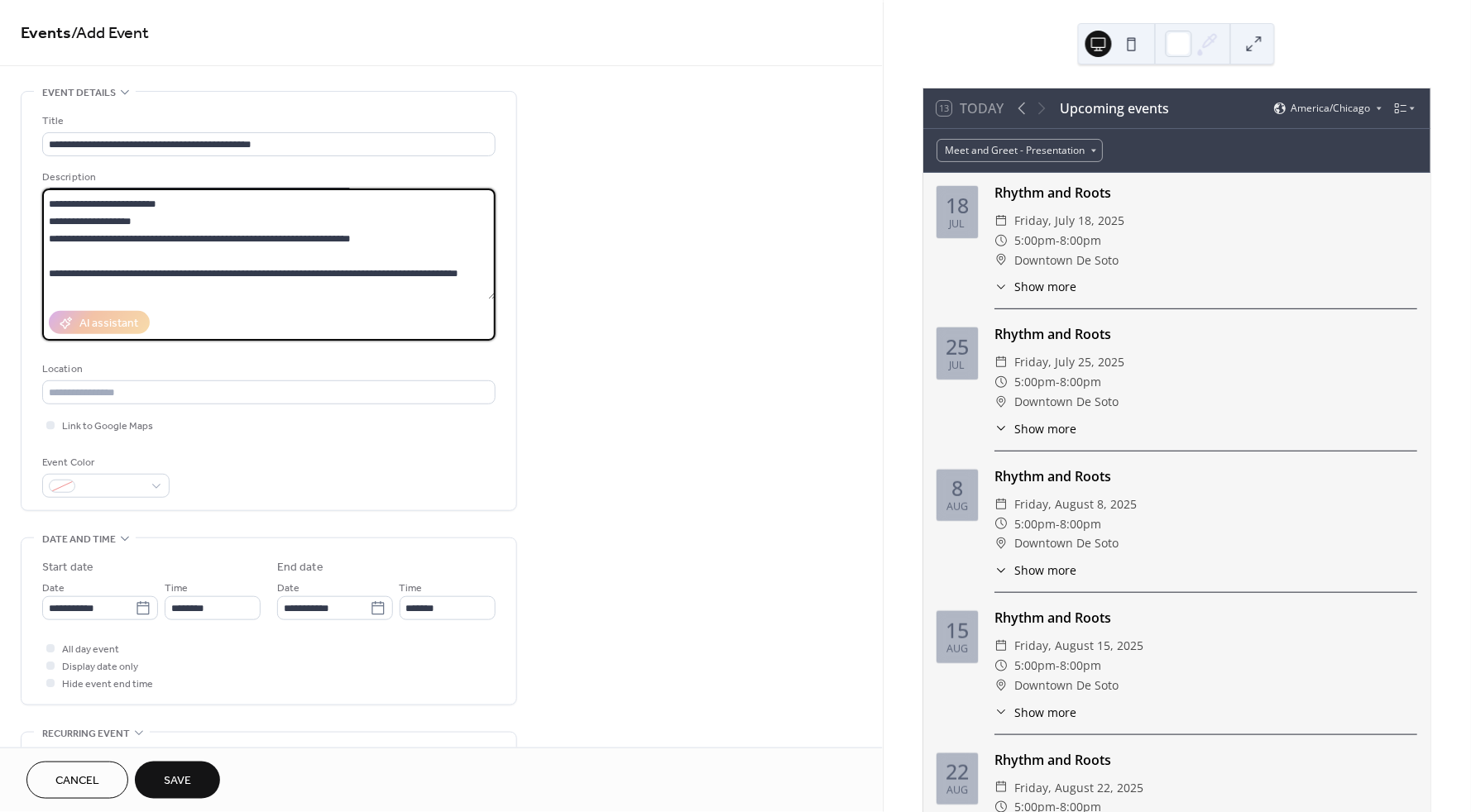 click on "**********" at bounding box center [736, 406] 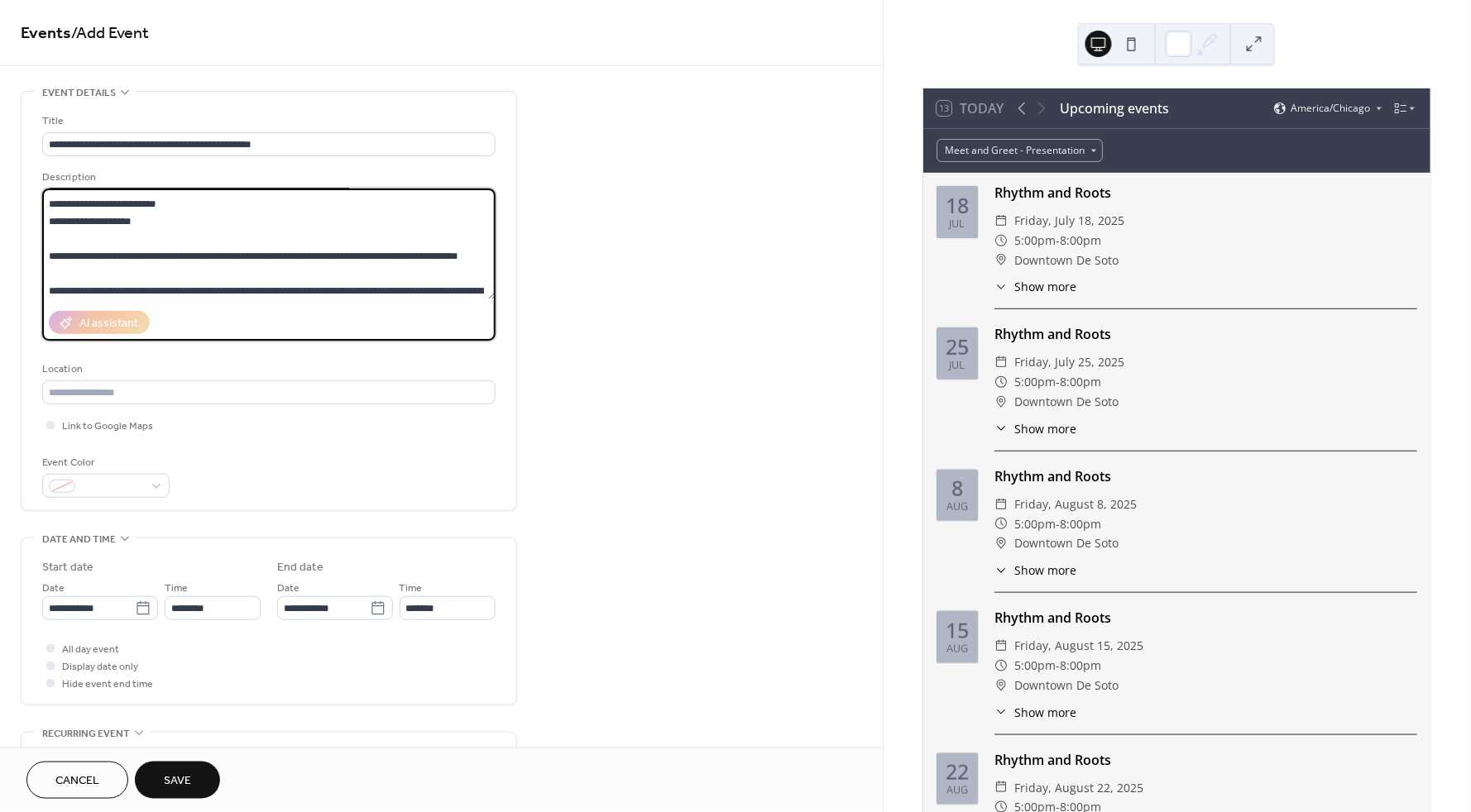 click on "**********" at bounding box center [269, 244] 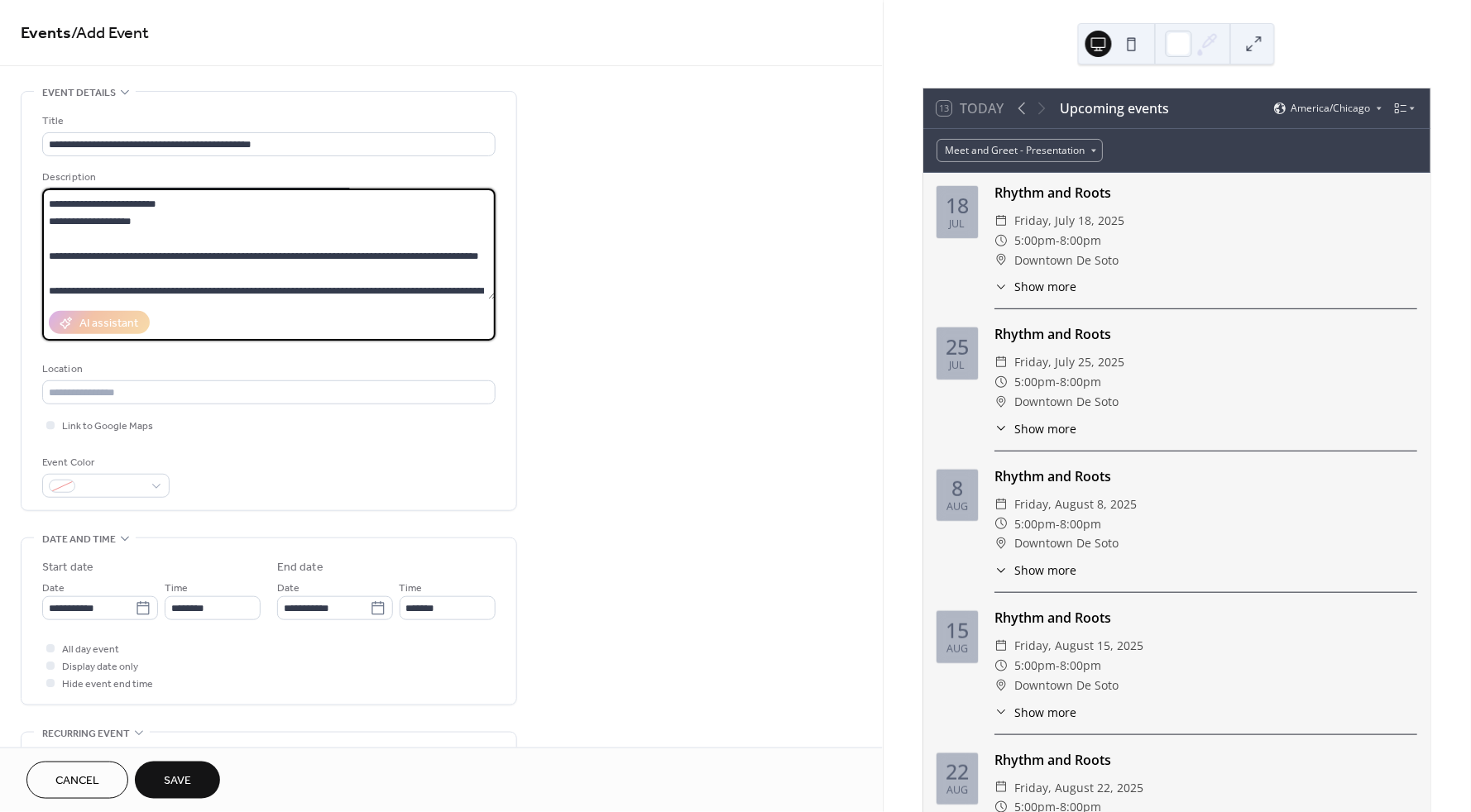click on "**********" at bounding box center [269, 244] 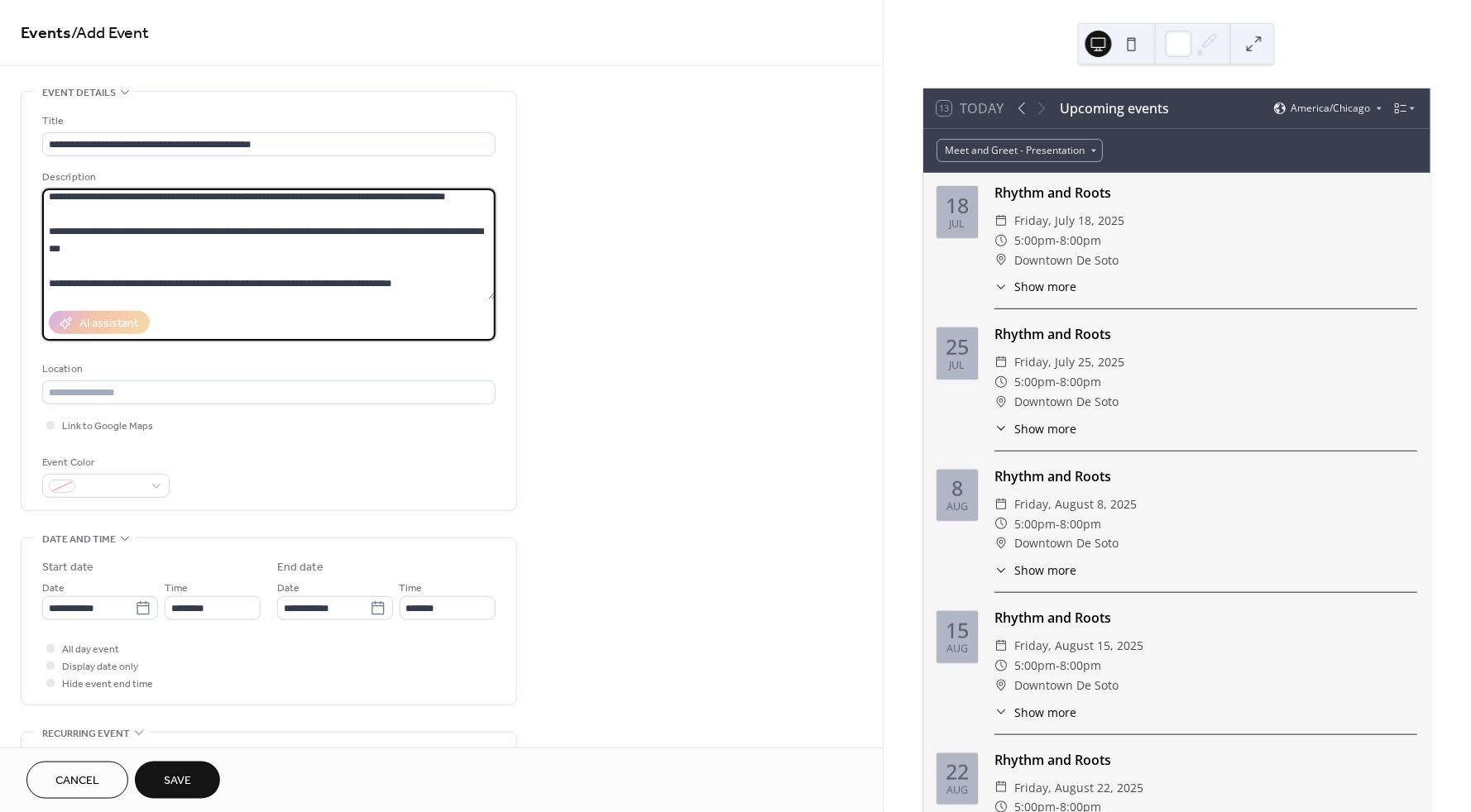 scroll, scrollTop: 124, scrollLeft: 0, axis: vertical 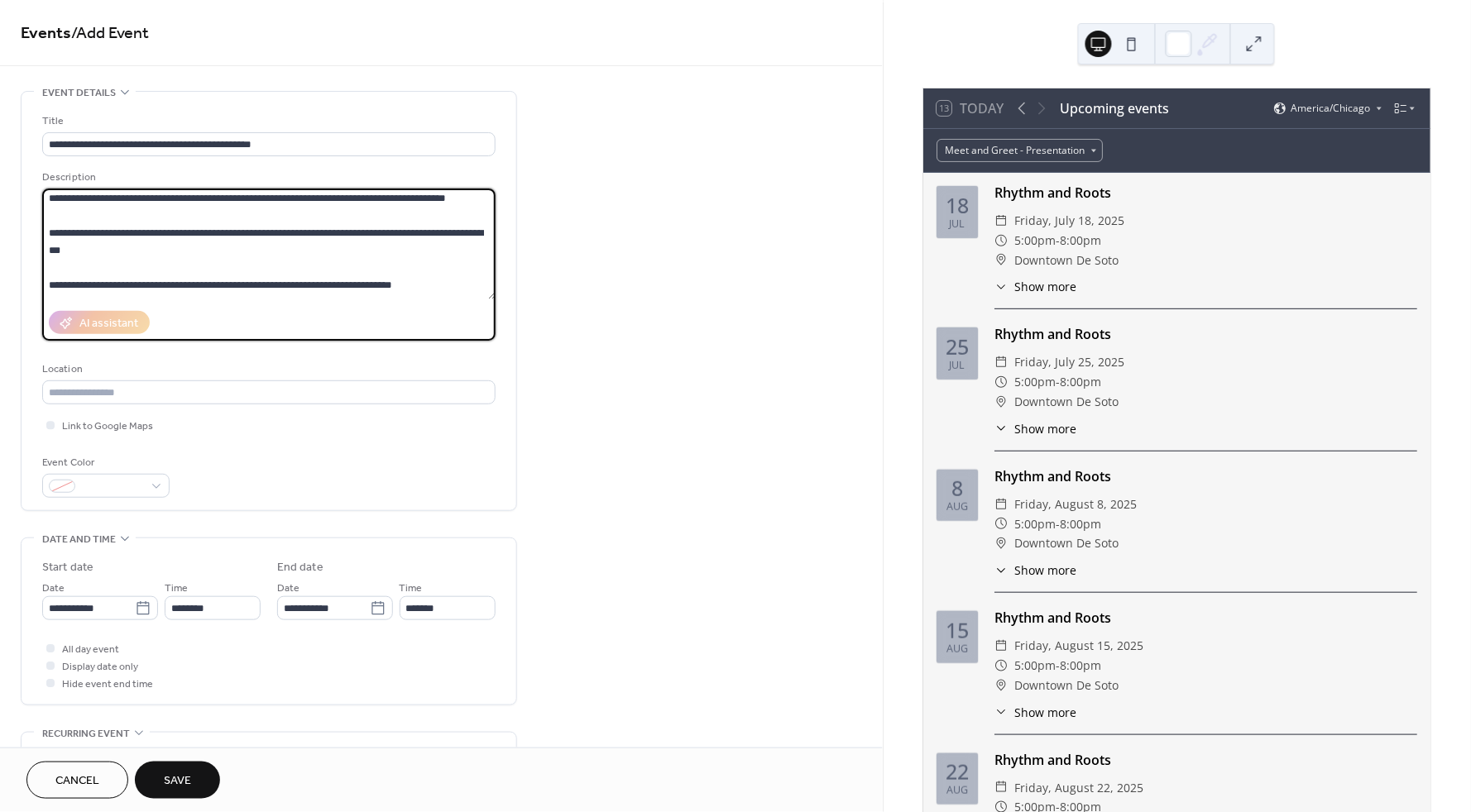 click on "**********" at bounding box center [269, 244] 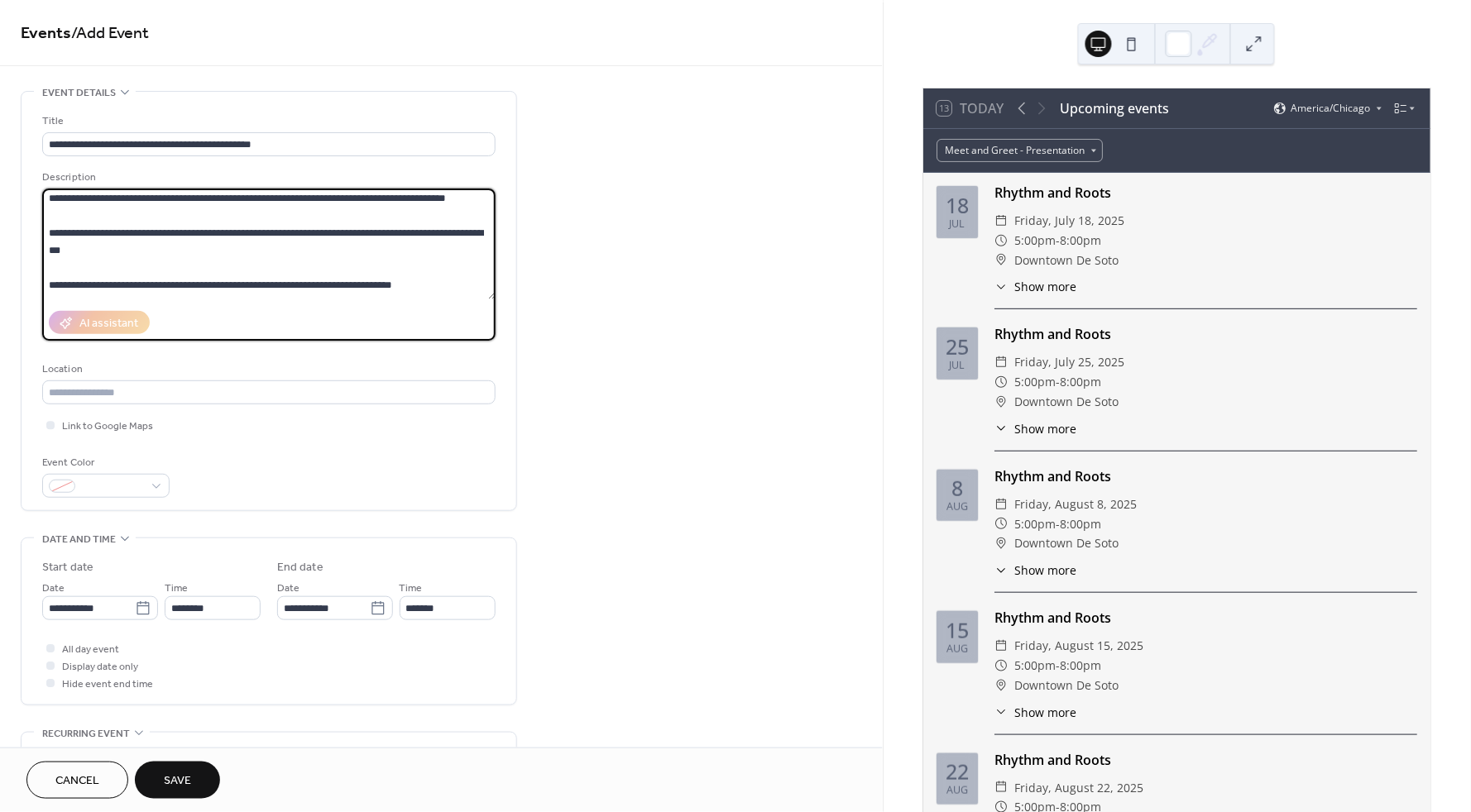 drag, startPoint x: 51, startPoint y: 224, endPoint x: 148, endPoint y: 257, distance: 102.4597 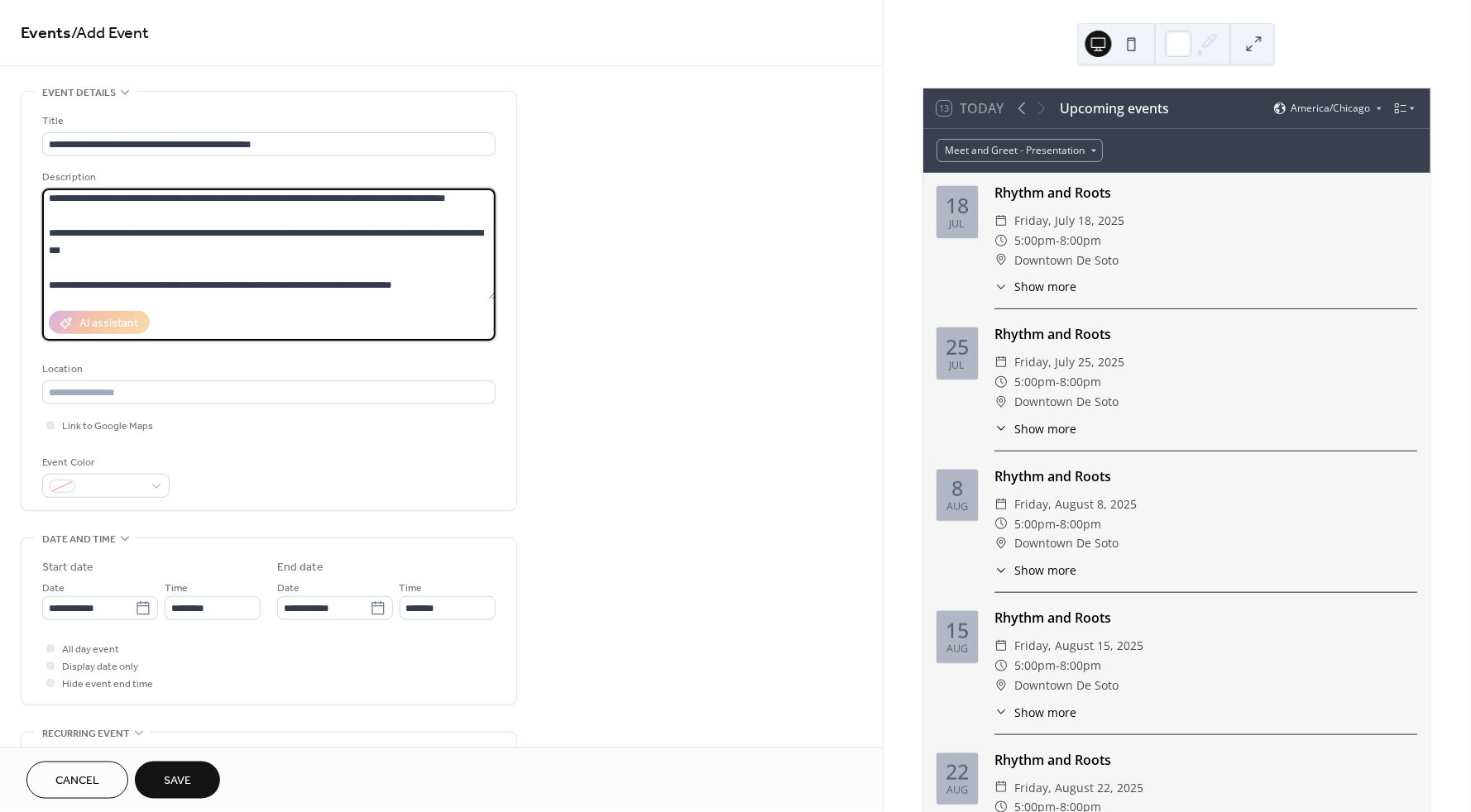click on "**********" at bounding box center [269, 244] 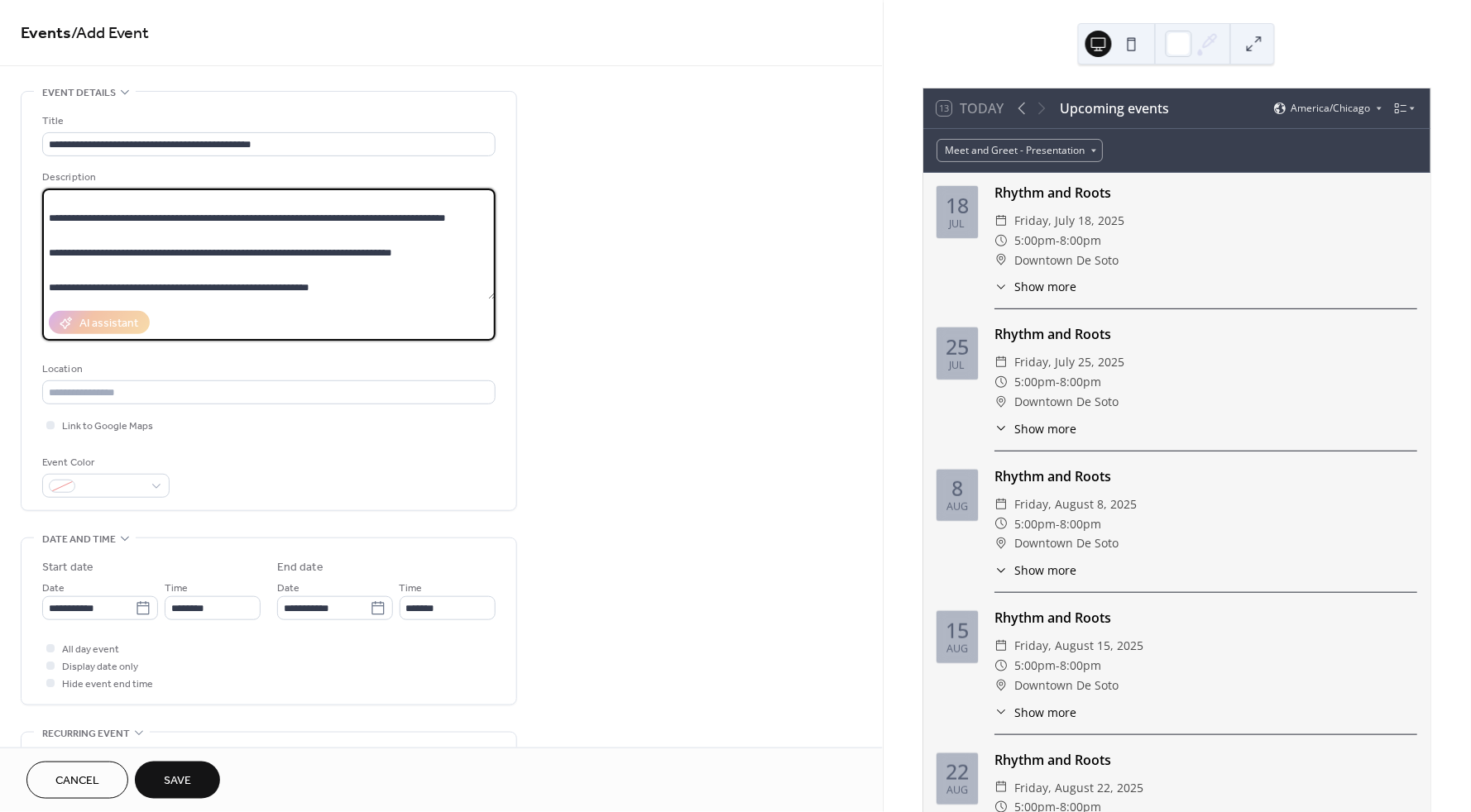 scroll, scrollTop: 94, scrollLeft: 0, axis: vertical 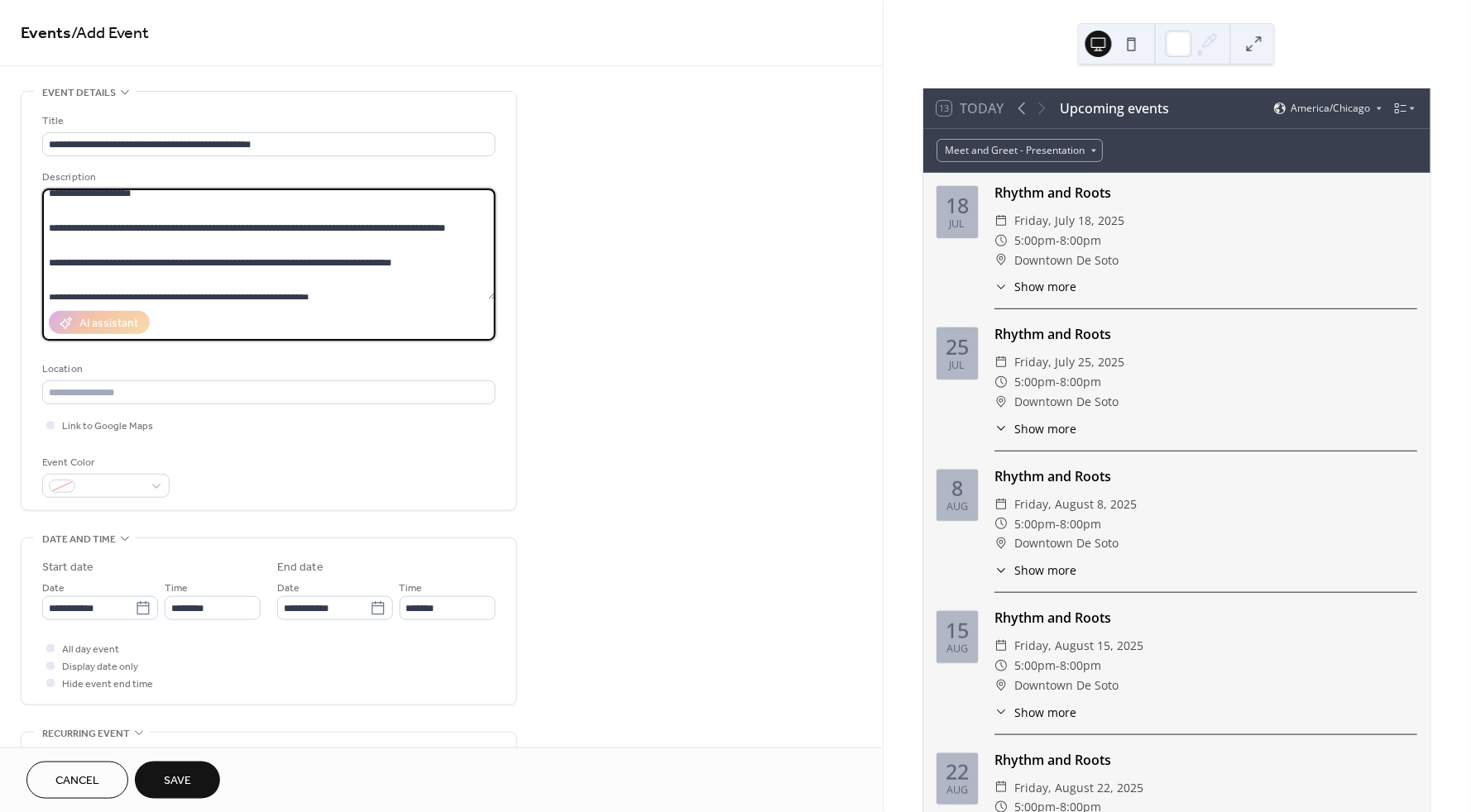 click on "**********" at bounding box center [269, 244] 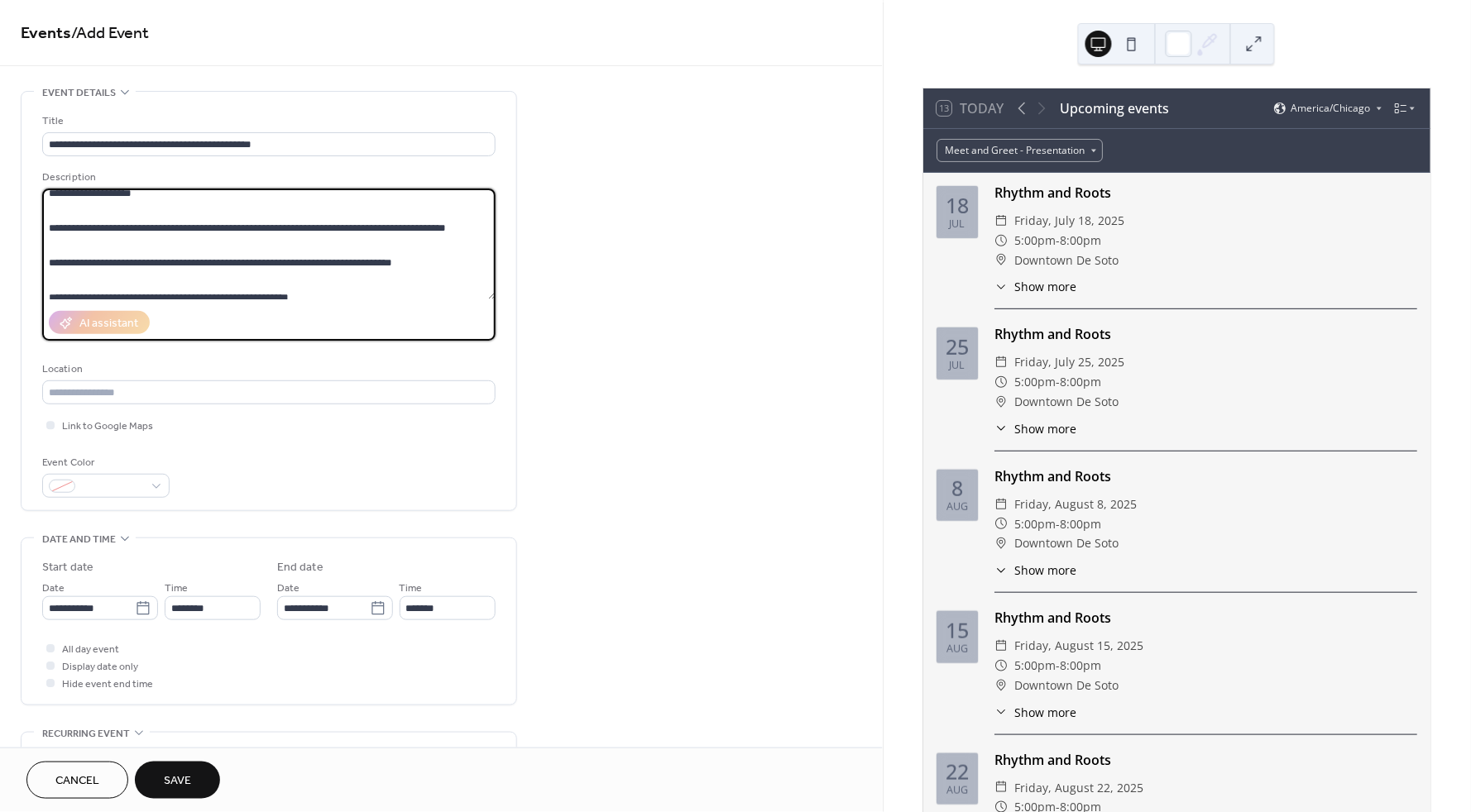 type on "**********" 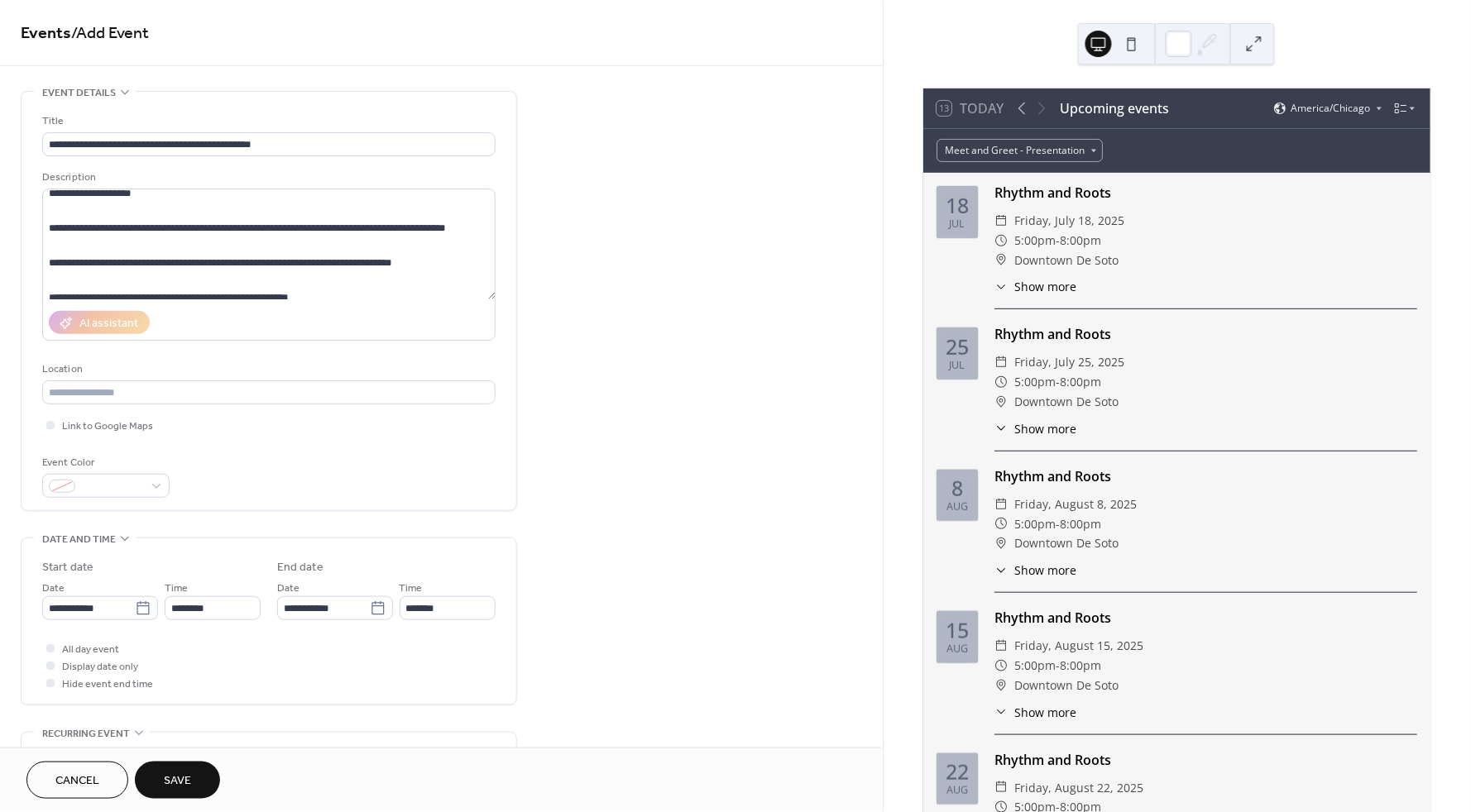 scroll, scrollTop: 36, scrollLeft: 0, axis: vertical 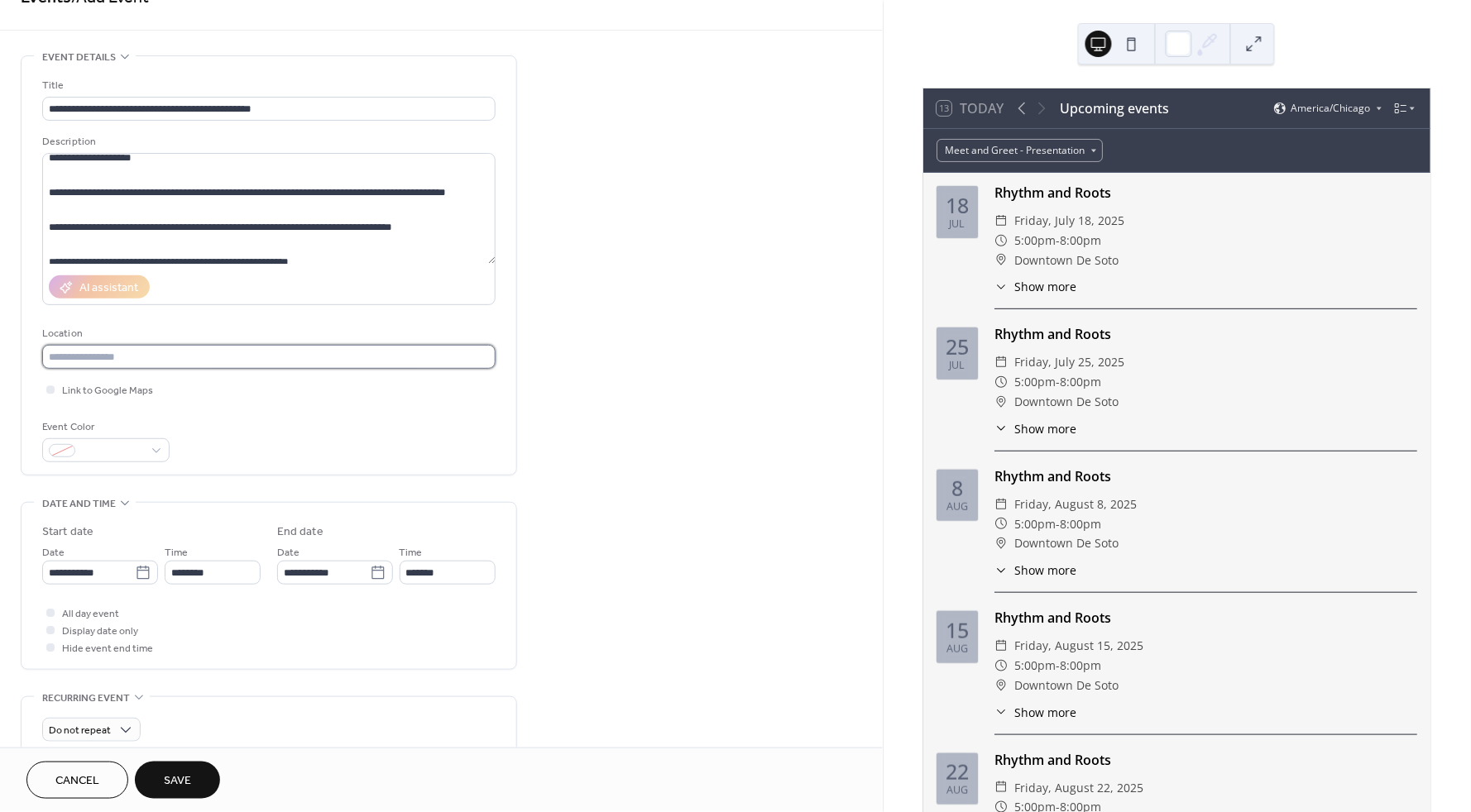 click at bounding box center [269, 356] 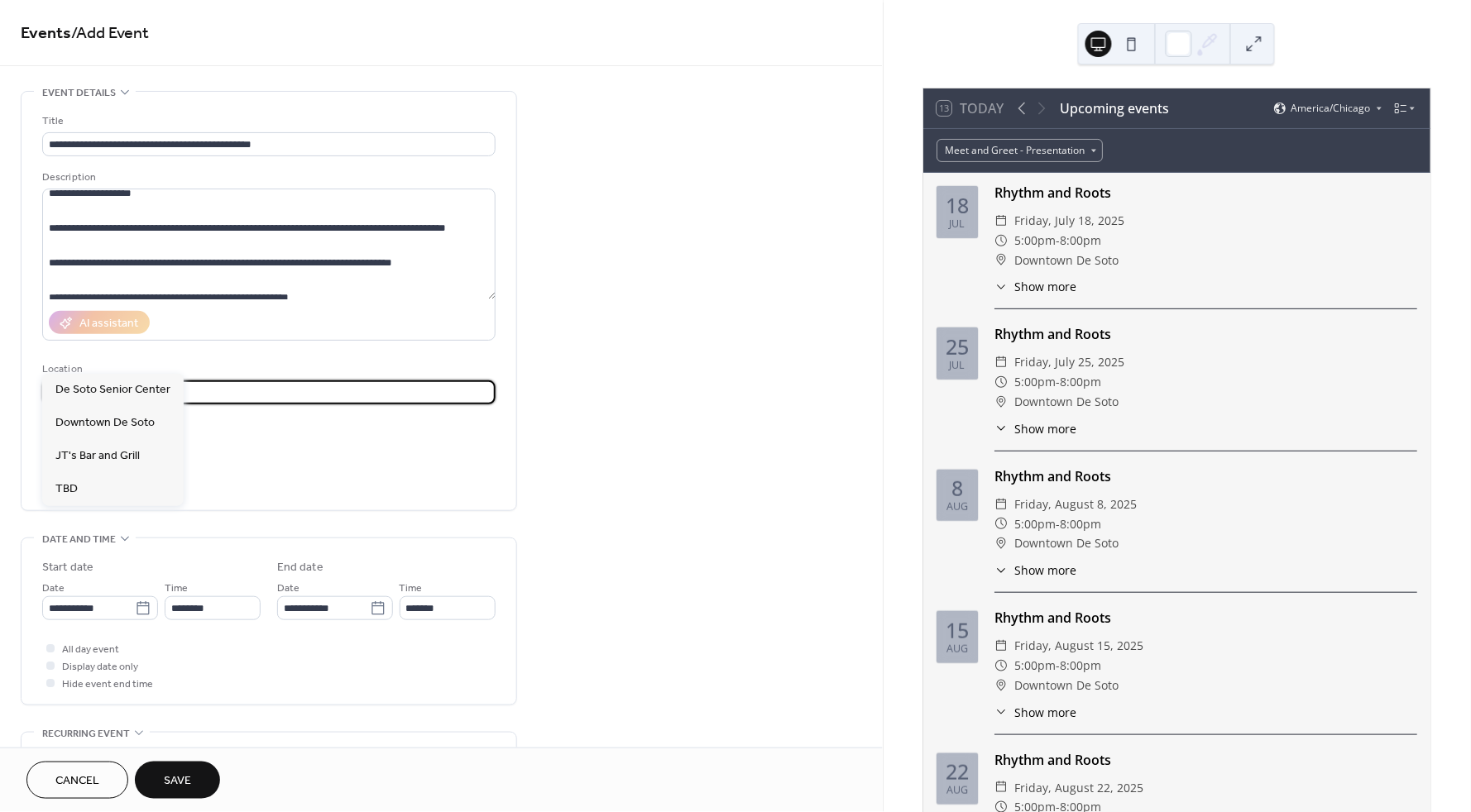 scroll, scrollTop: 0, scrollLeft: 0, axis: both 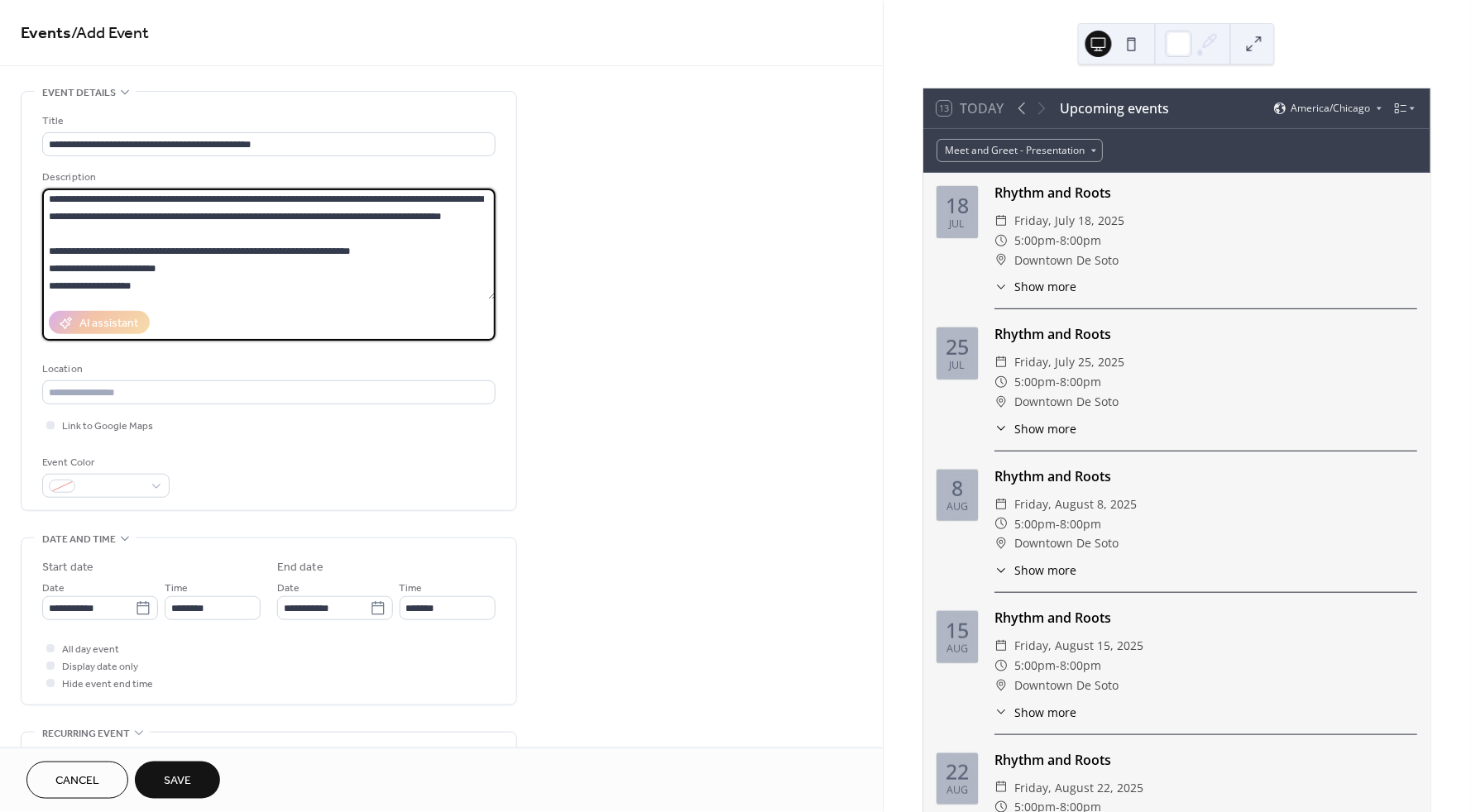 click on "**********" at bounding box center [269, 244] 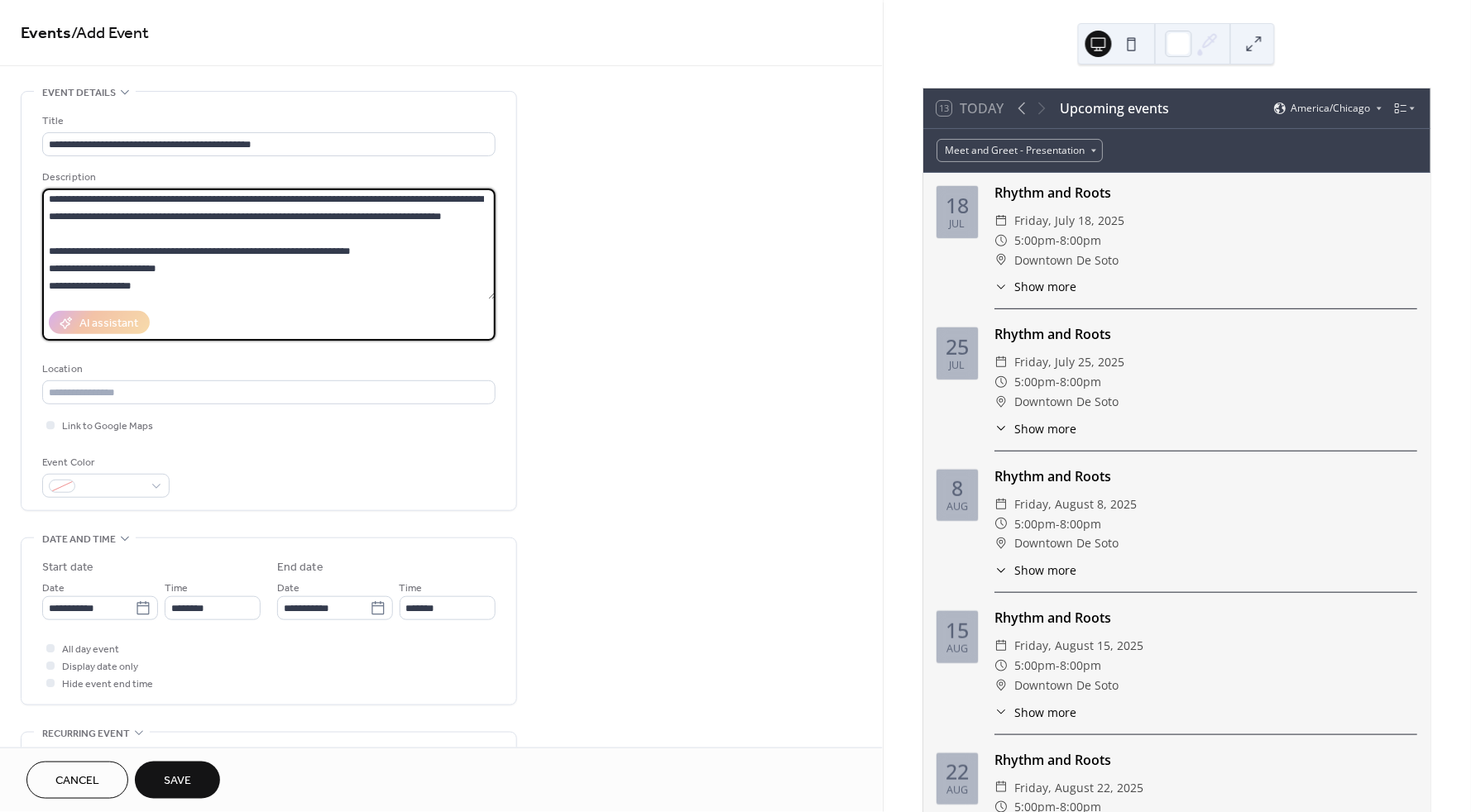 drag, startPoint x: 224, startPoint y: 249, endPoint x: 360, endPoint y: 249, distance: 136 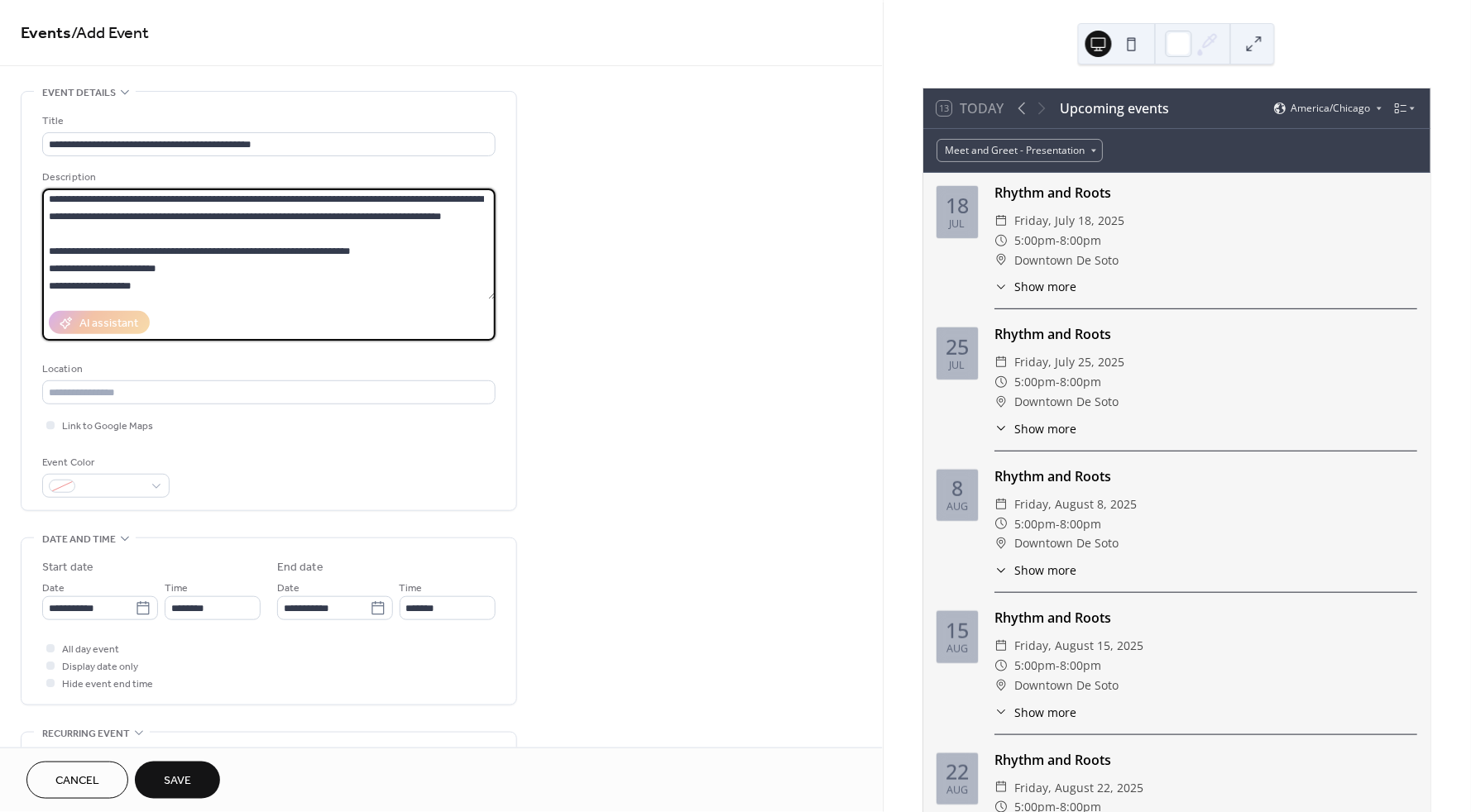 click on "**********" at bounding box center [269, 244] 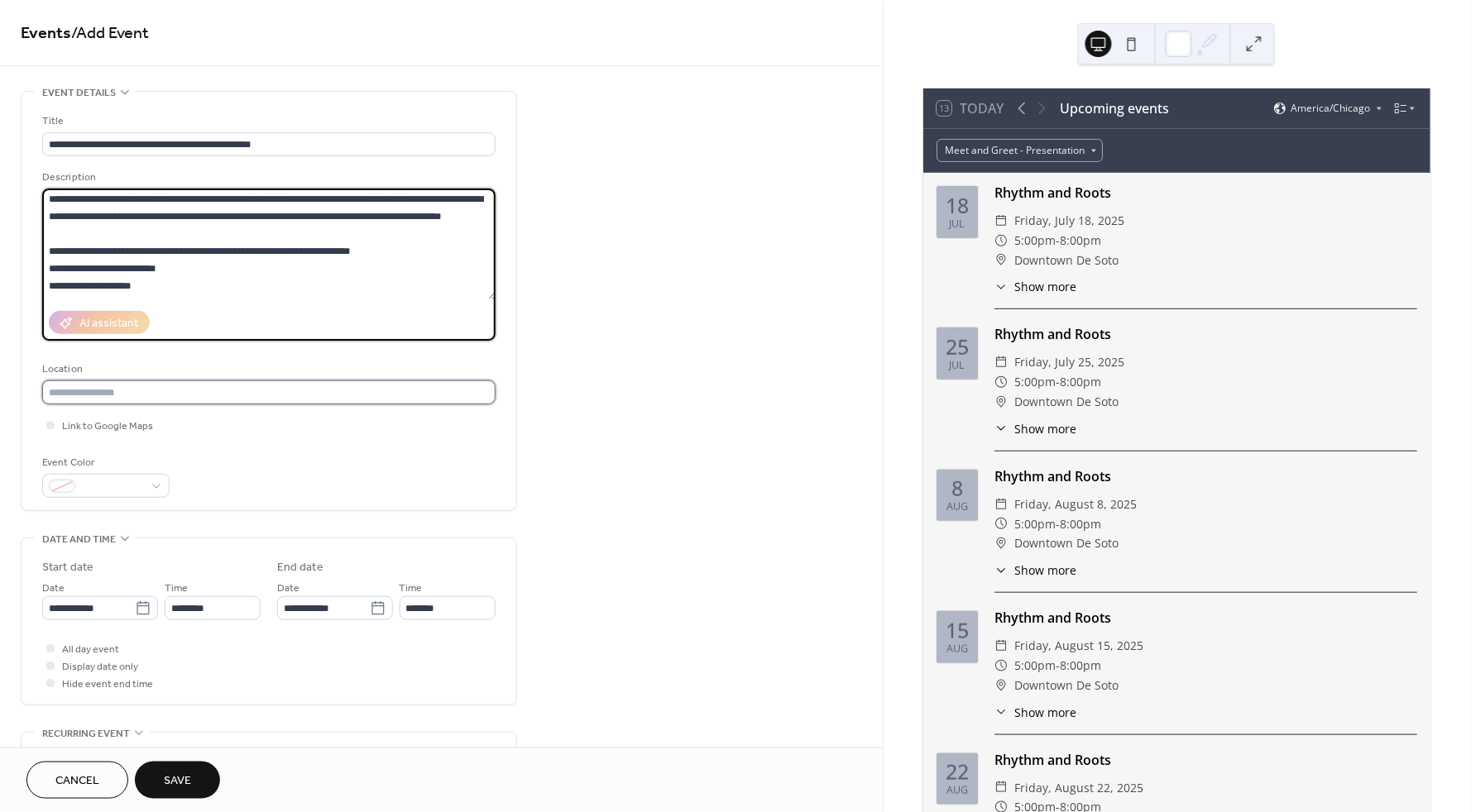 click at bounding box center [269, 392] 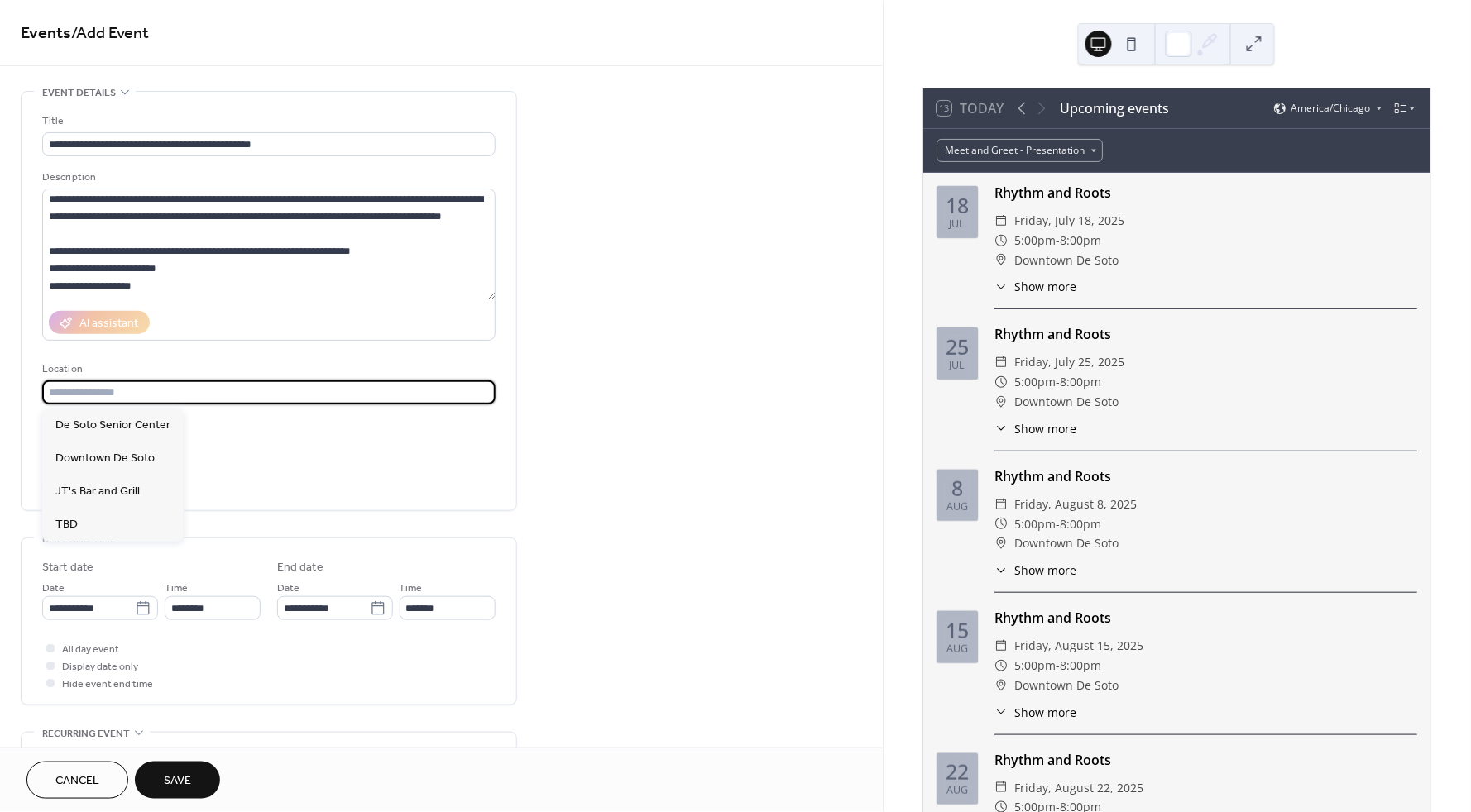 paste on "**********" 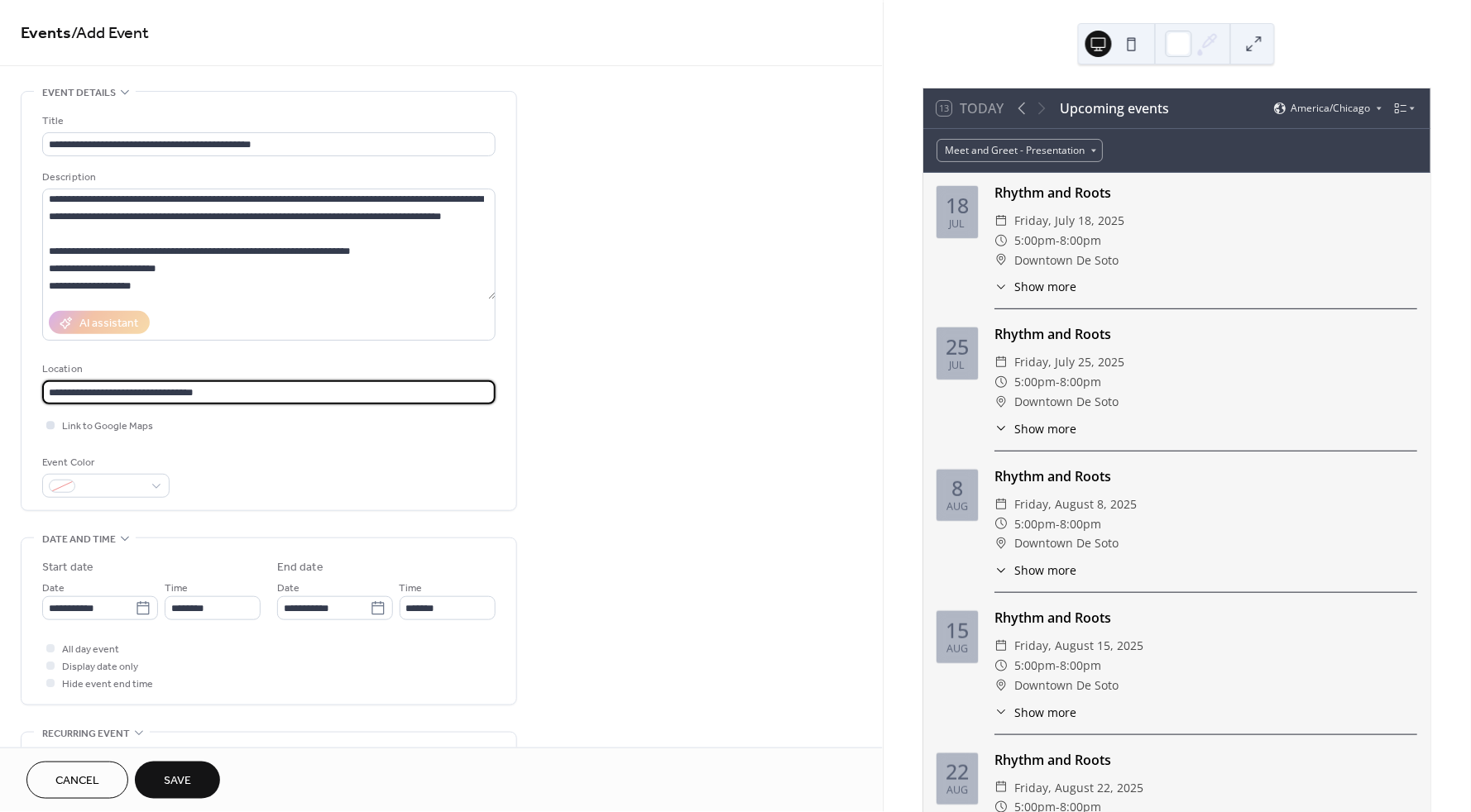 type on "**********" 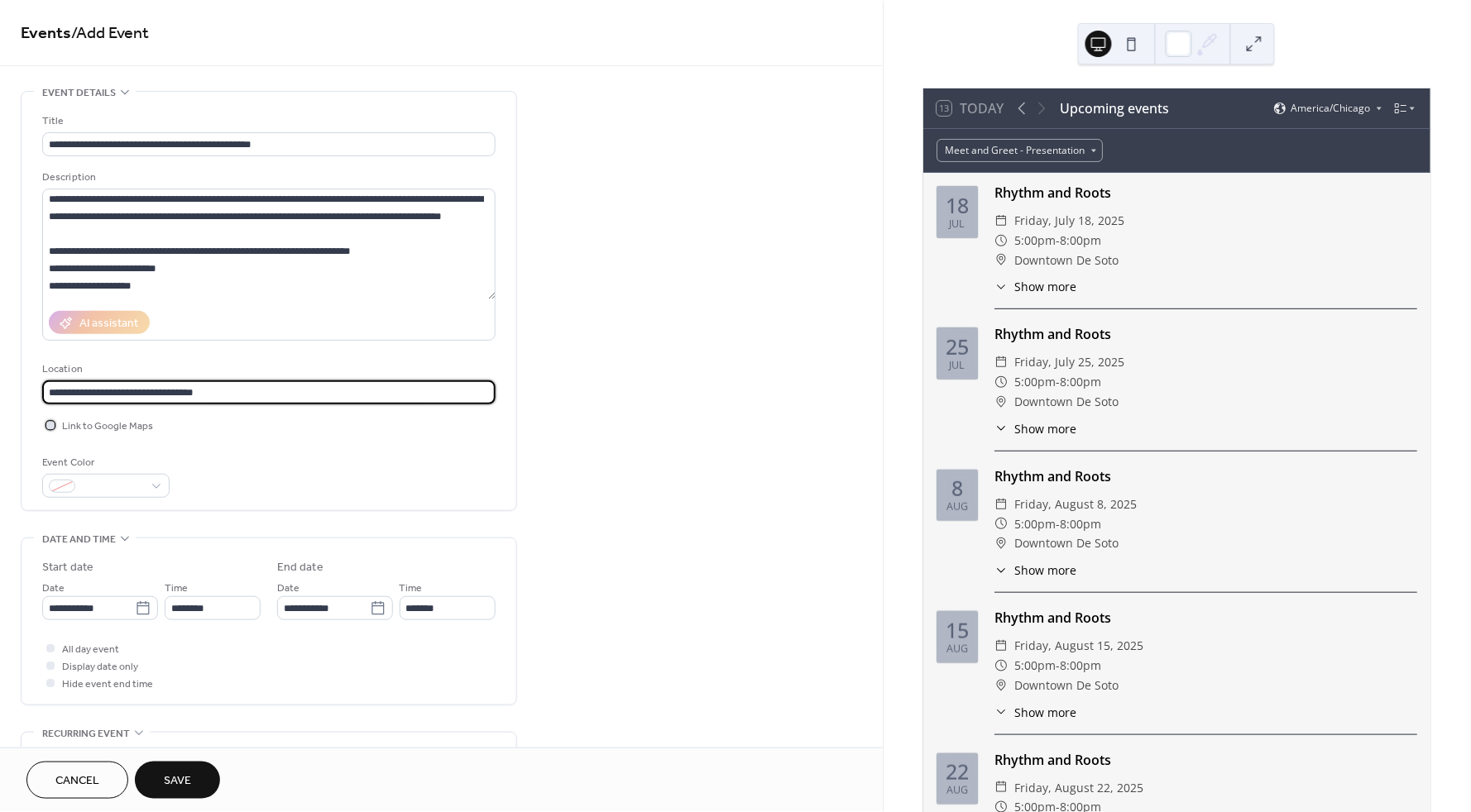 click on "Link to Google Maps" at bounding box center [108, 427] 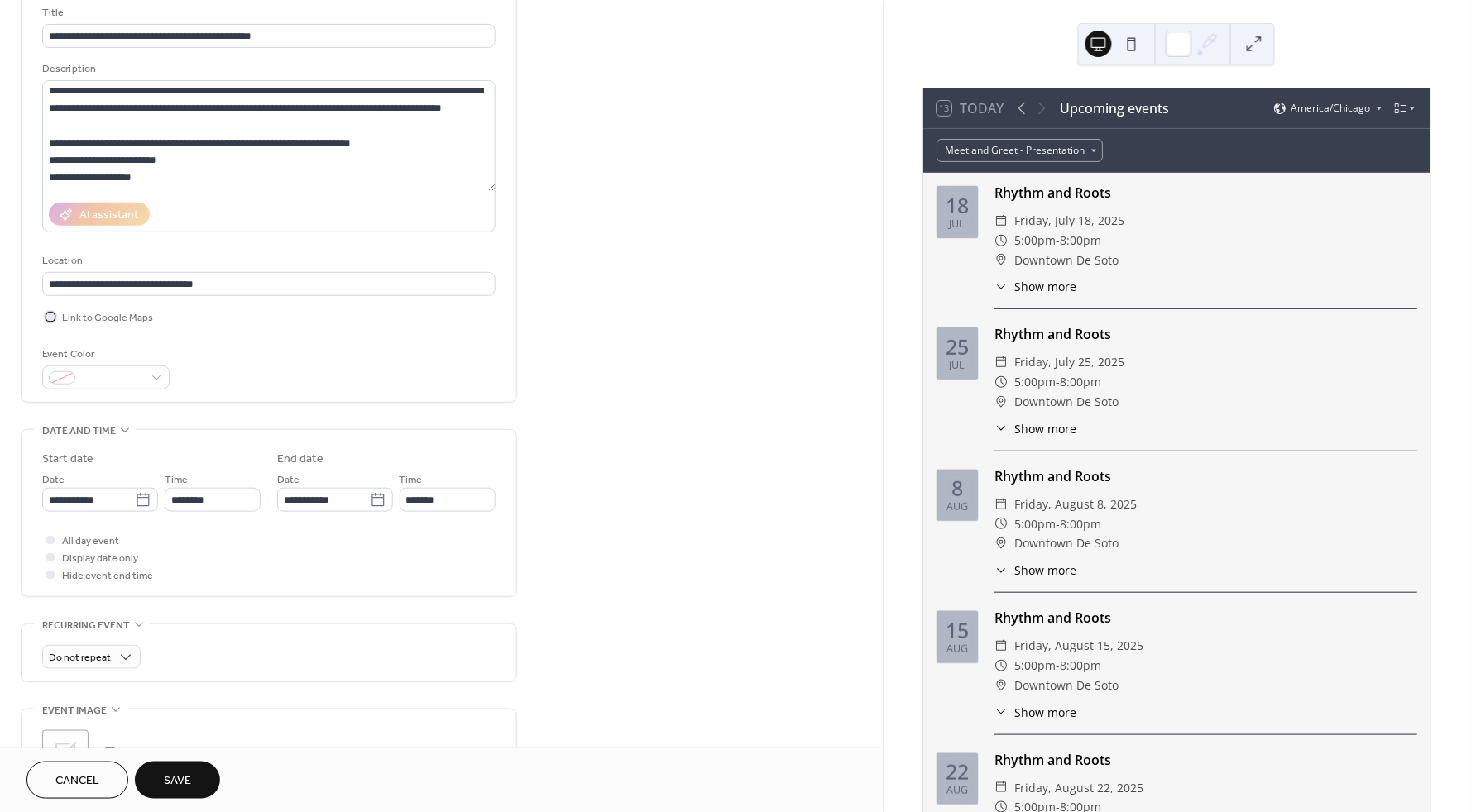 scroll, scrollTop: 111, scrollLeft: 0, axis: vertical 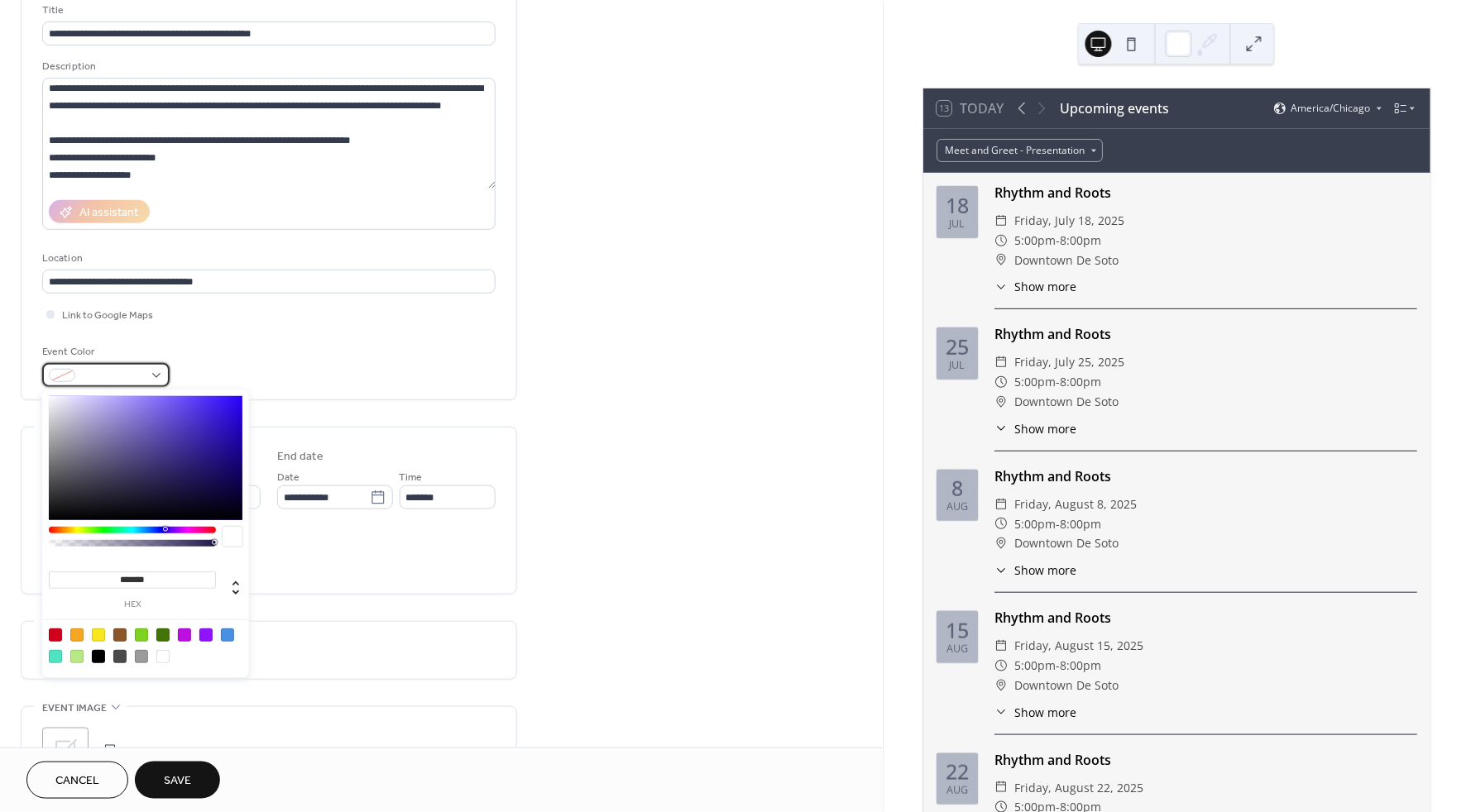 click at bounding box center (106, 375) 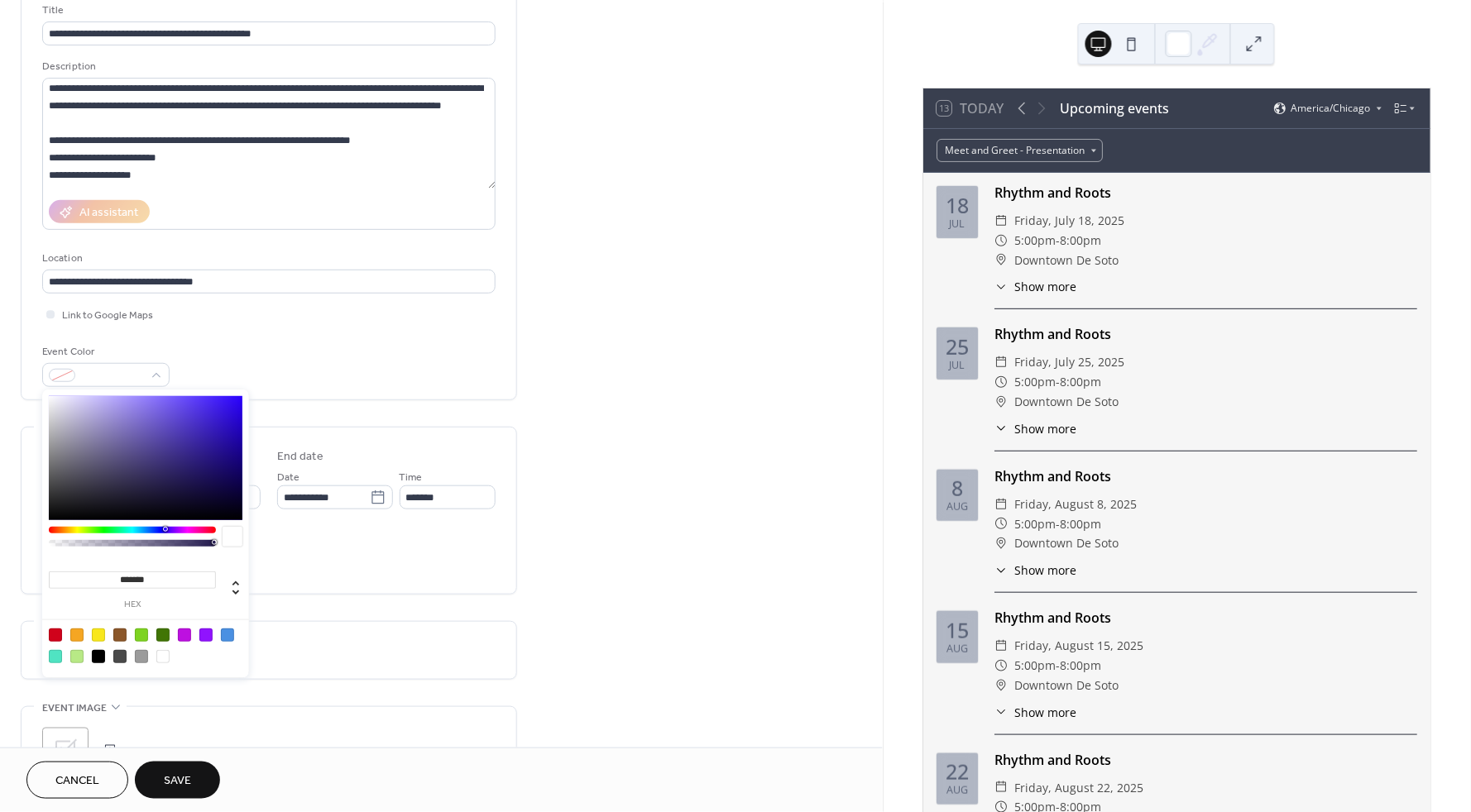 click at bounding box center (206, 635) 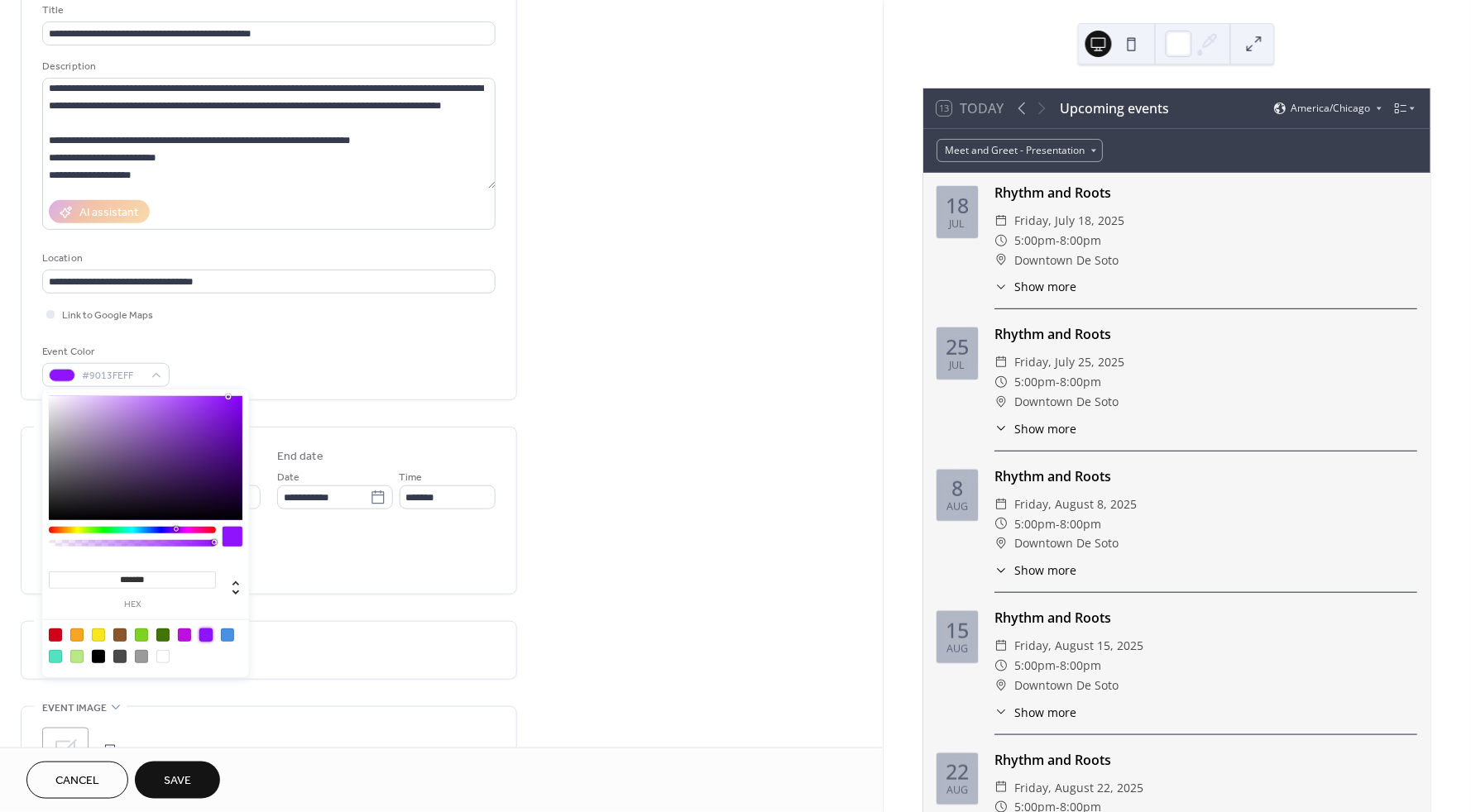 click on "**********" at bounding box center [441, 484] 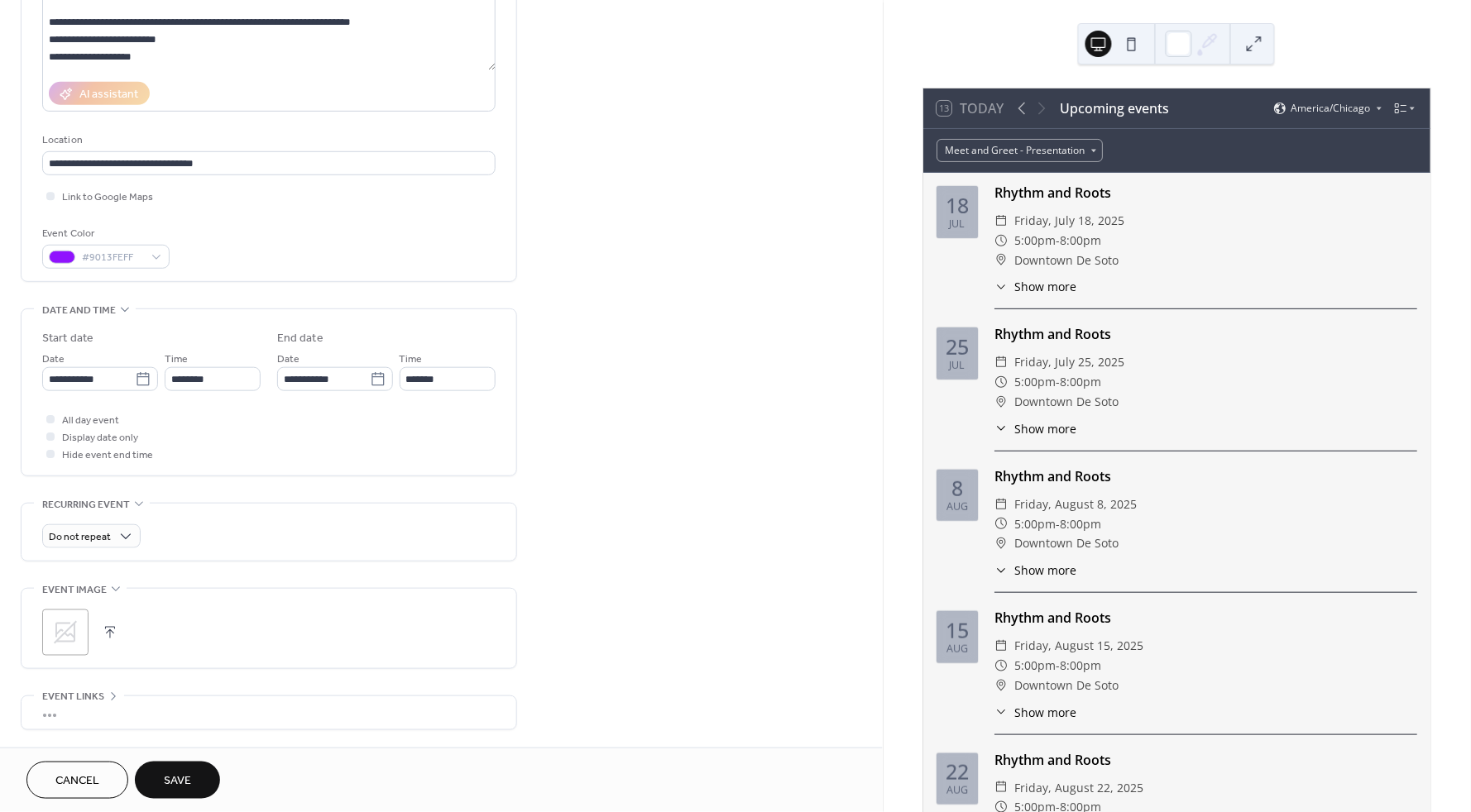 scroll, scrollTop: 262, scrollLeft: 0, axis: vertical 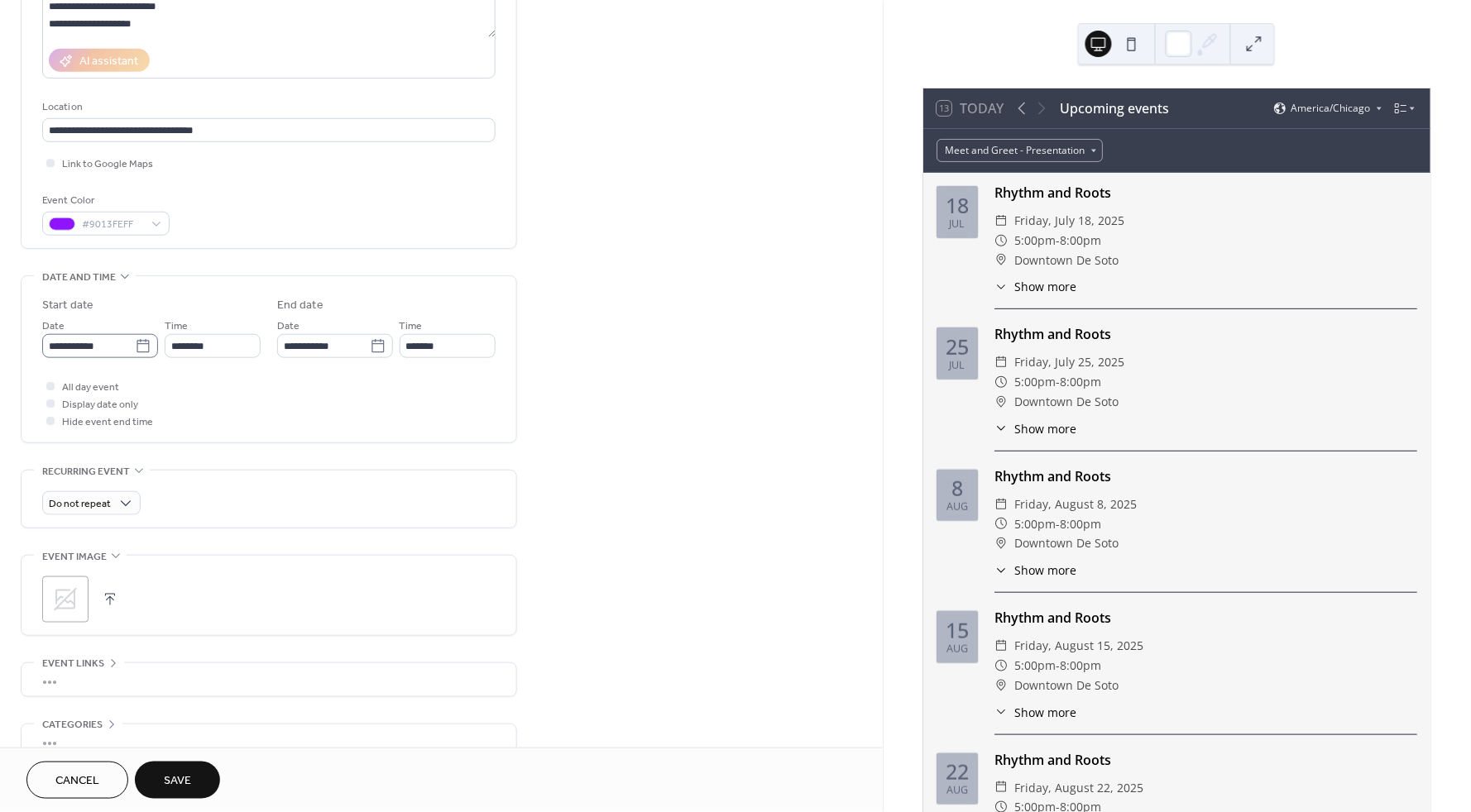 click 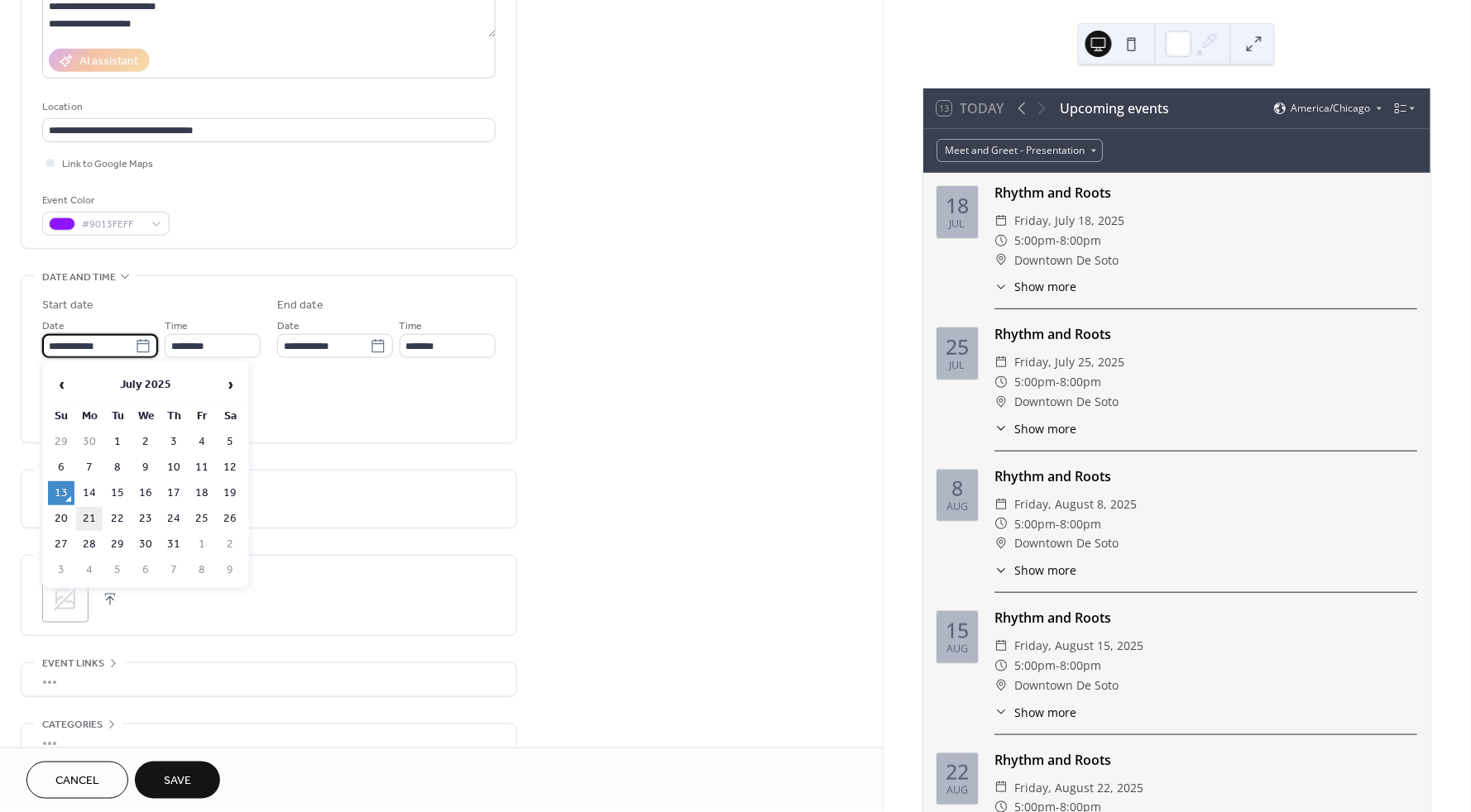 click on "21" at bounding box center [89, 518] 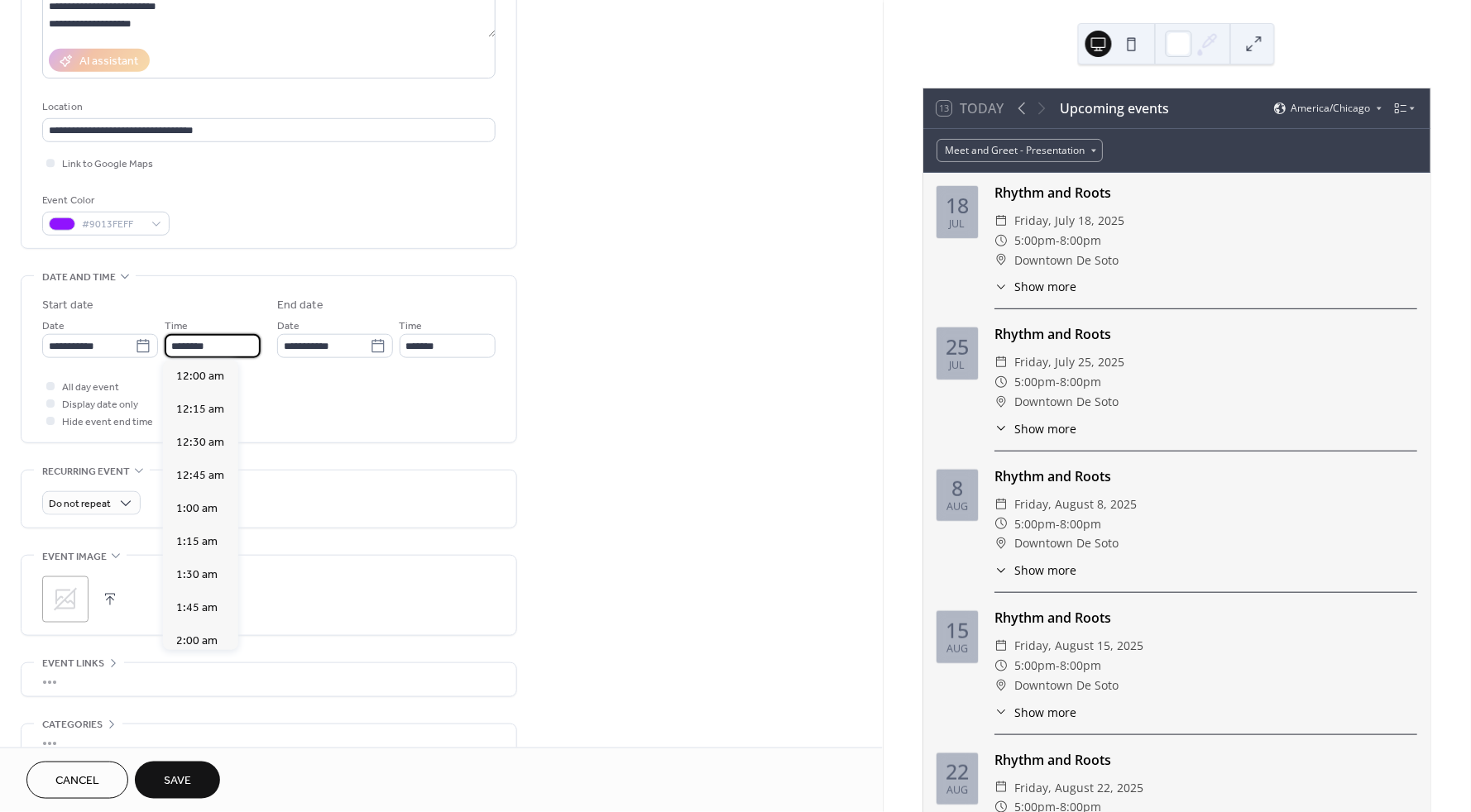 click on "********" at bounding box center [213, 346] 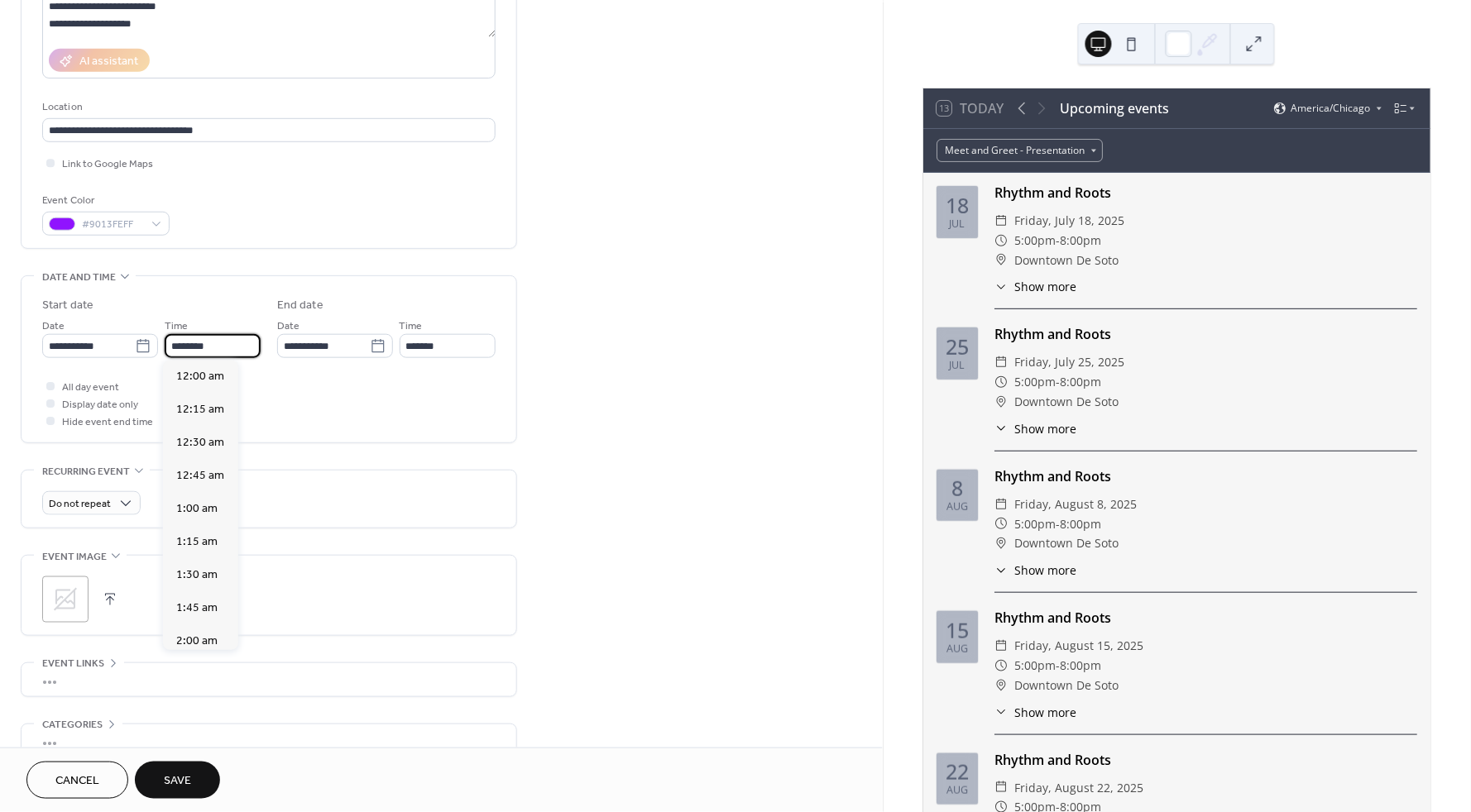 scroll, scrollTop: 1568, scrollLeft: 0, axis: vertical 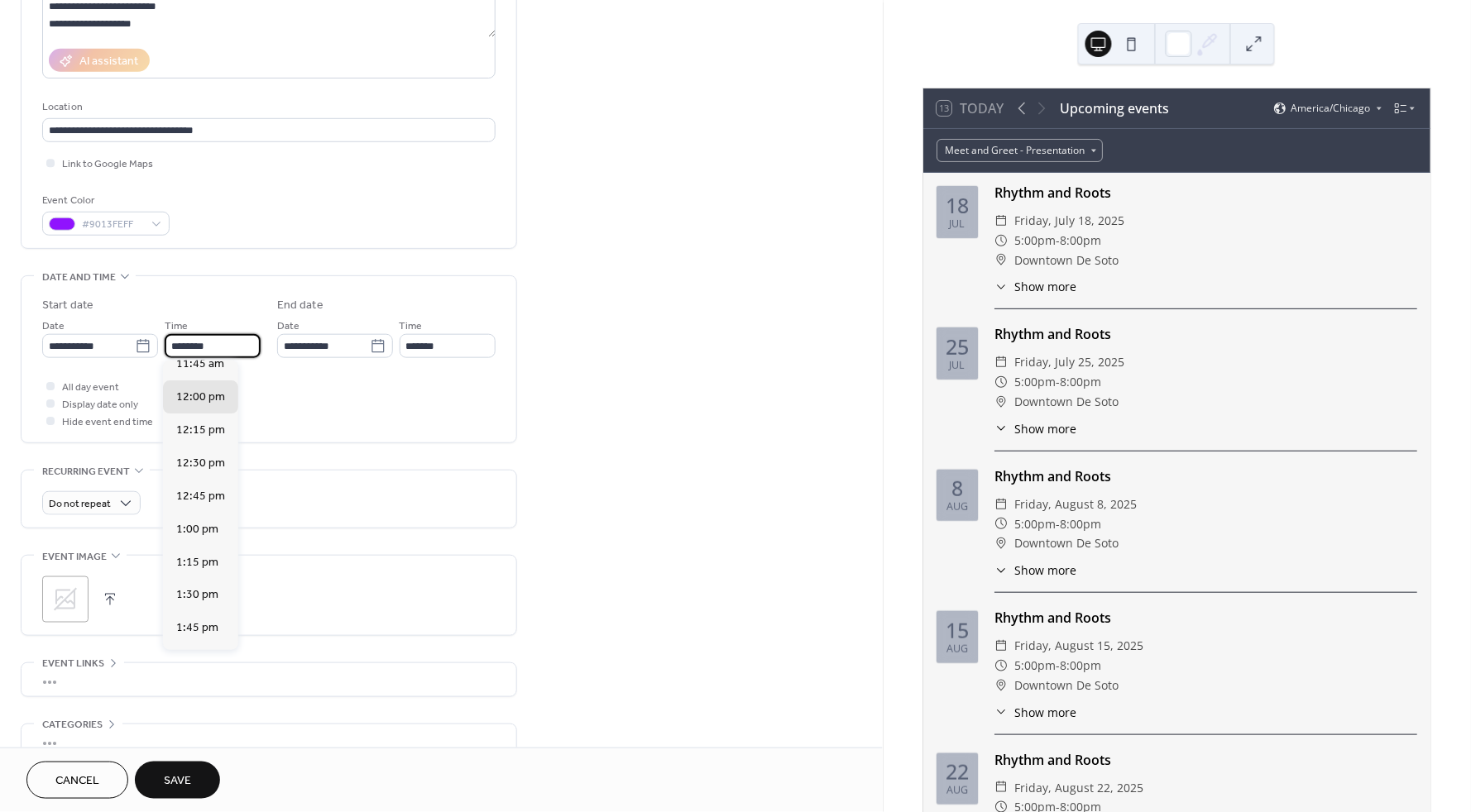 click on "********" at bounding box center [213, 346] 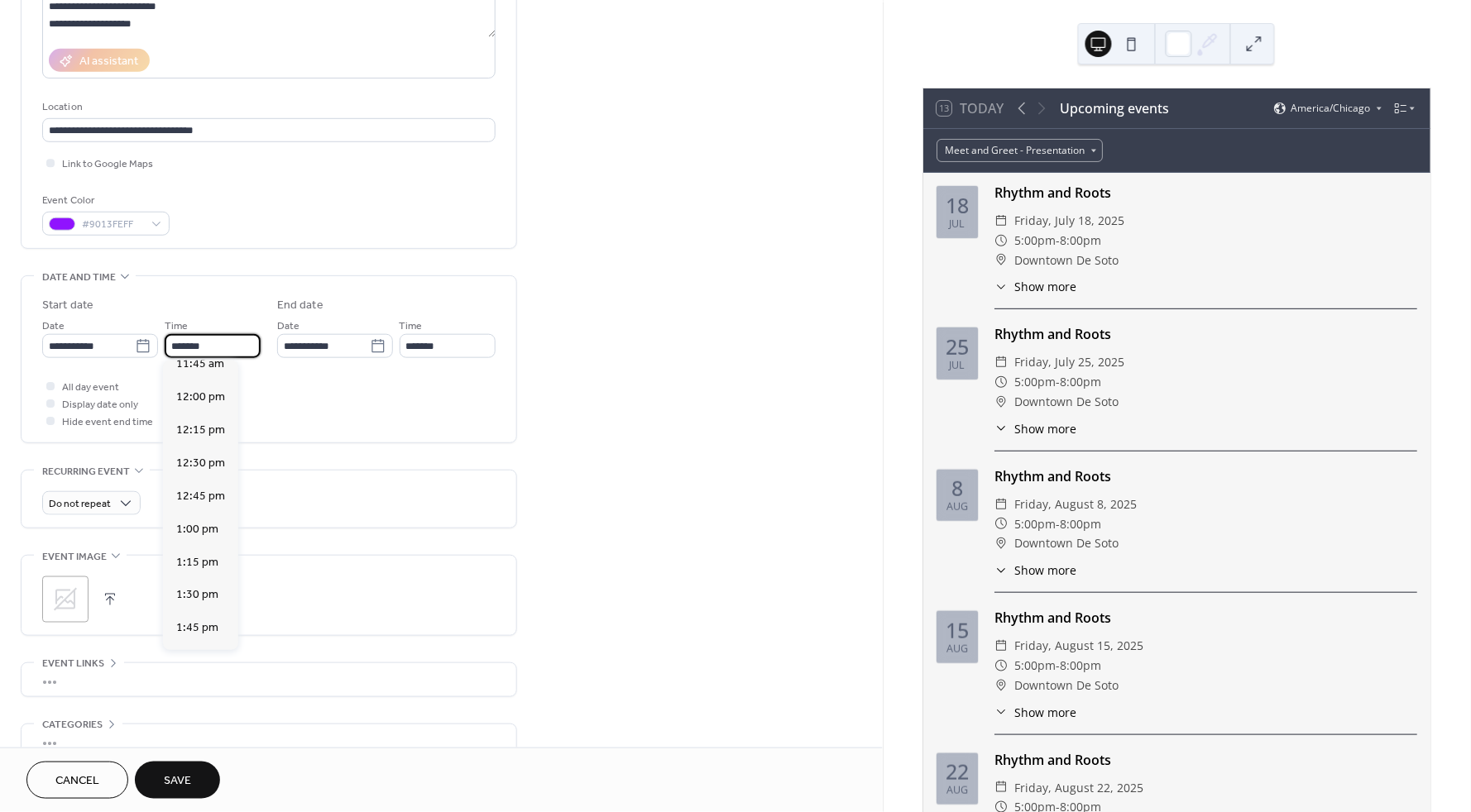 scroll, scrollTop: 2352, scrollLeft: 0, axis: vertical 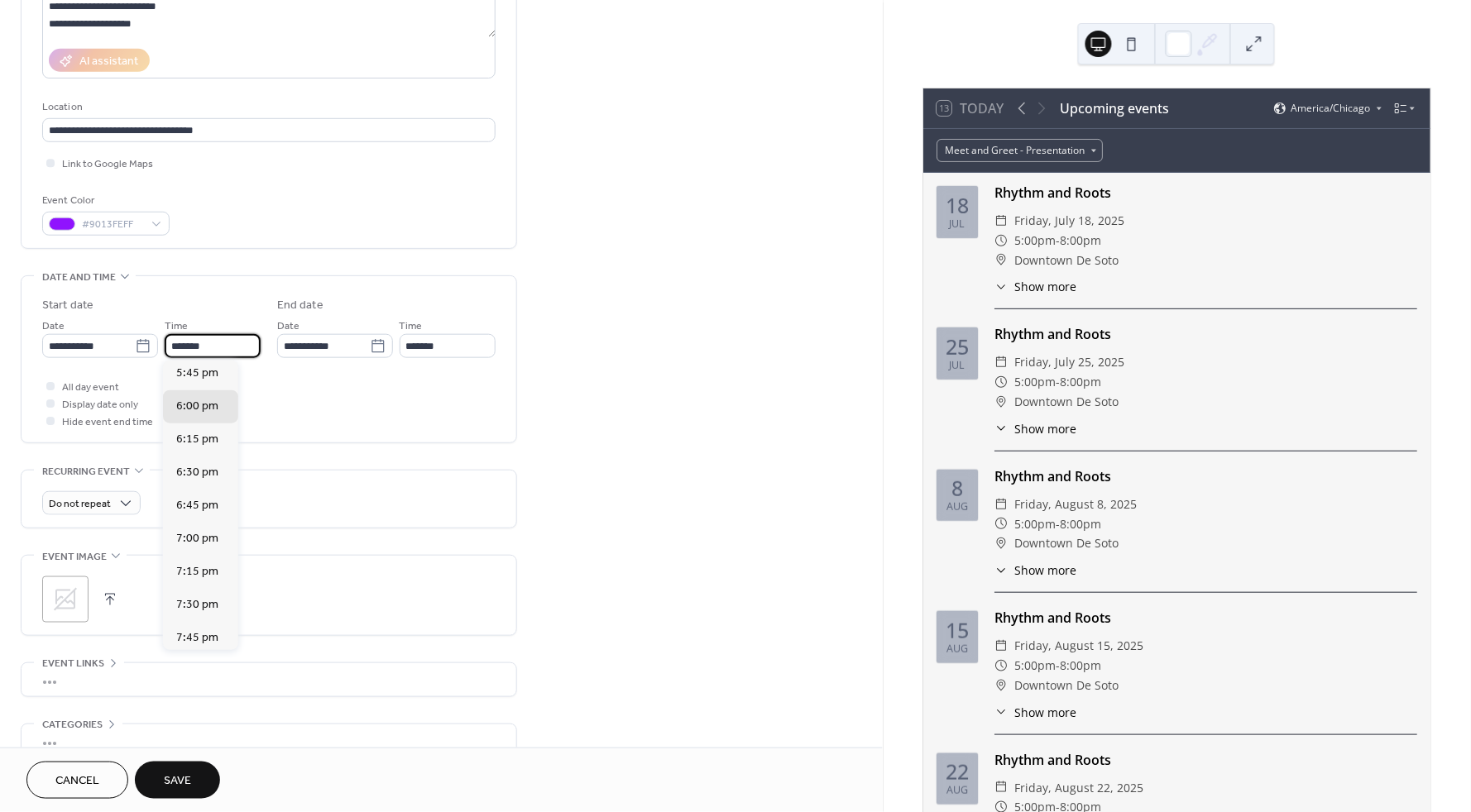 type on "*******" 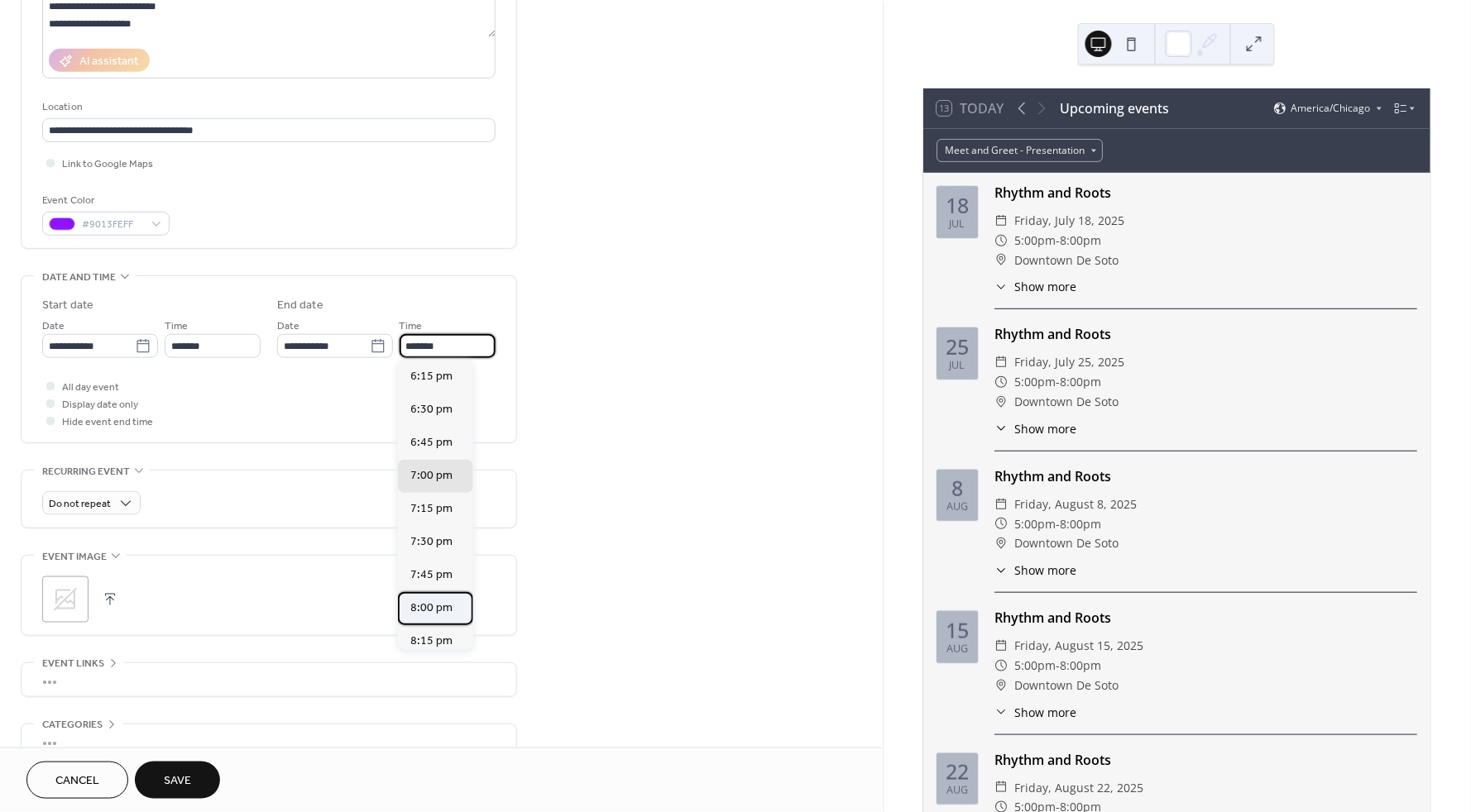 click on "8:00 pm" at bounding box center (432, 609) 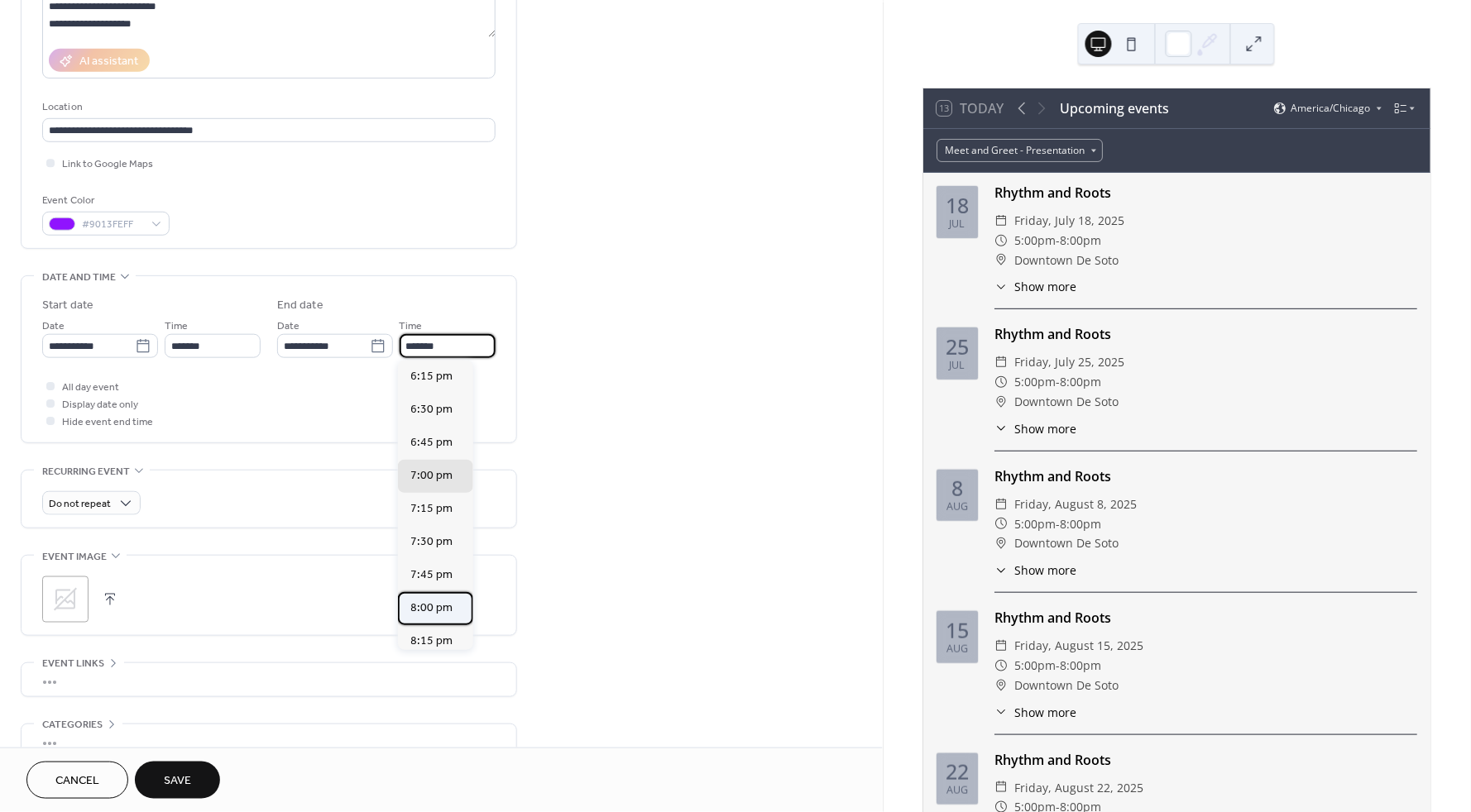 type on "*******" 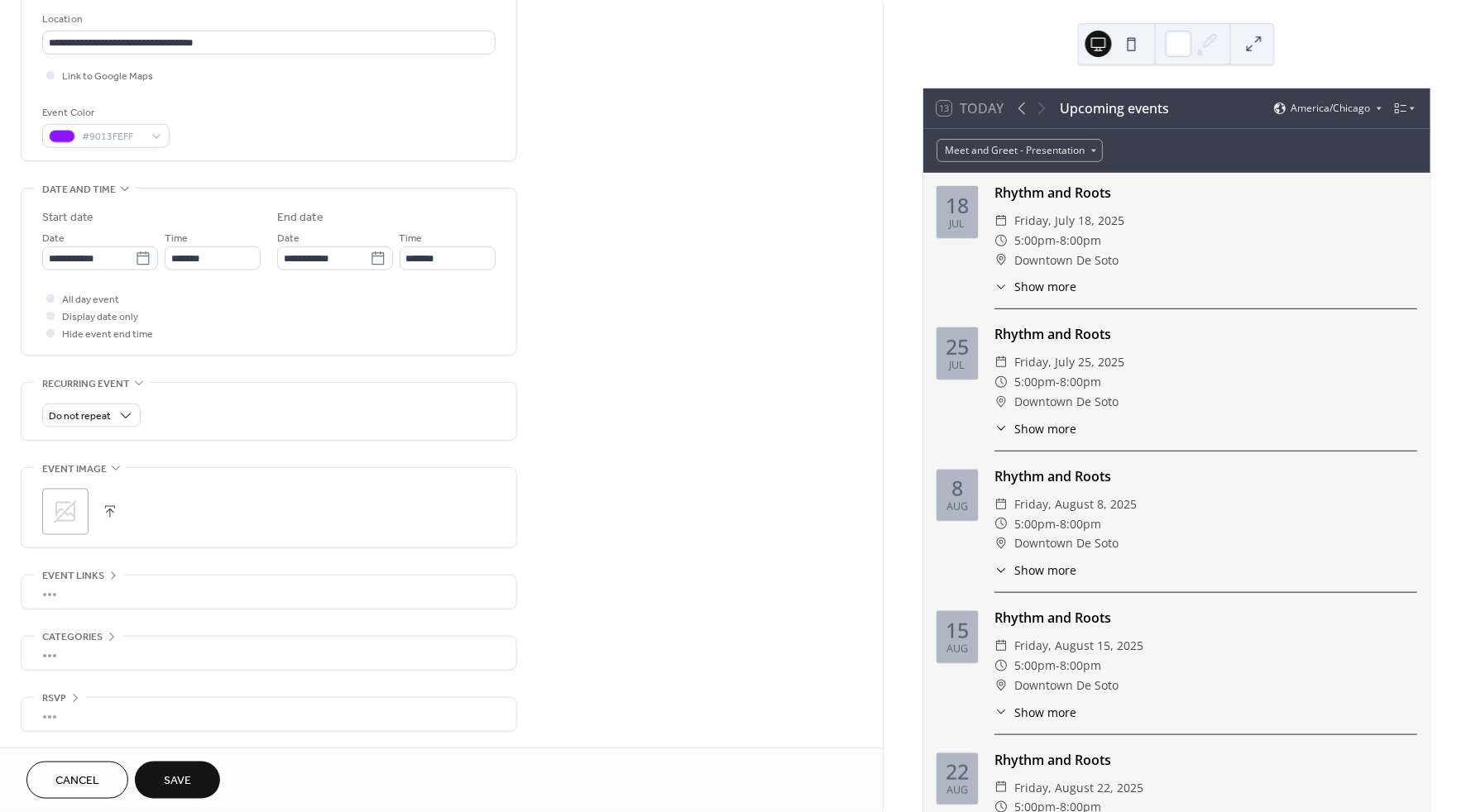 scroll, scrollTop: 349, scrollLeft: 0, axis: vertical 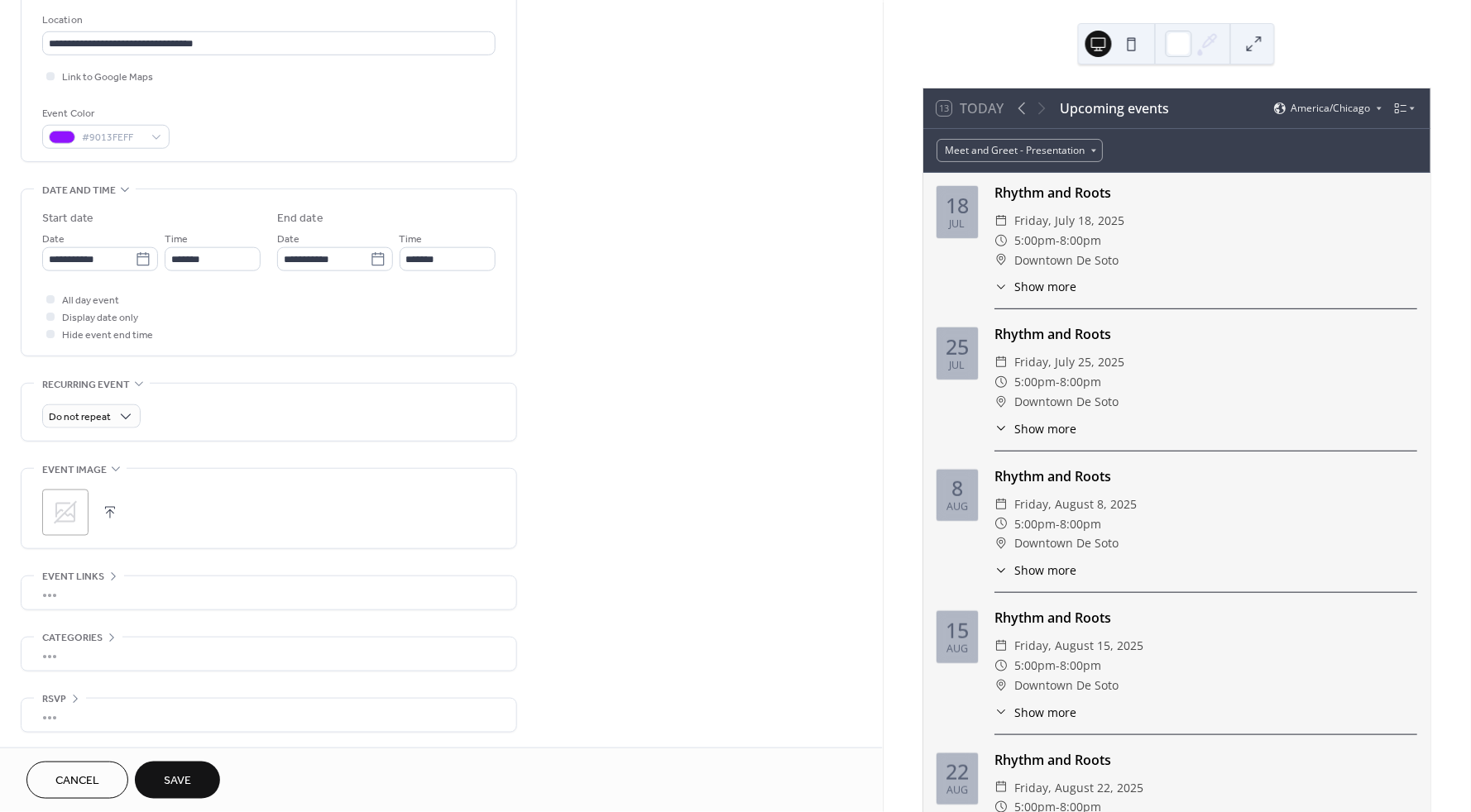 click 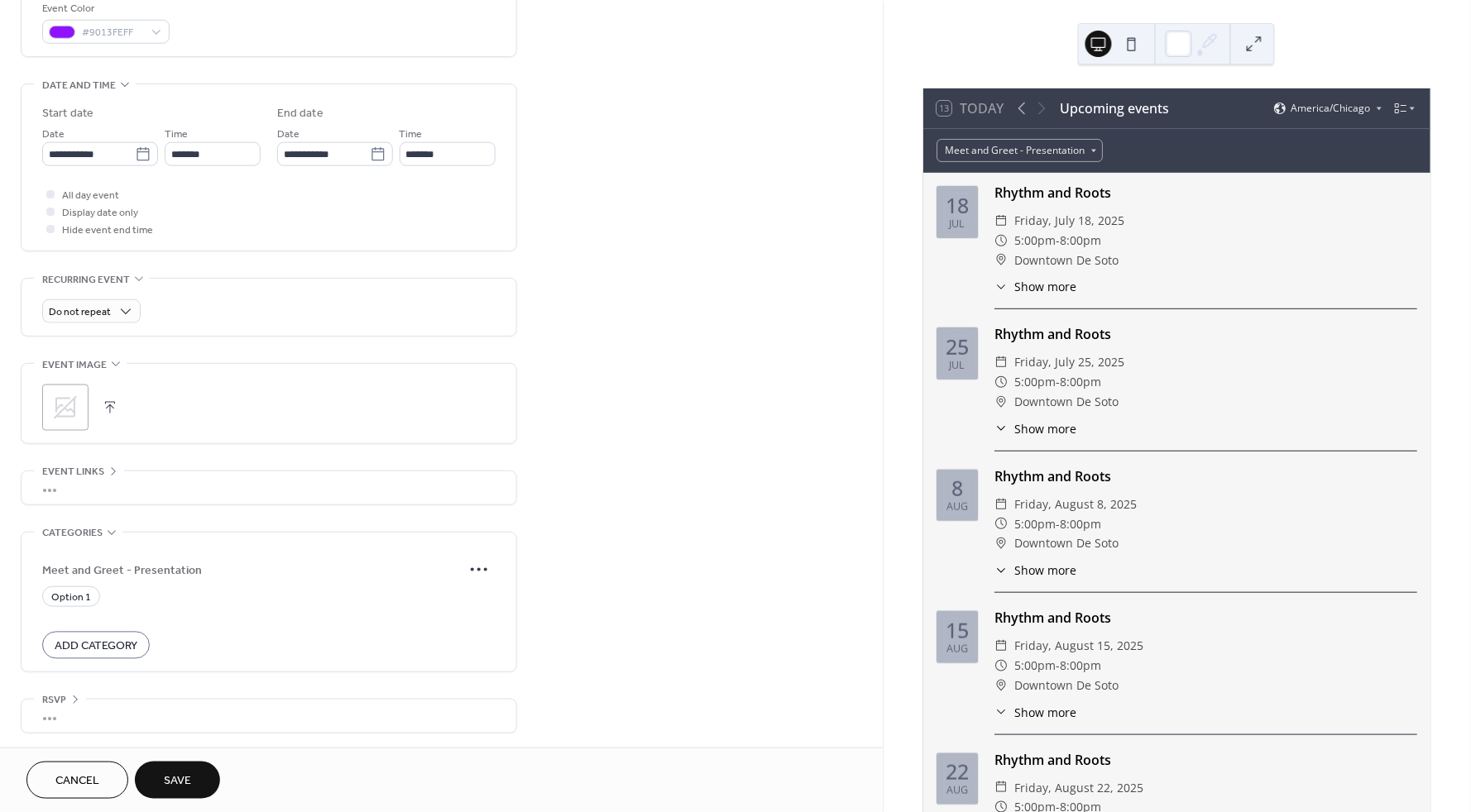 scroll, scrollTop: 453, scrollLeft: 0, axis: vertical 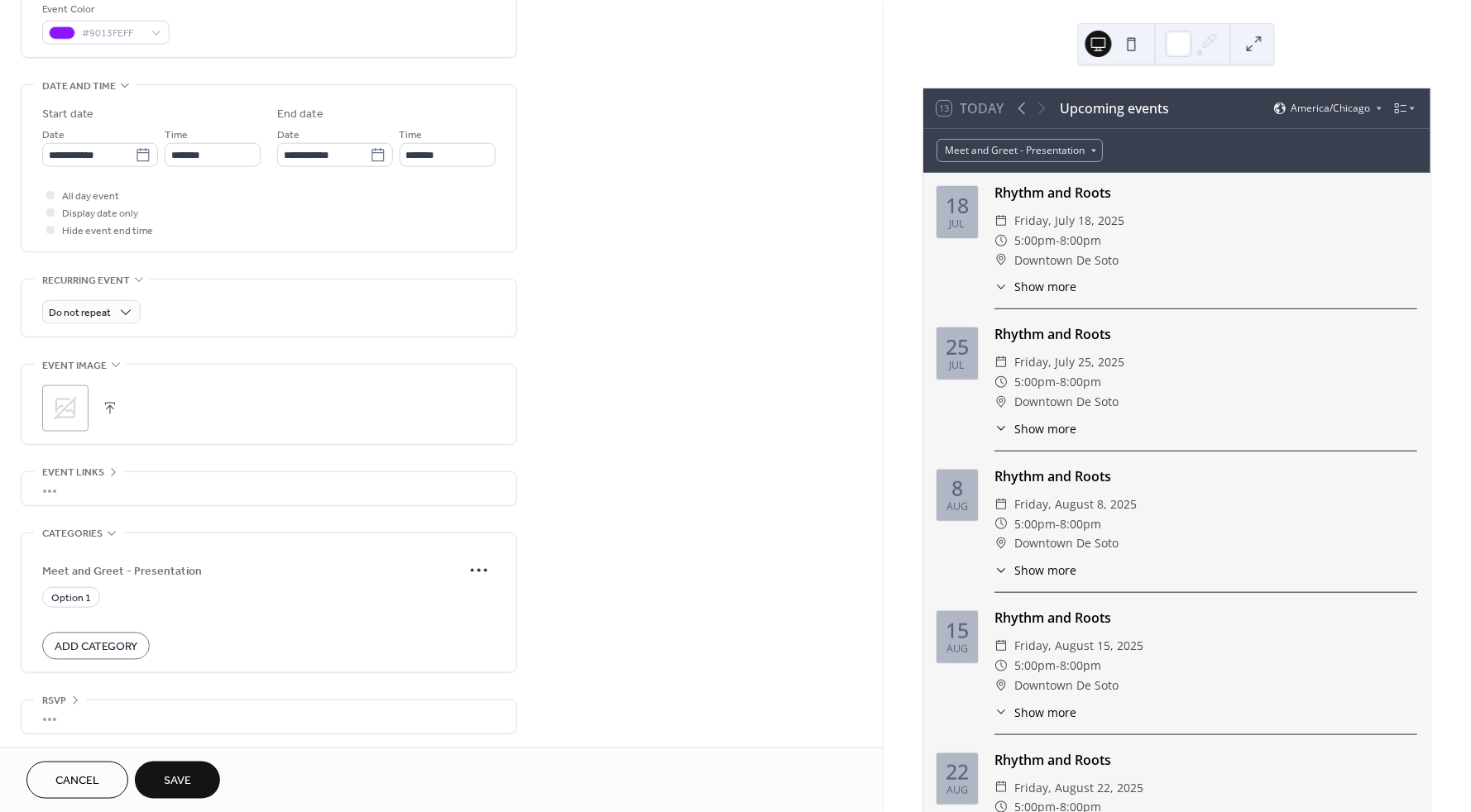 click on "Add Category" at bounding box center [96, 647] 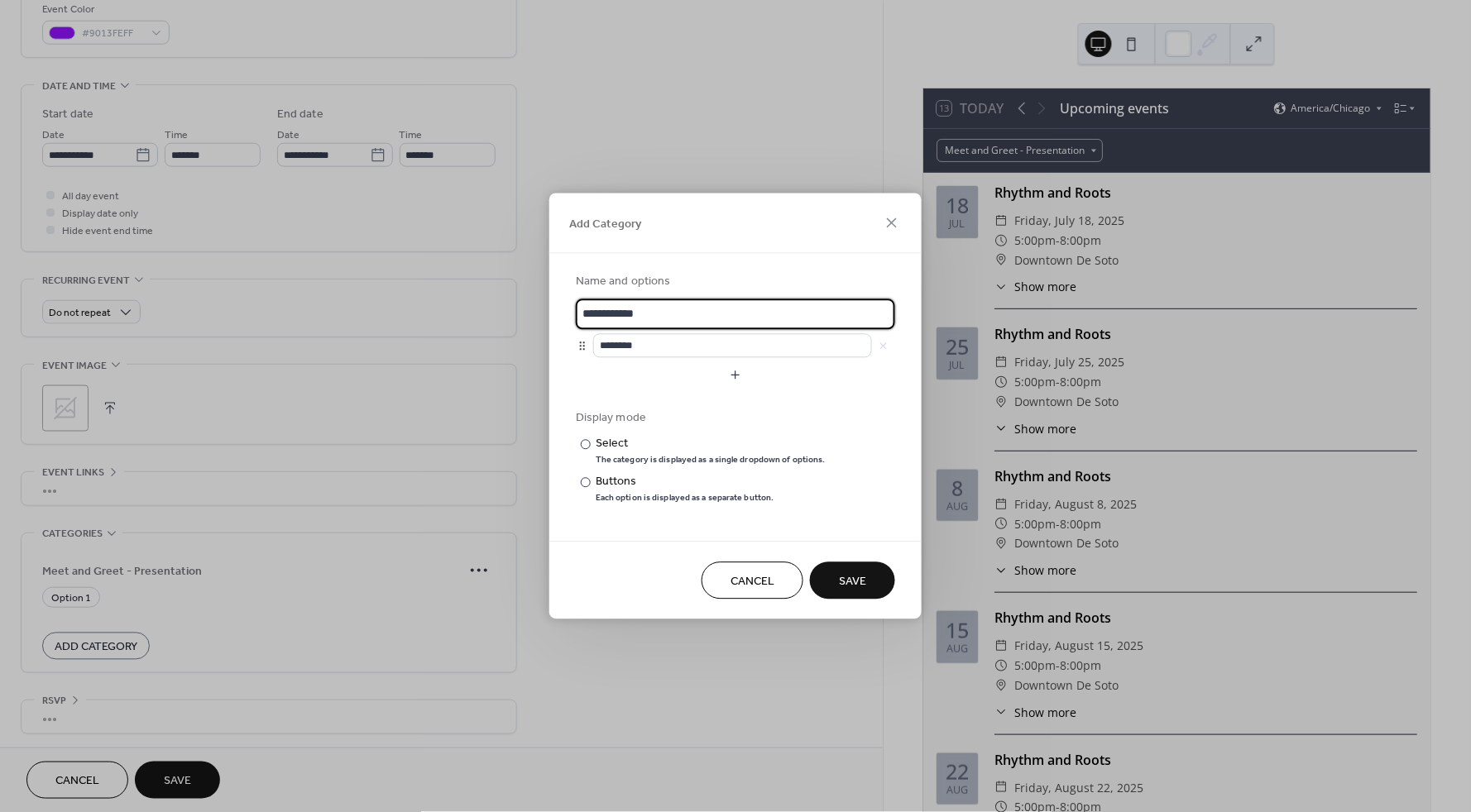 click on "**********" at bounding box center [736, 314] 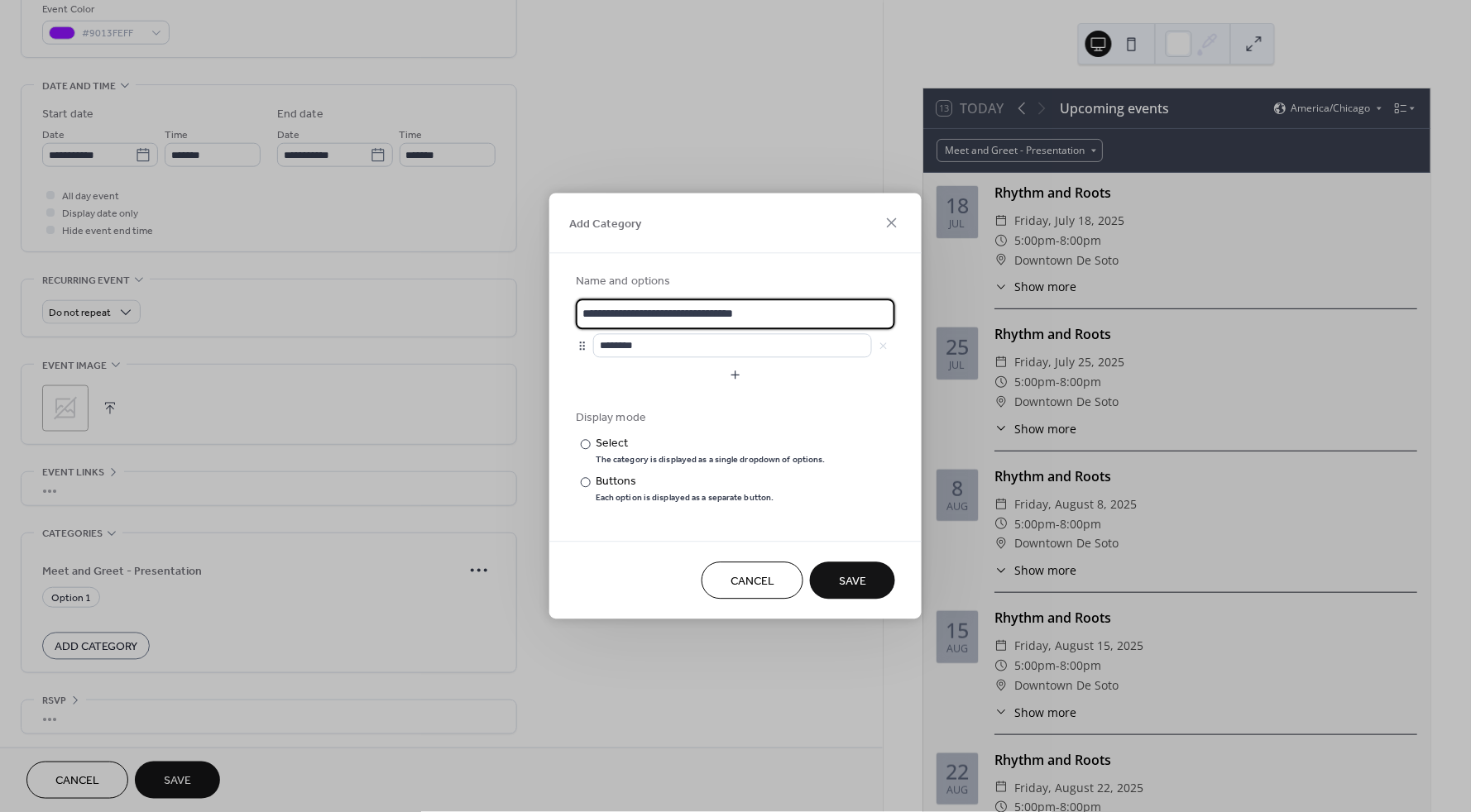 click on "**********" at bounding box center (736, 314) 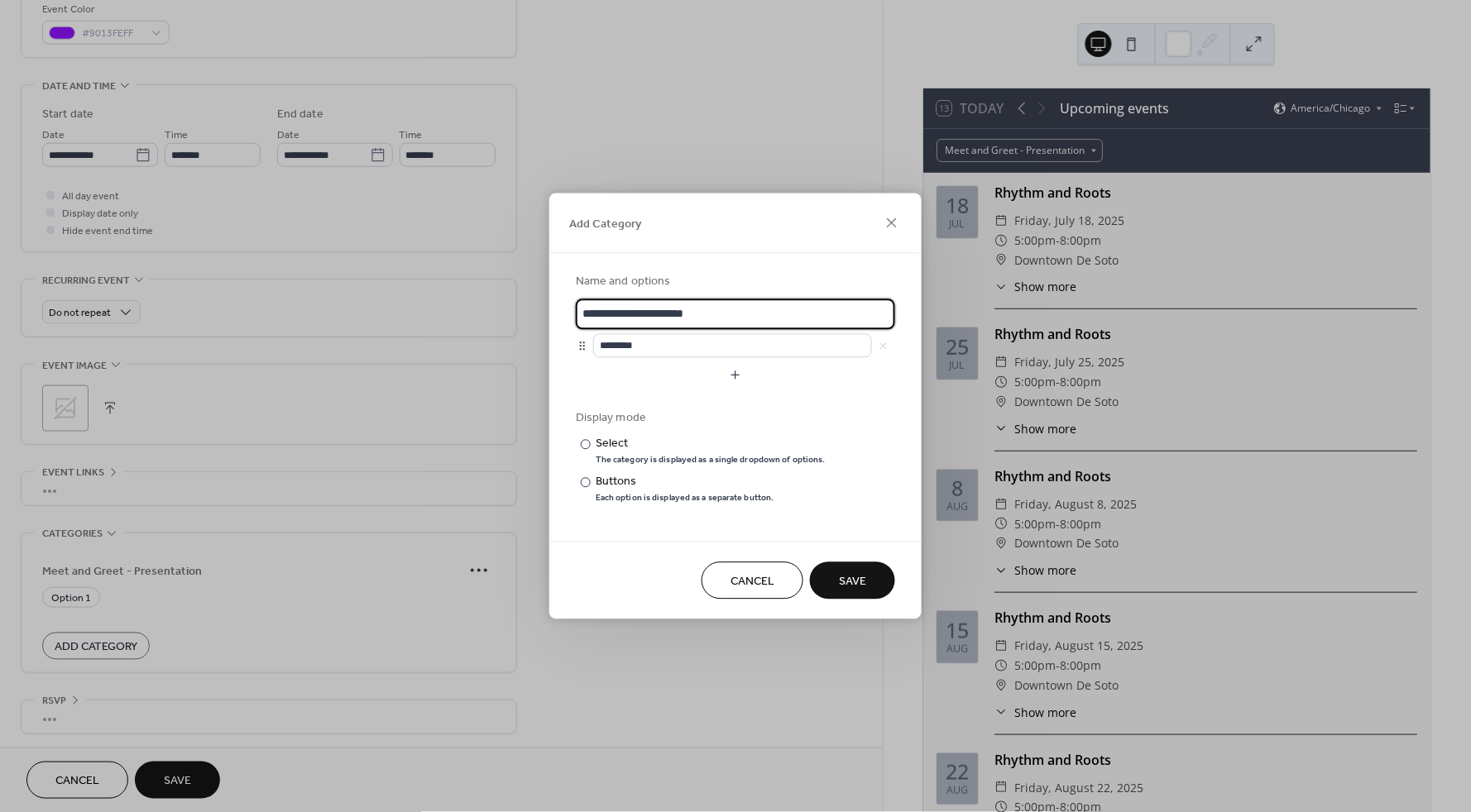 type on "**********" 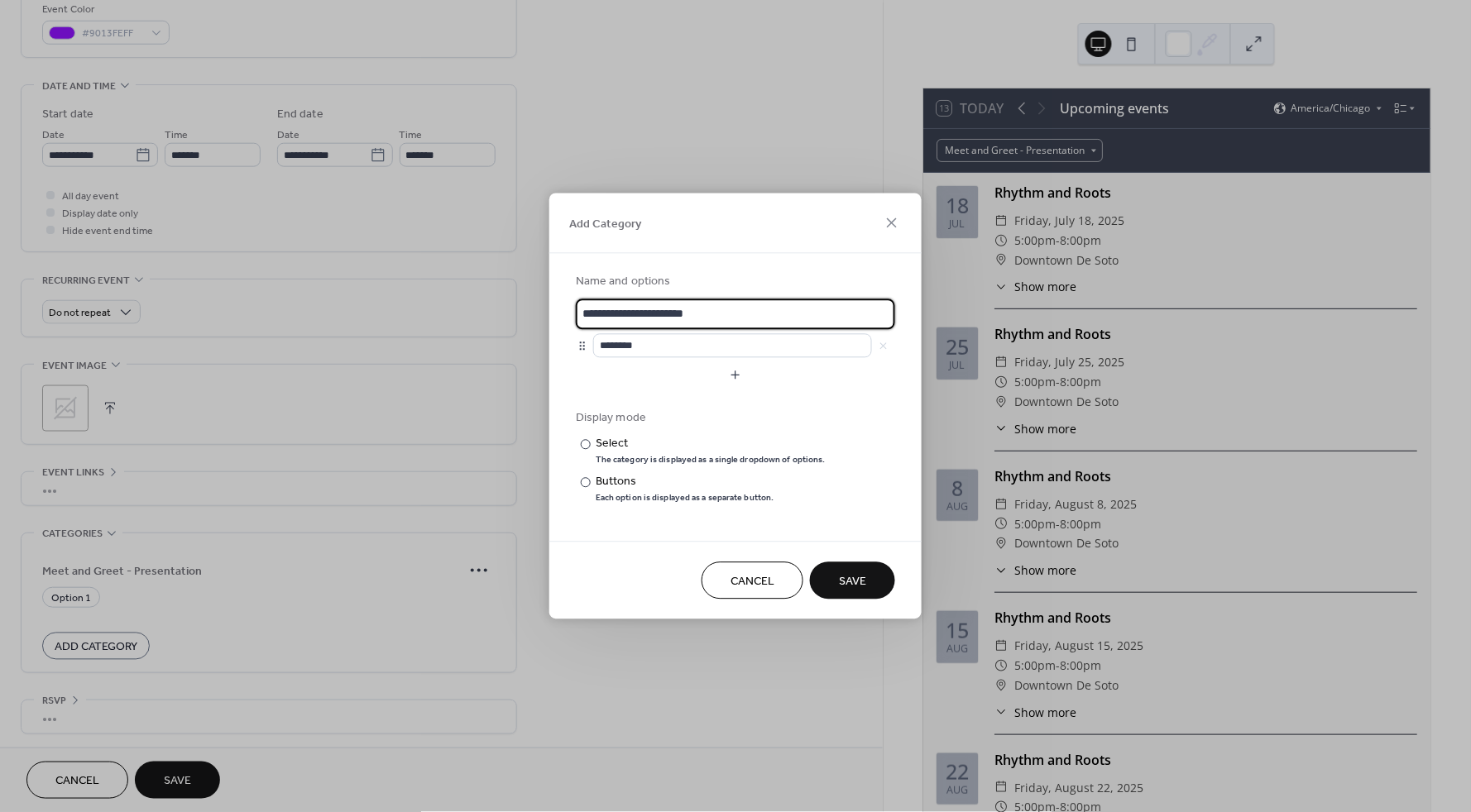 click on "Save" at bounding box center [852, 581] 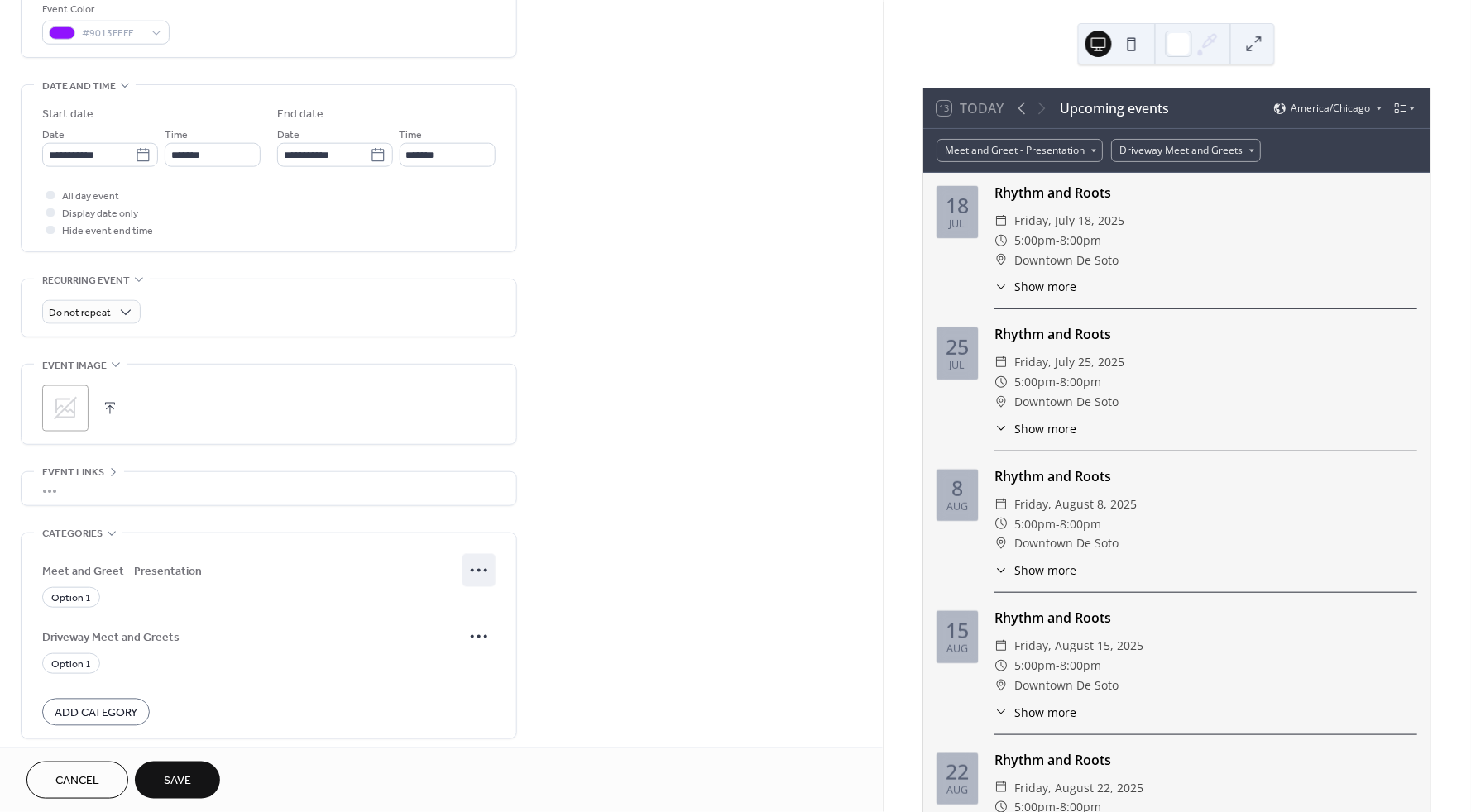 click 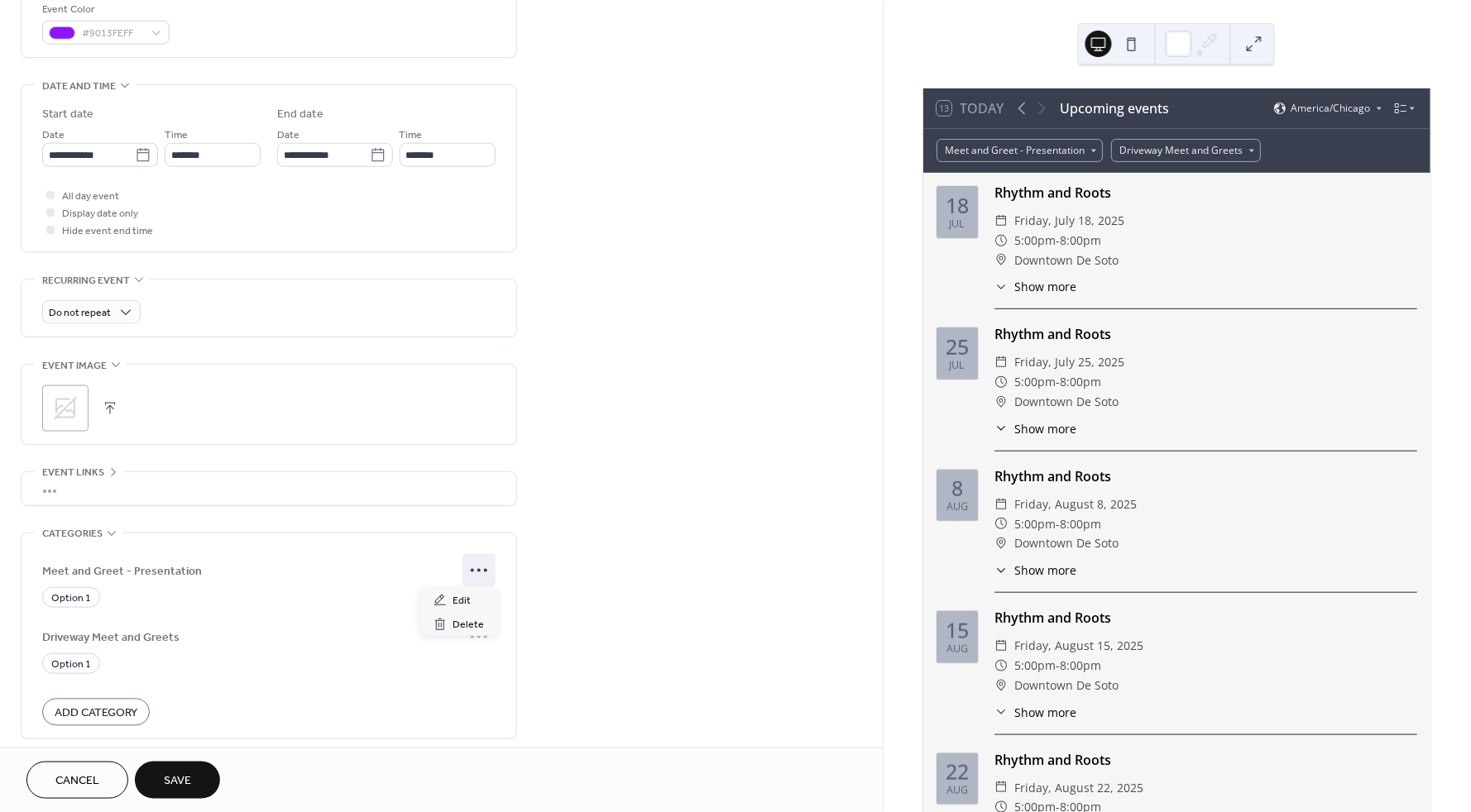 click on "Driveway Meet and Greets" at bounding box center (269, 637) 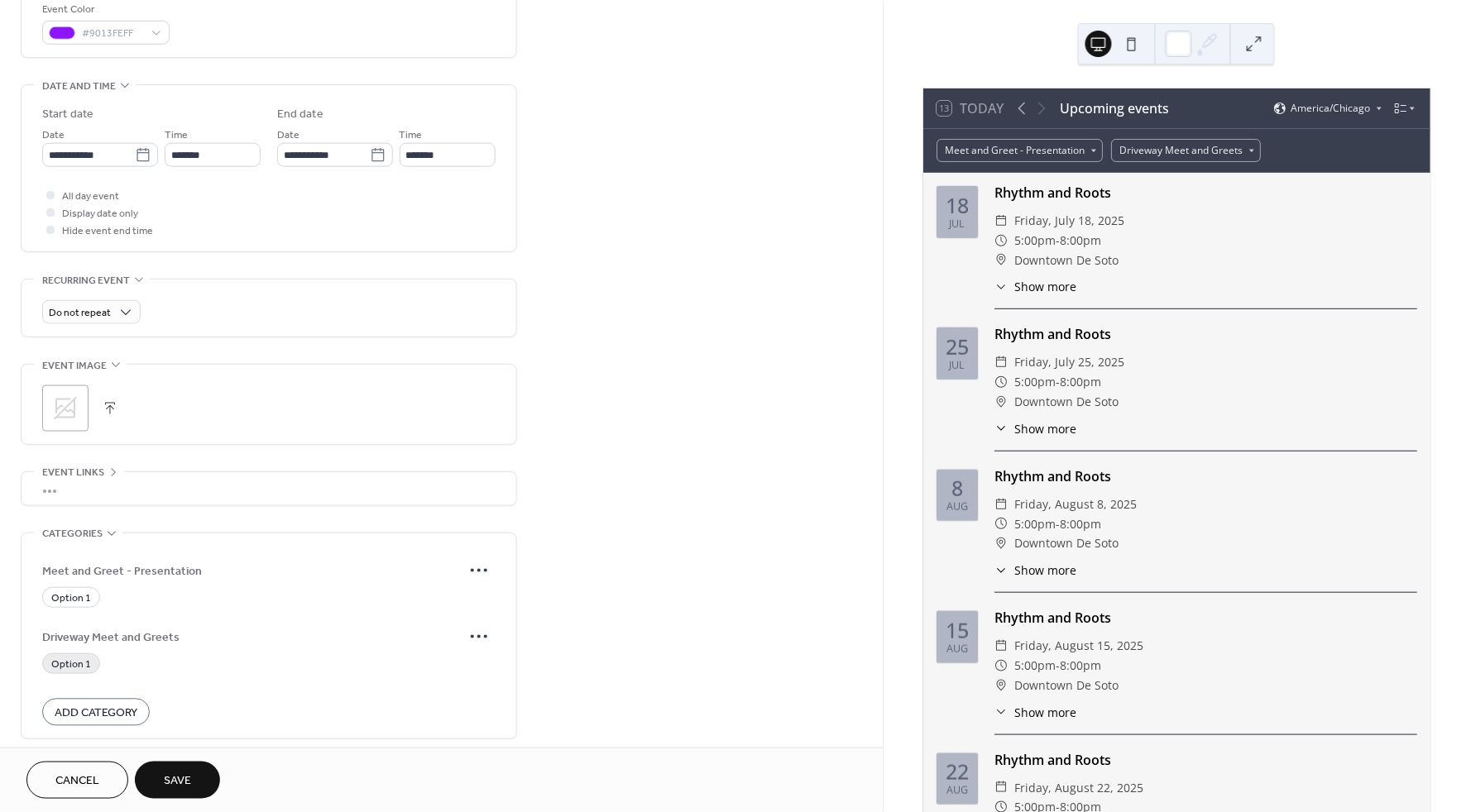 click on "Option 1" at bounding box center (71, 665) 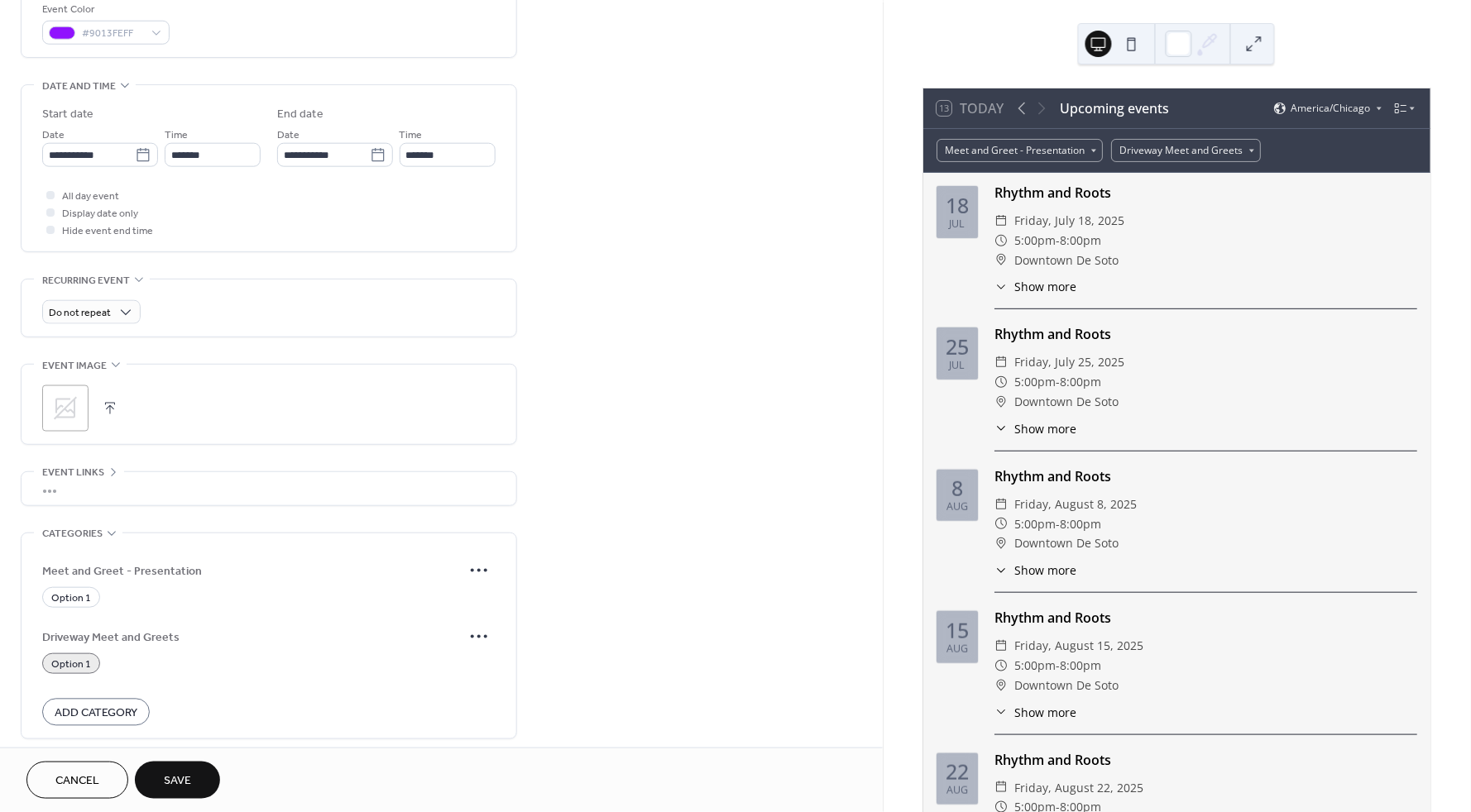 click on "Driveway Meet and Greets" at bounding box center [252, 638] 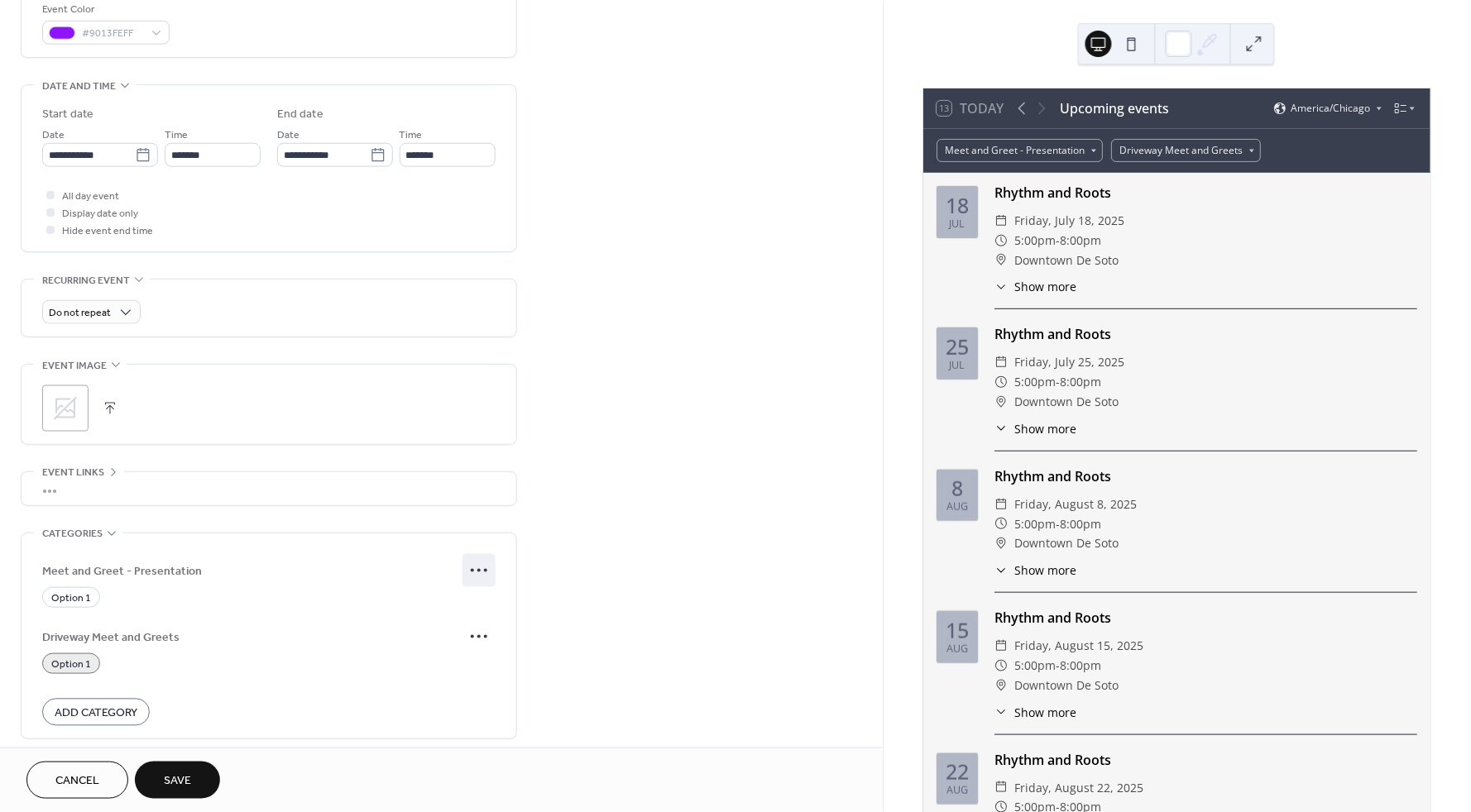 click 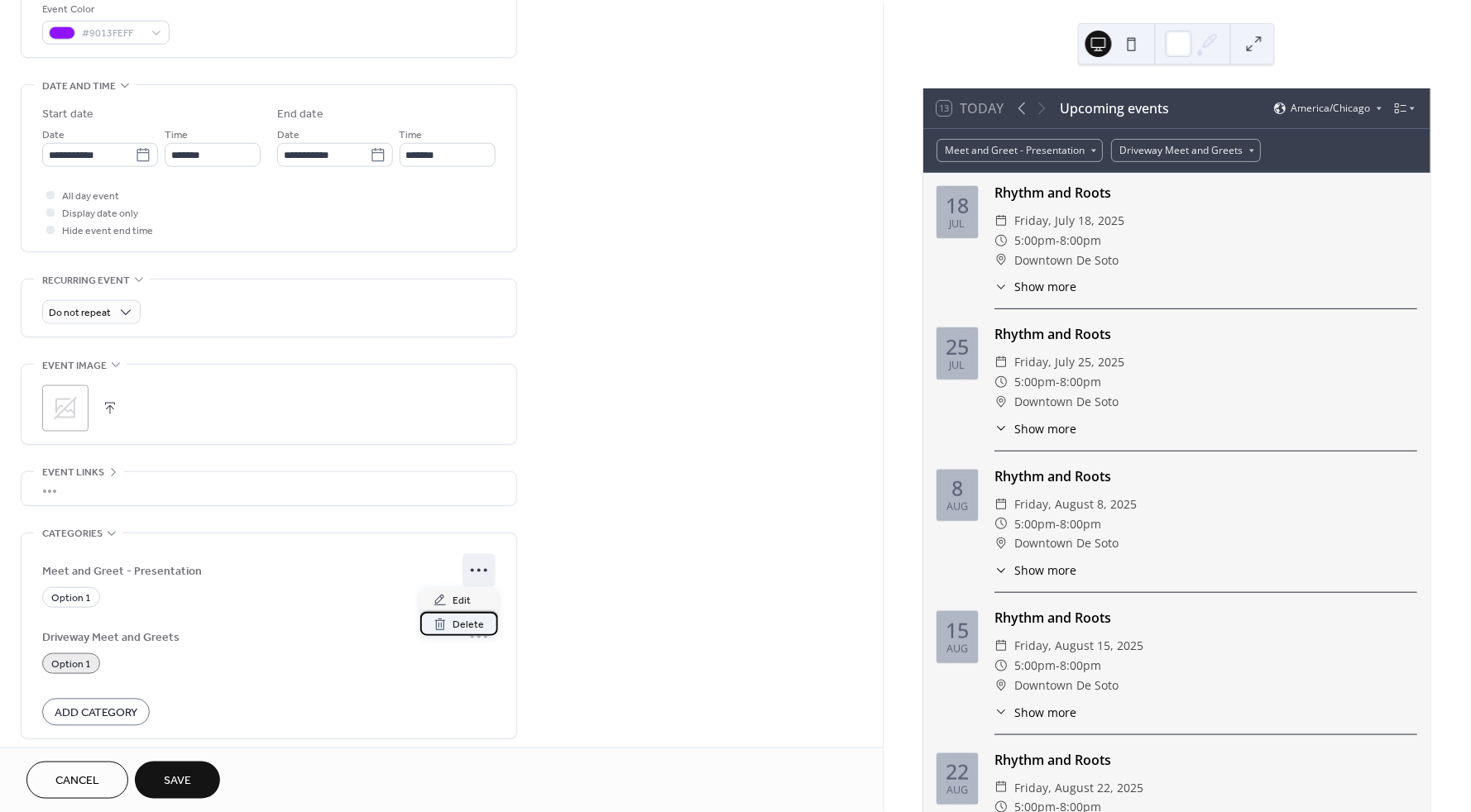 click on "Delete" at bounding box center [469, 625] 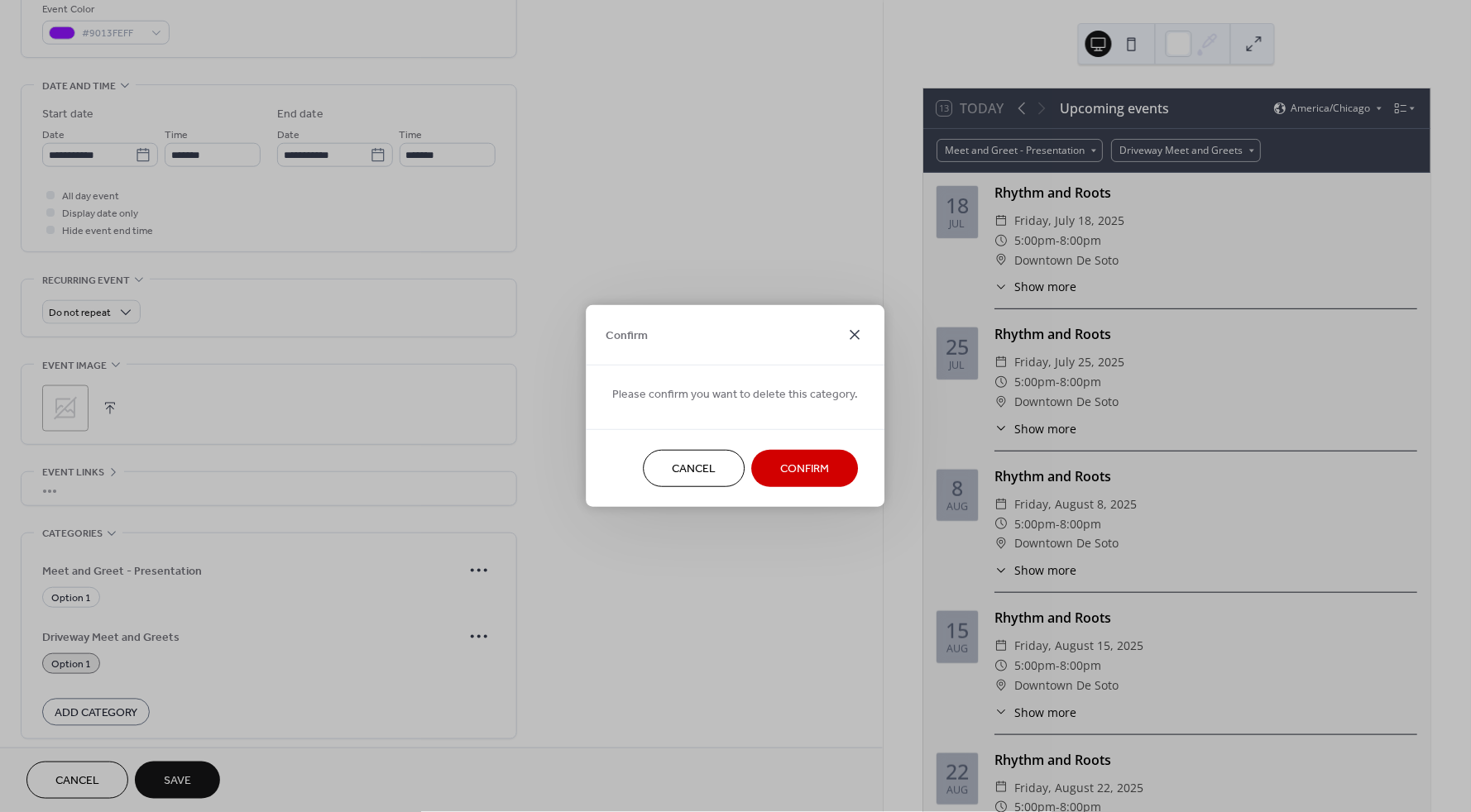 click 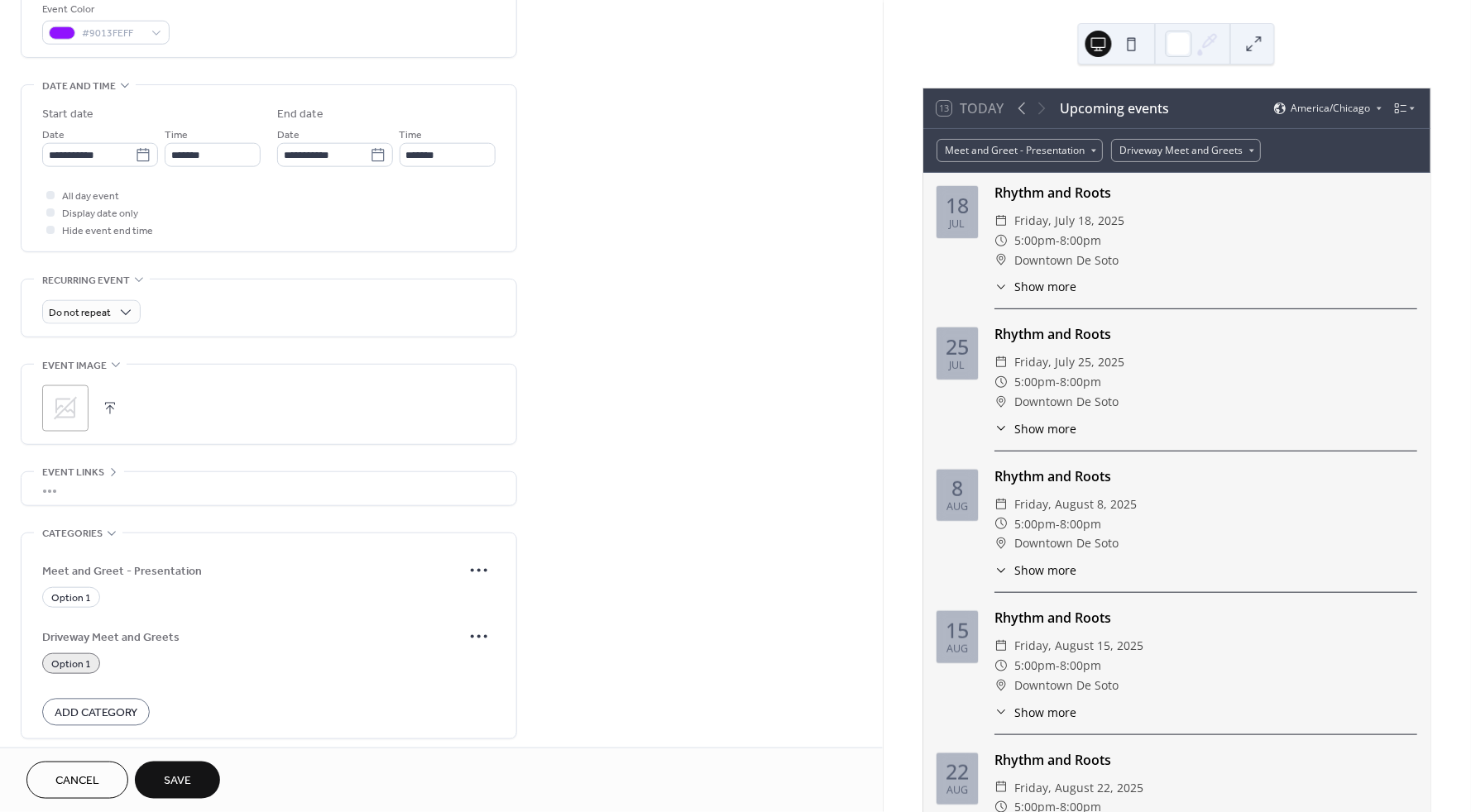 click on "Save" at bounding box center [177, 781] 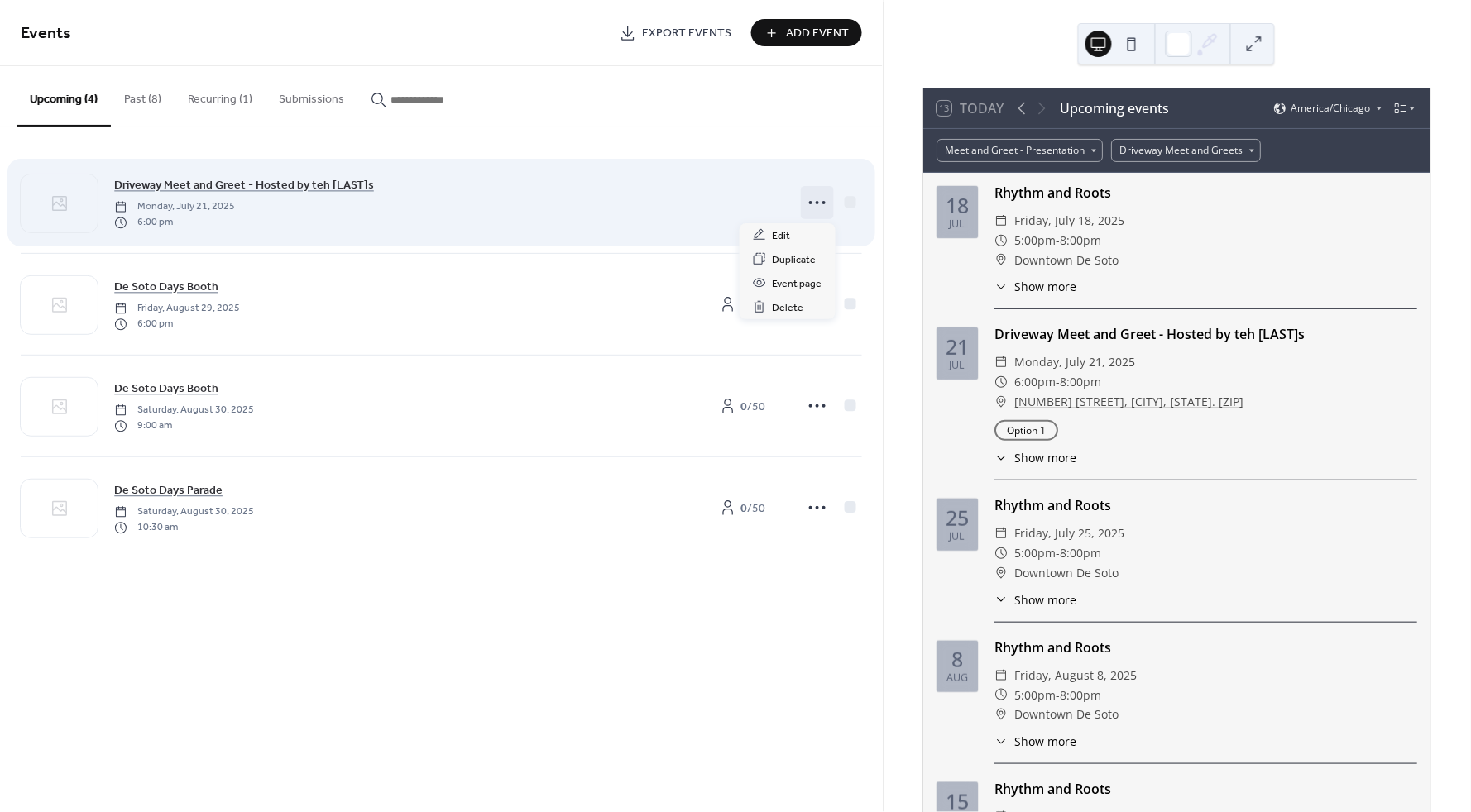 click 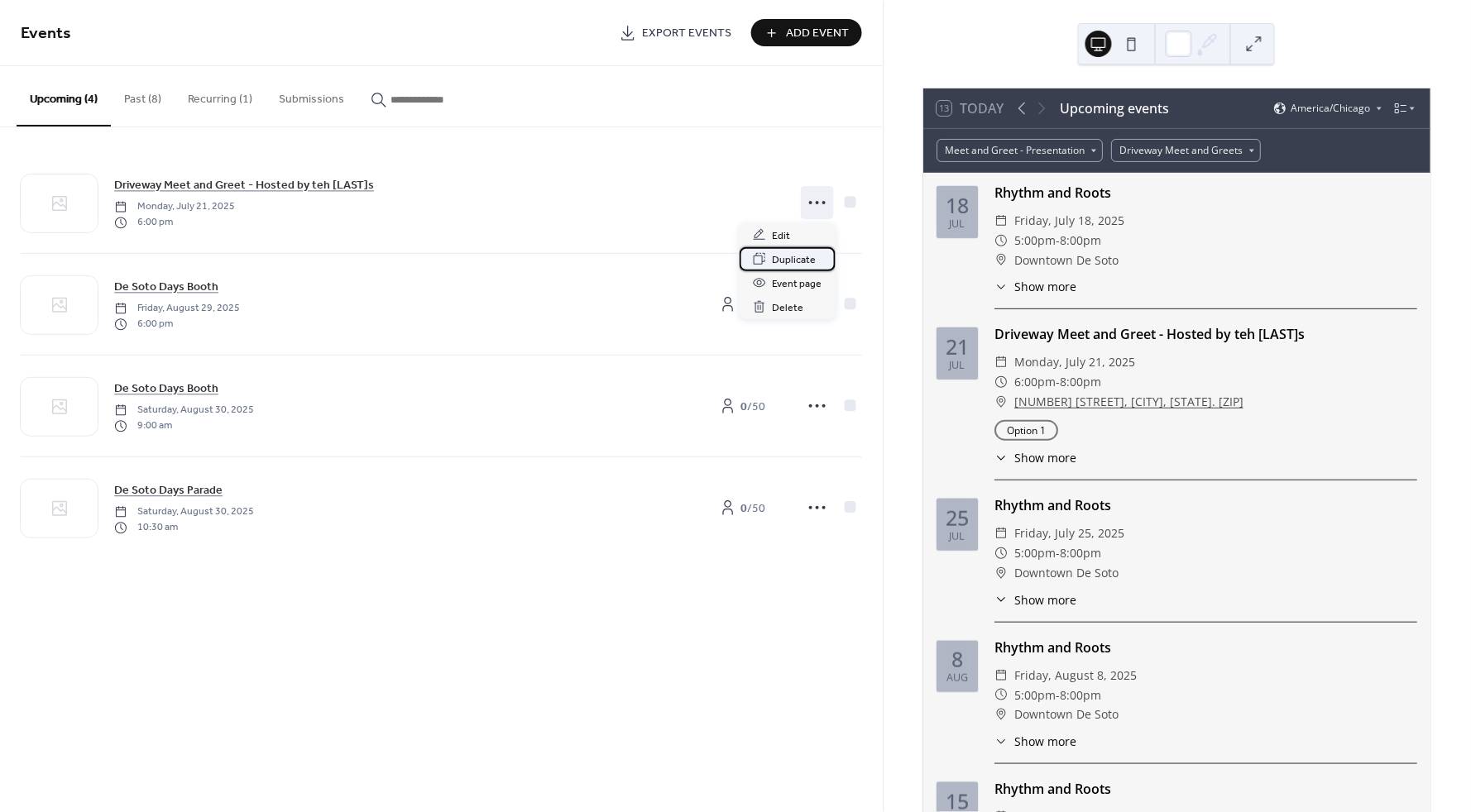 click on "Duplicate" at bounding box center [794, 260] 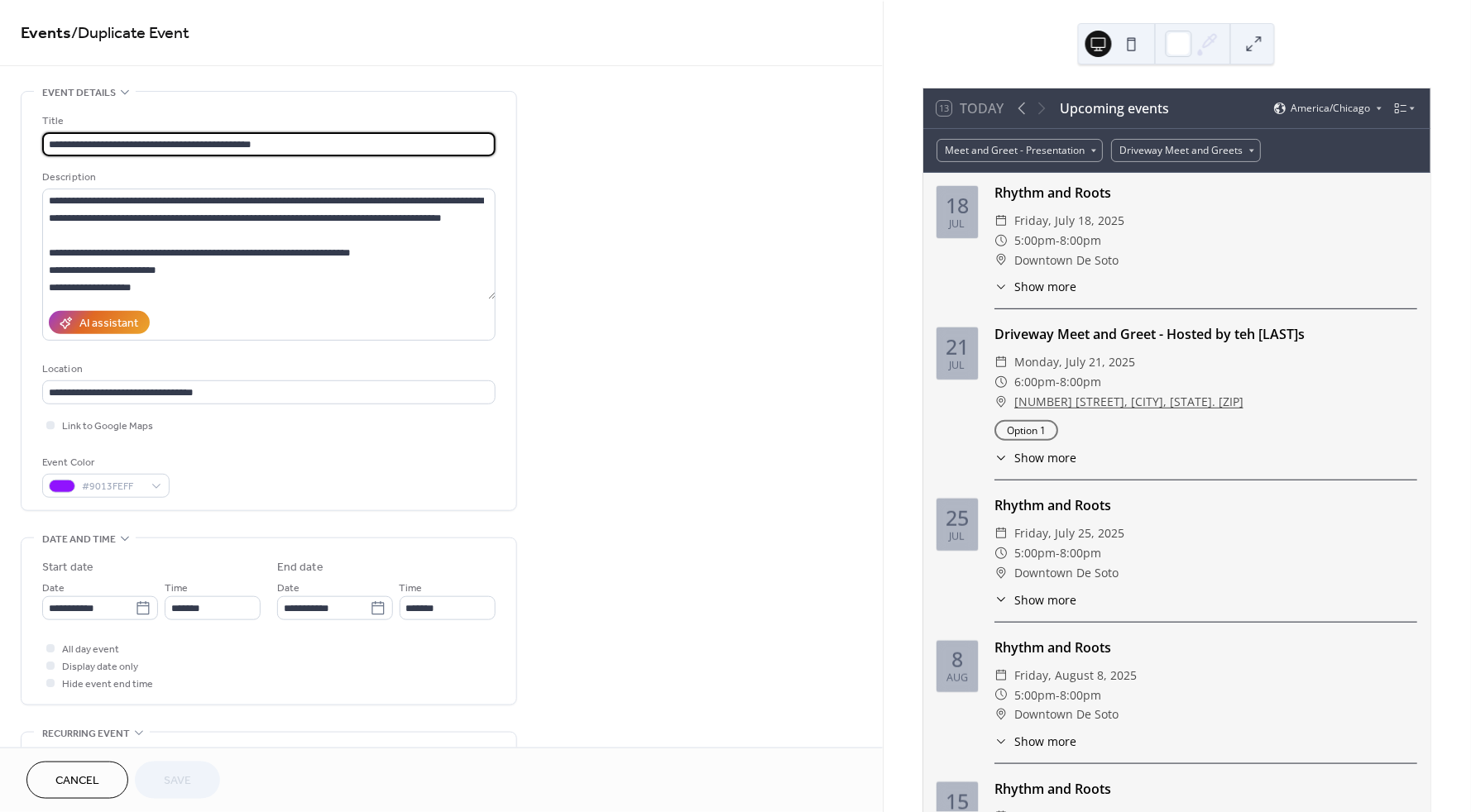 click on "**********" at bounding box center (269, 144) 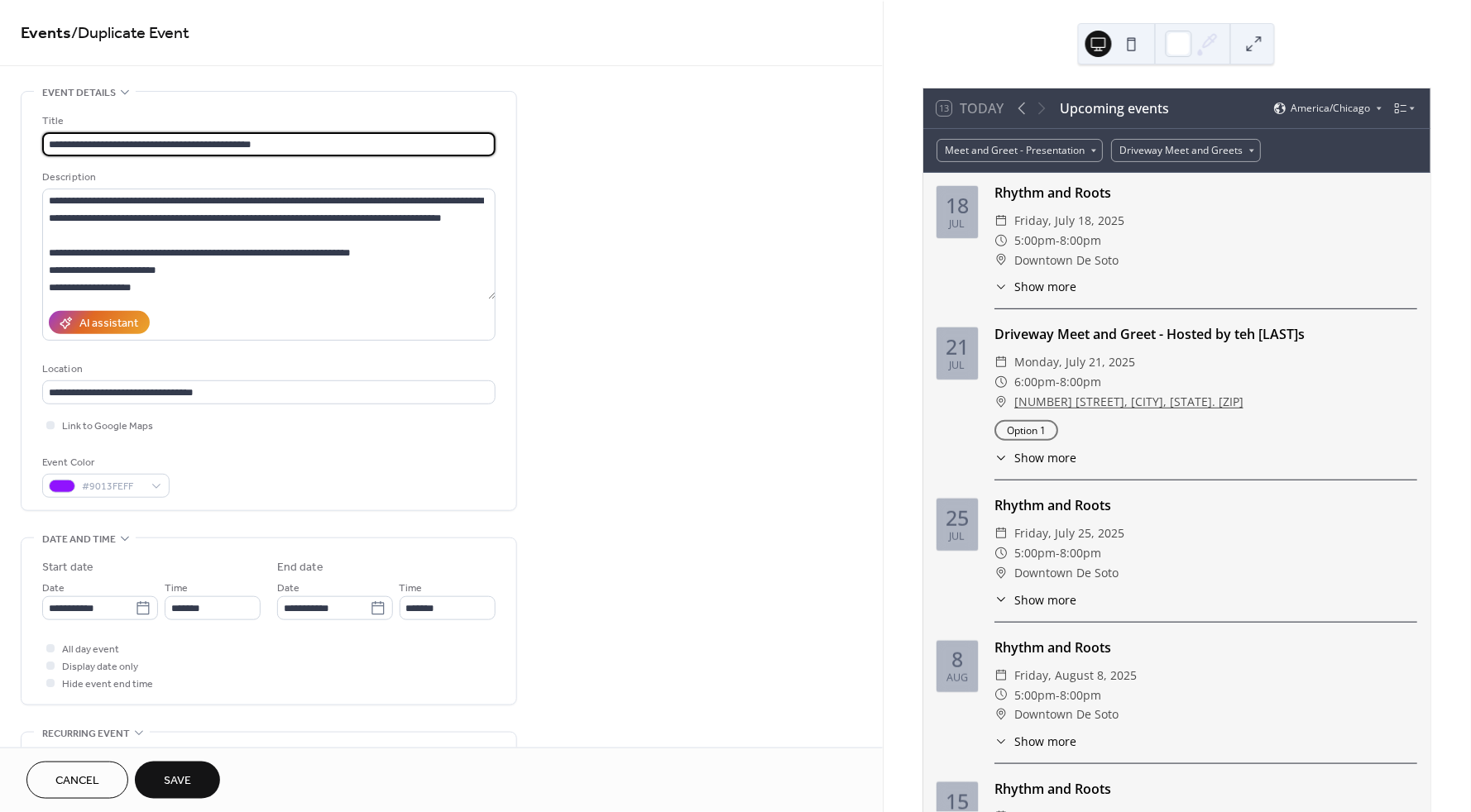 click on "**********" at bounding box center (269, 144) 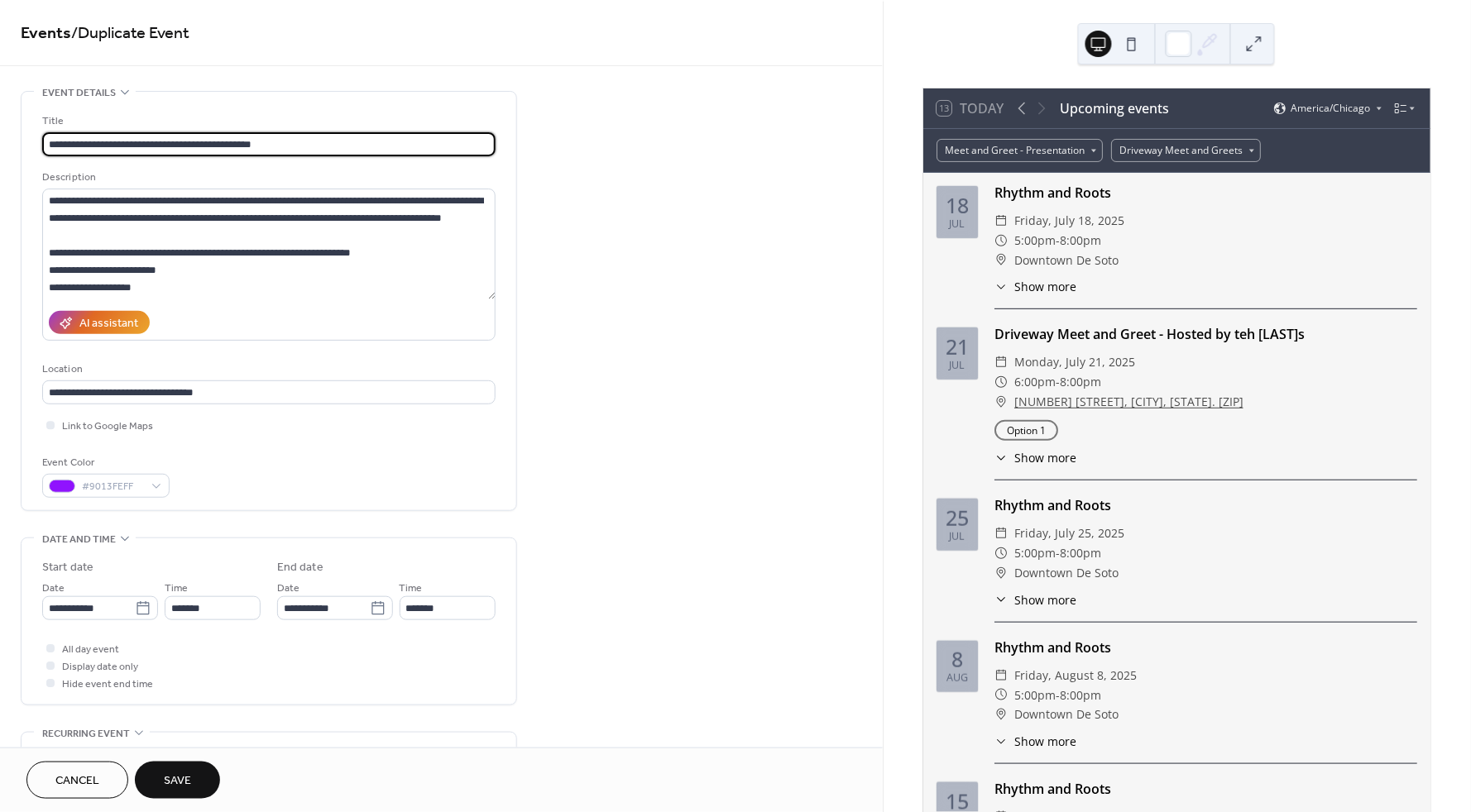click on "**********" at bounding box center [269, 144] 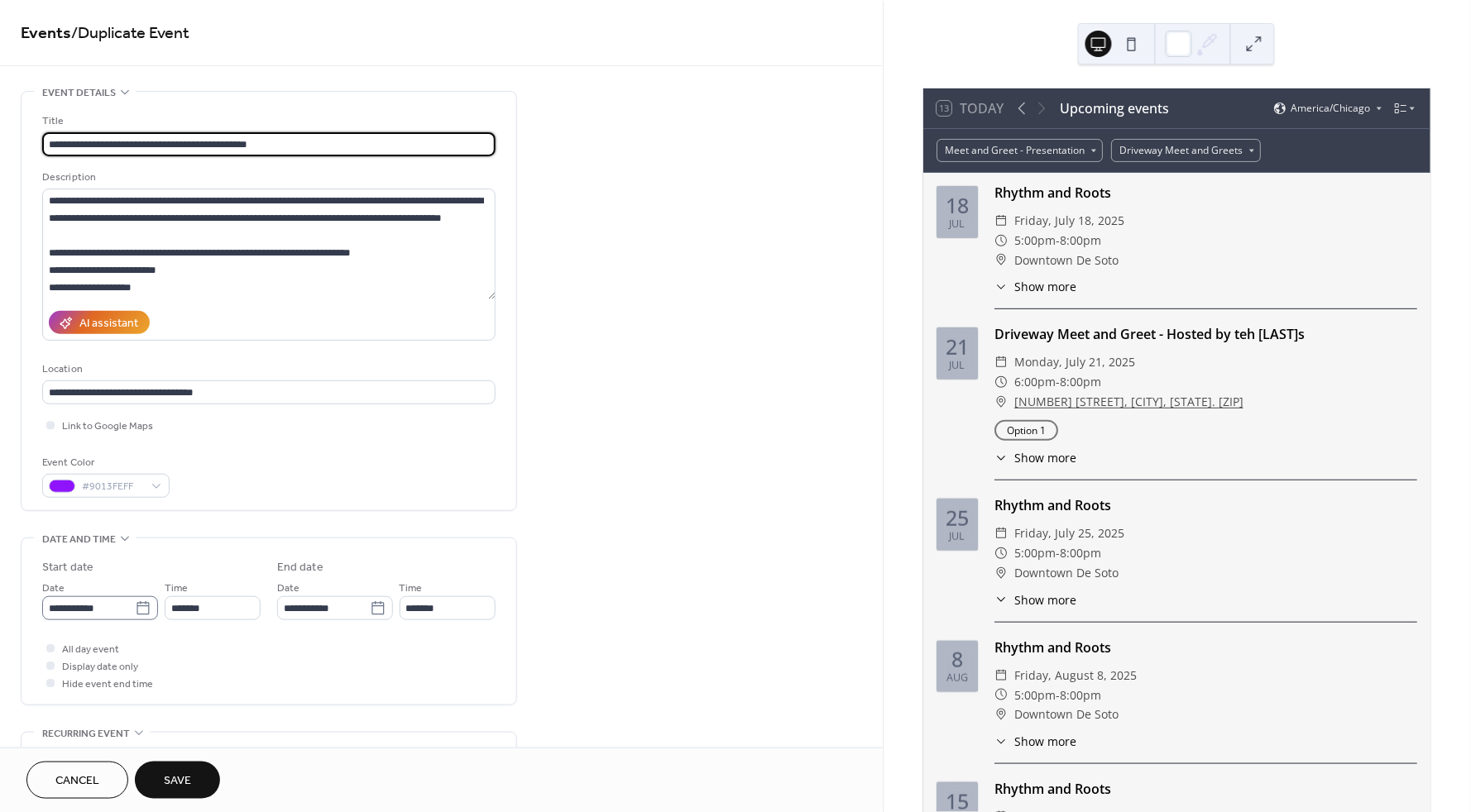 type on "**********" 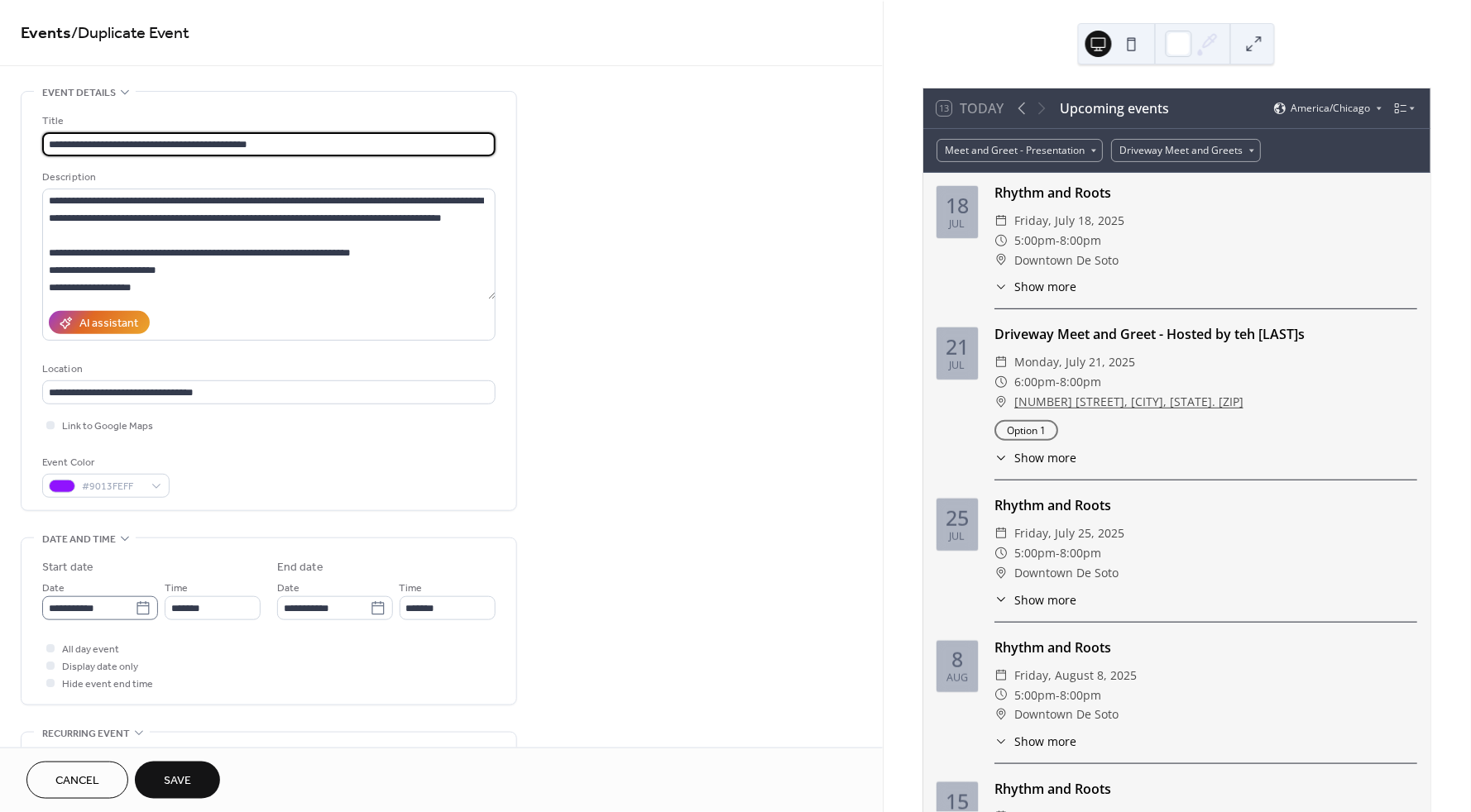 click 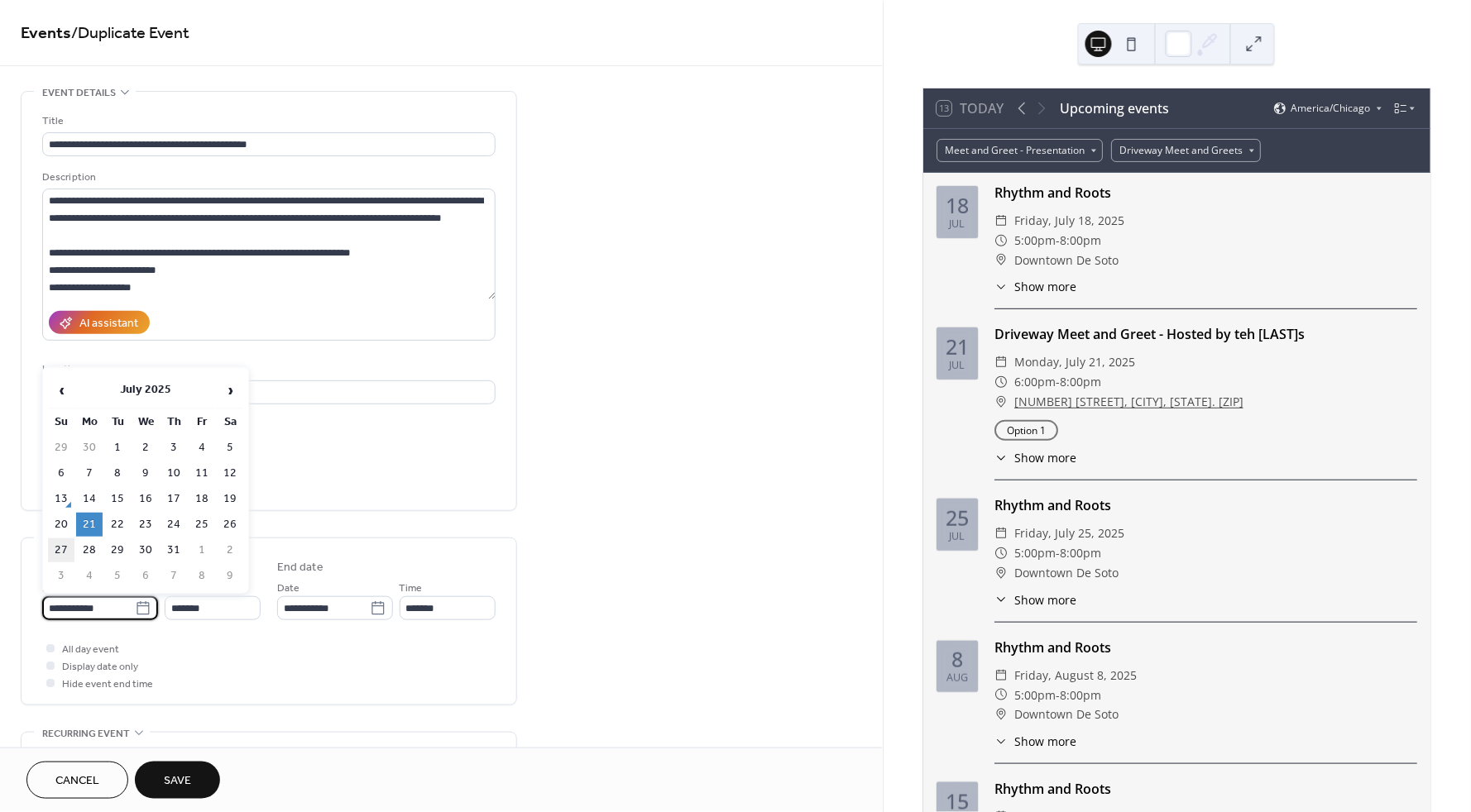 click on "27" at bounding box center (61, 550) 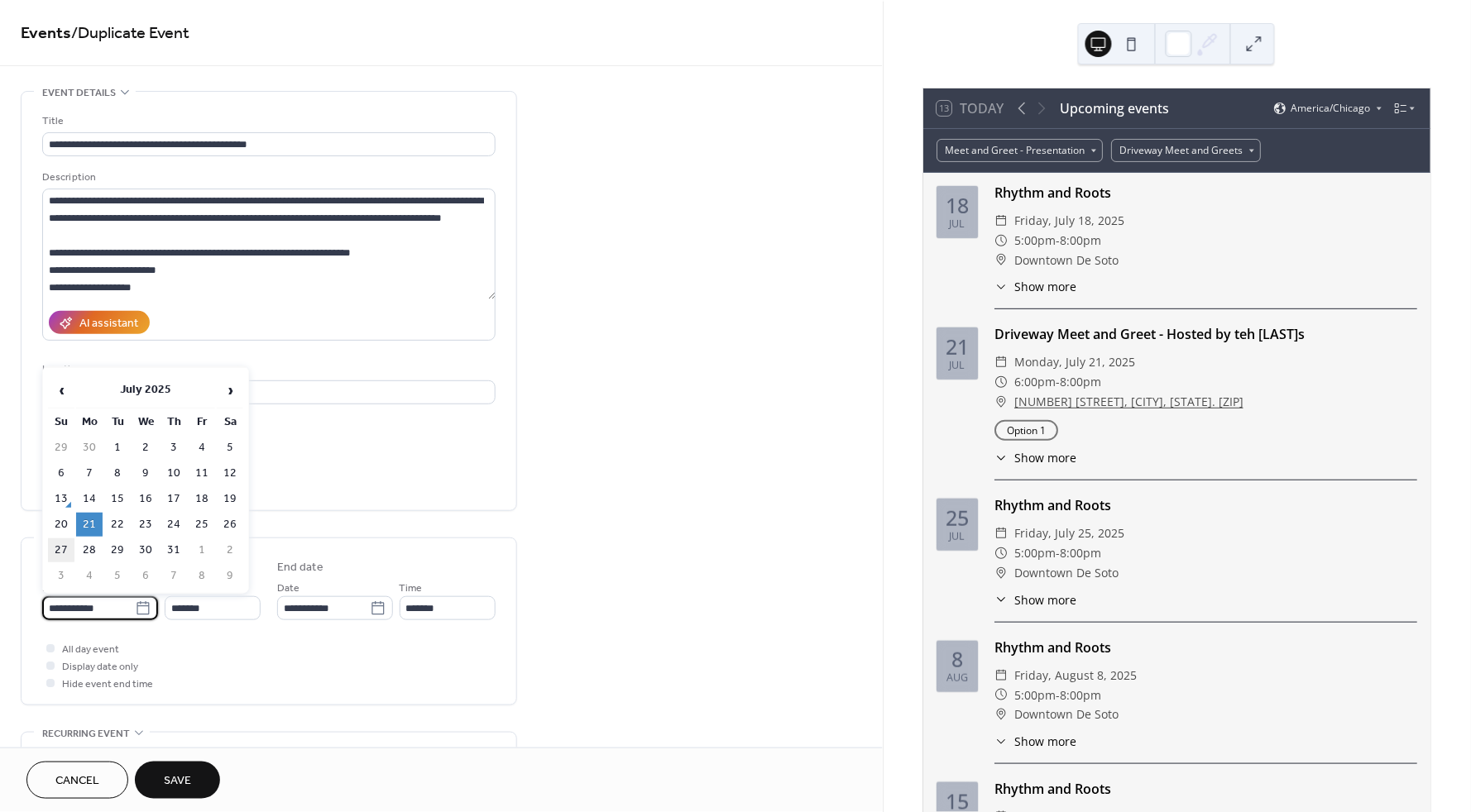 type on "**********" 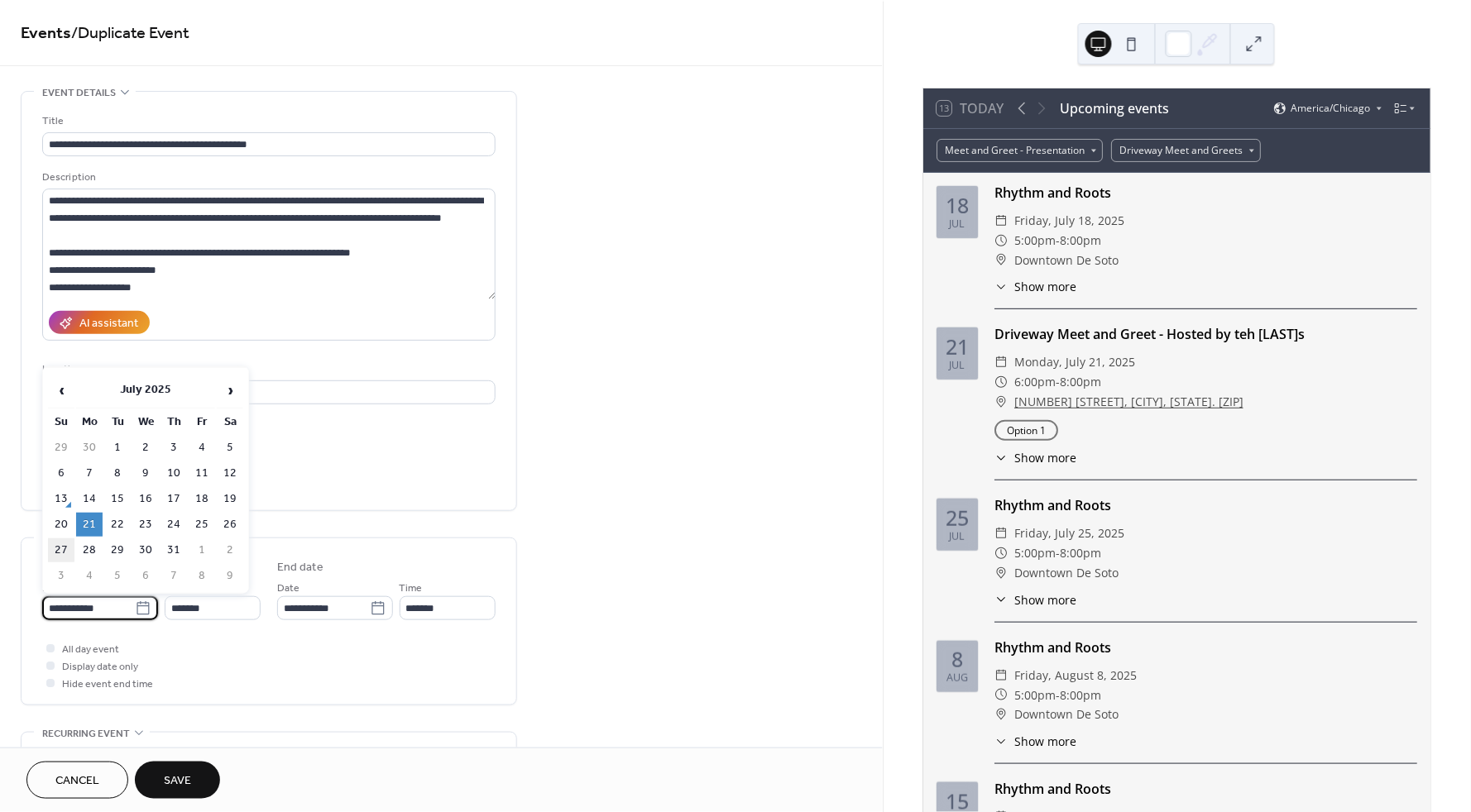 type on "**********" 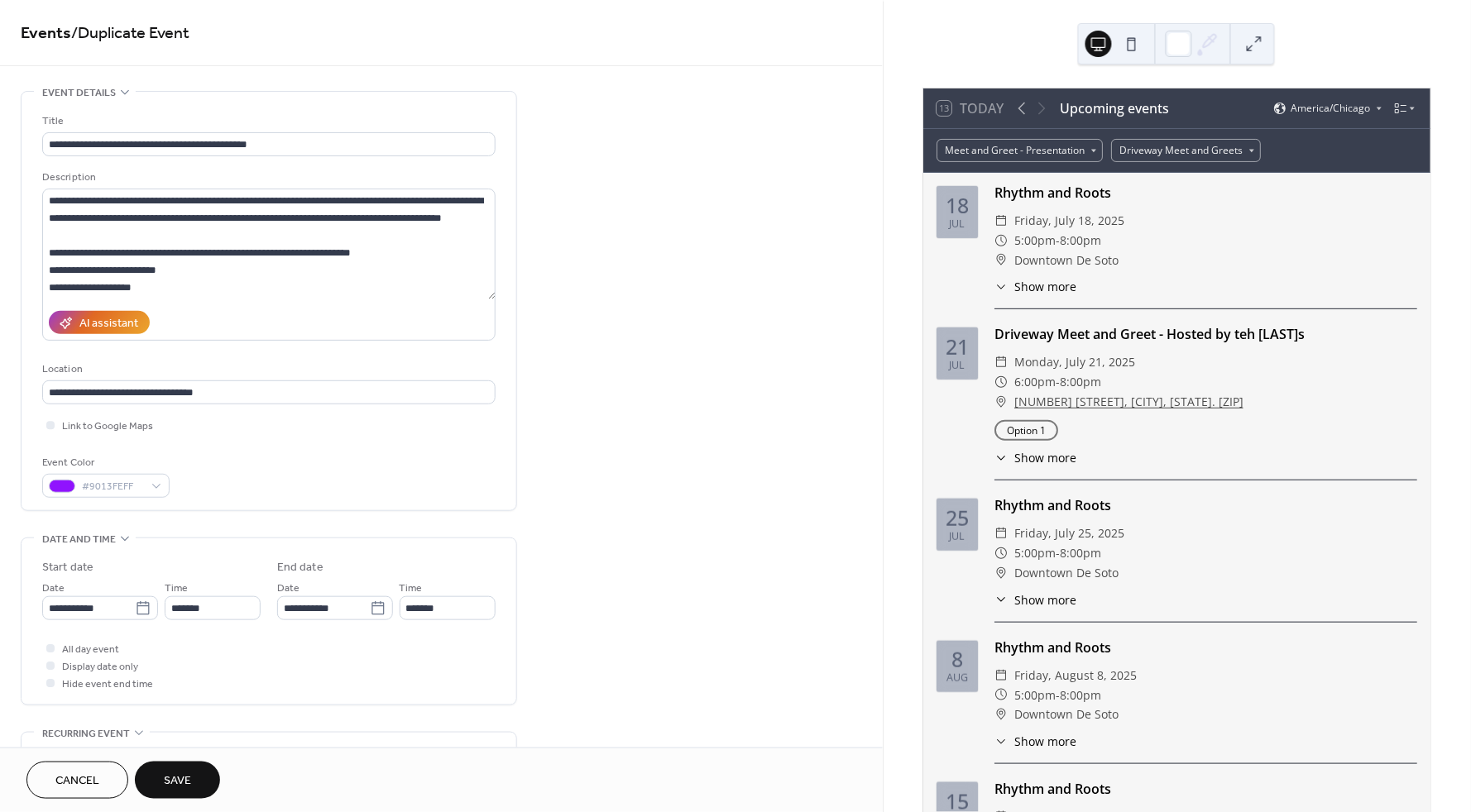 scroll, scrollTop: 0, scrollLeft: 0, axis: both 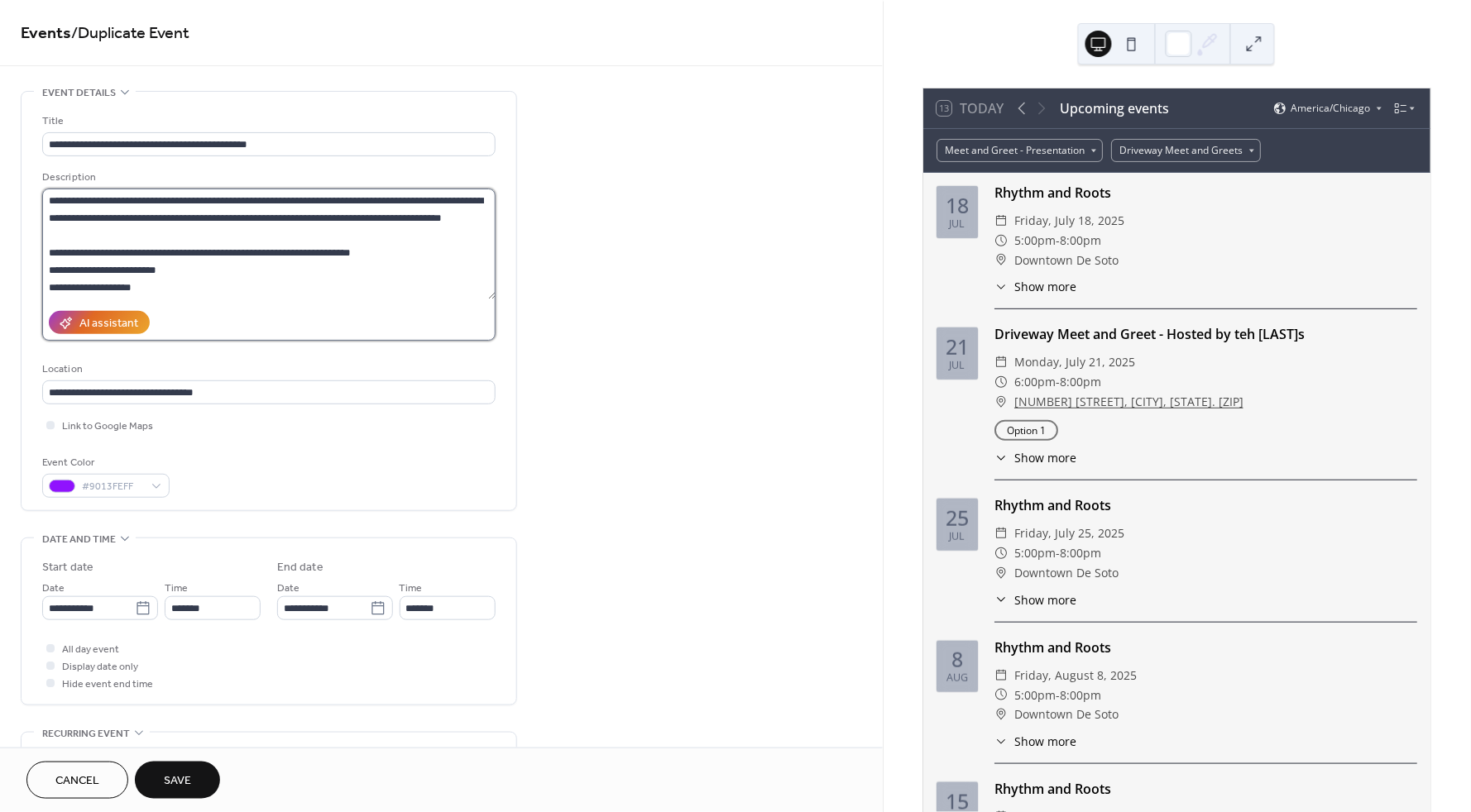 click on "**********" at bounding box center [269, 244] 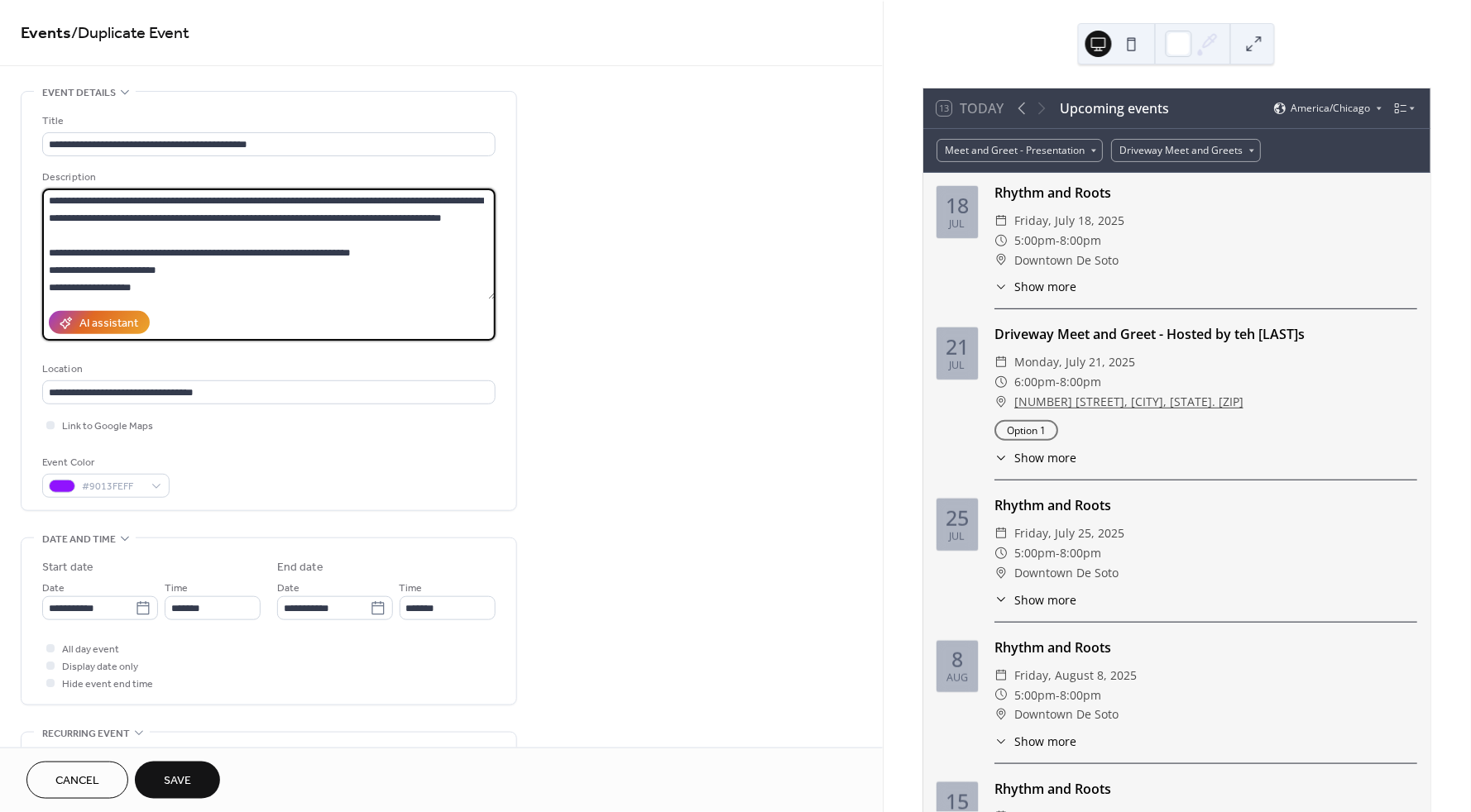 click on "**********" at bounding box center (269, 244) 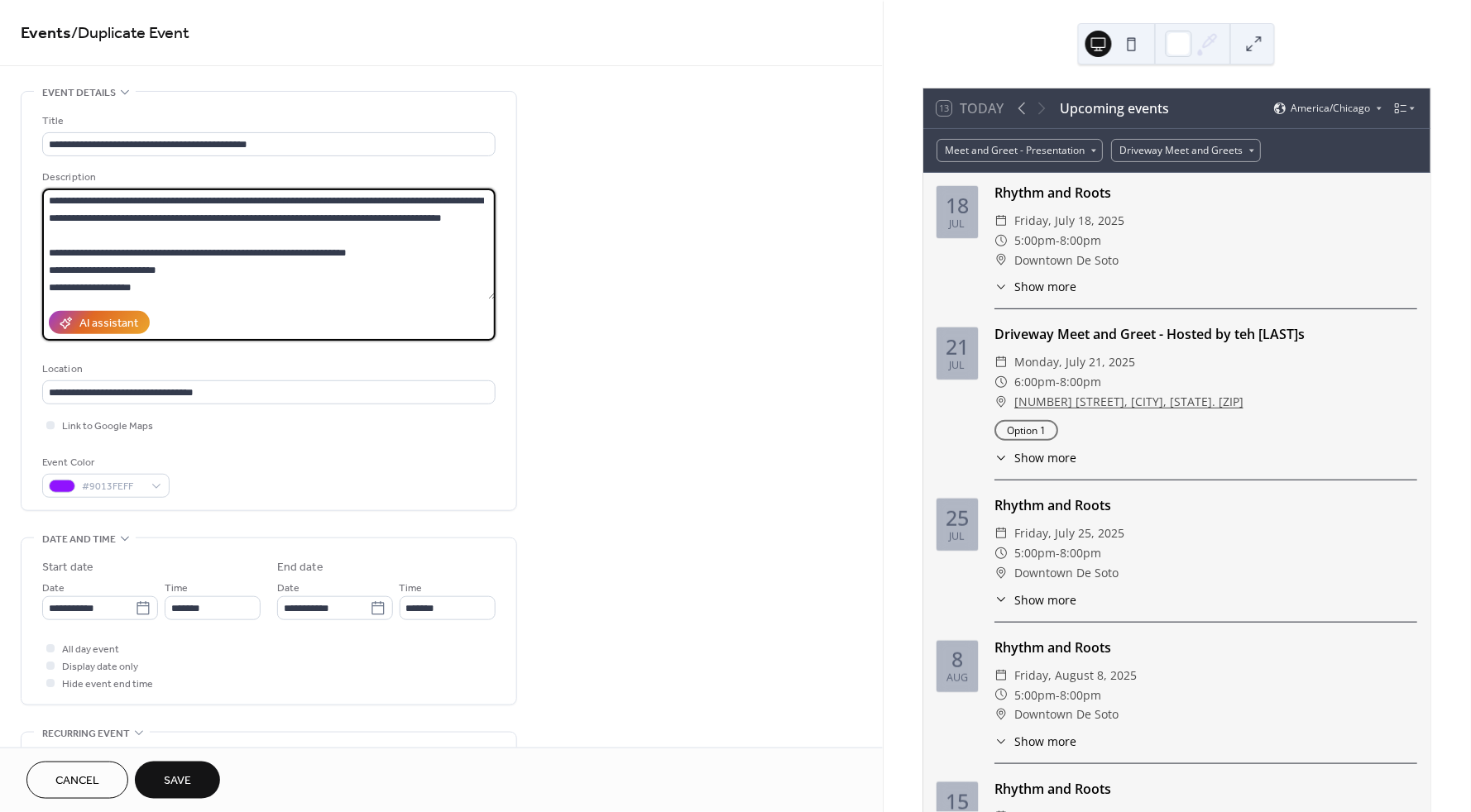 click on "**********" at bounding box center [269, 244] 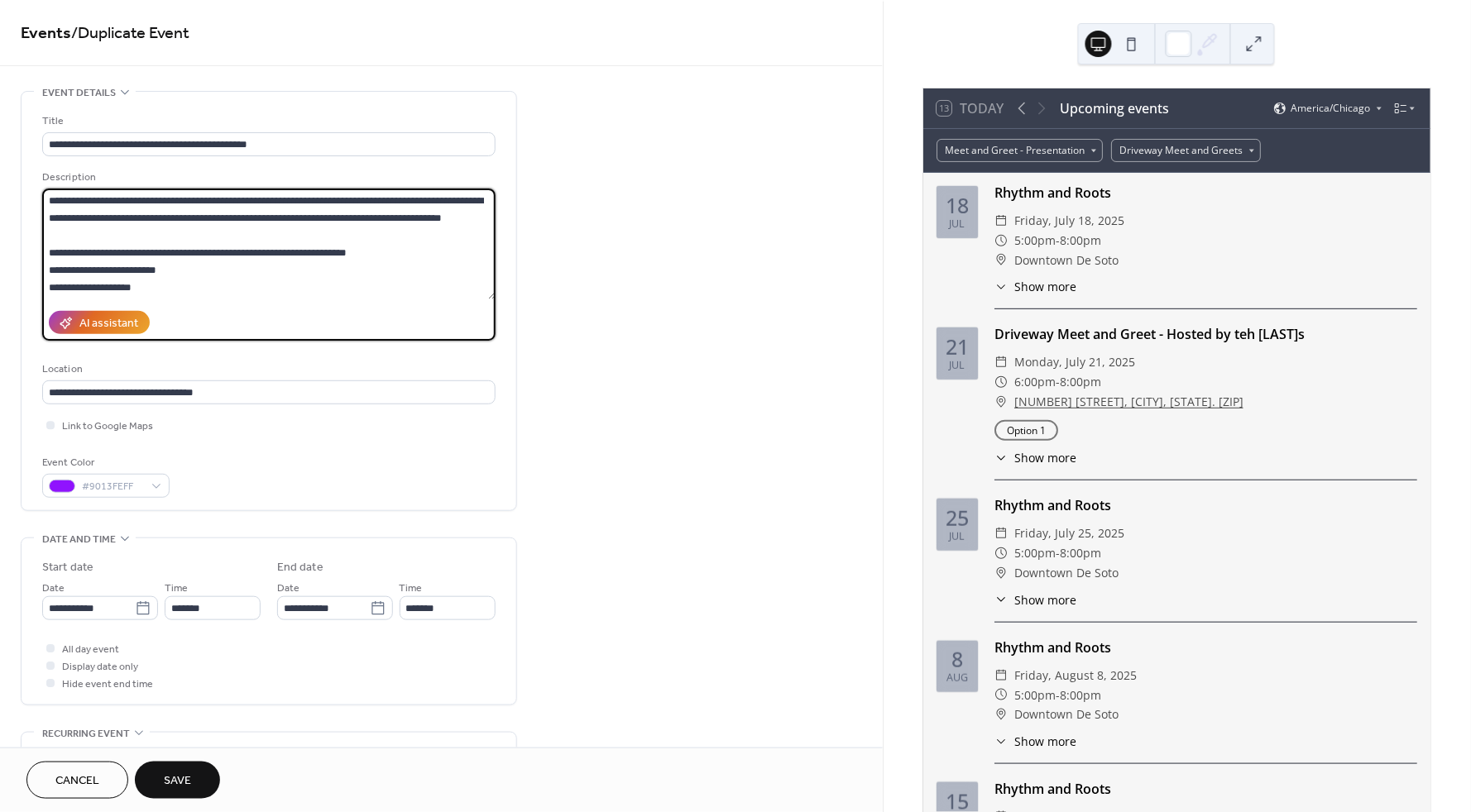 drag, startPoint x: 227, startPoint y: 246, endPoint x: 361, endPoint y: 251, distance: 134.09325 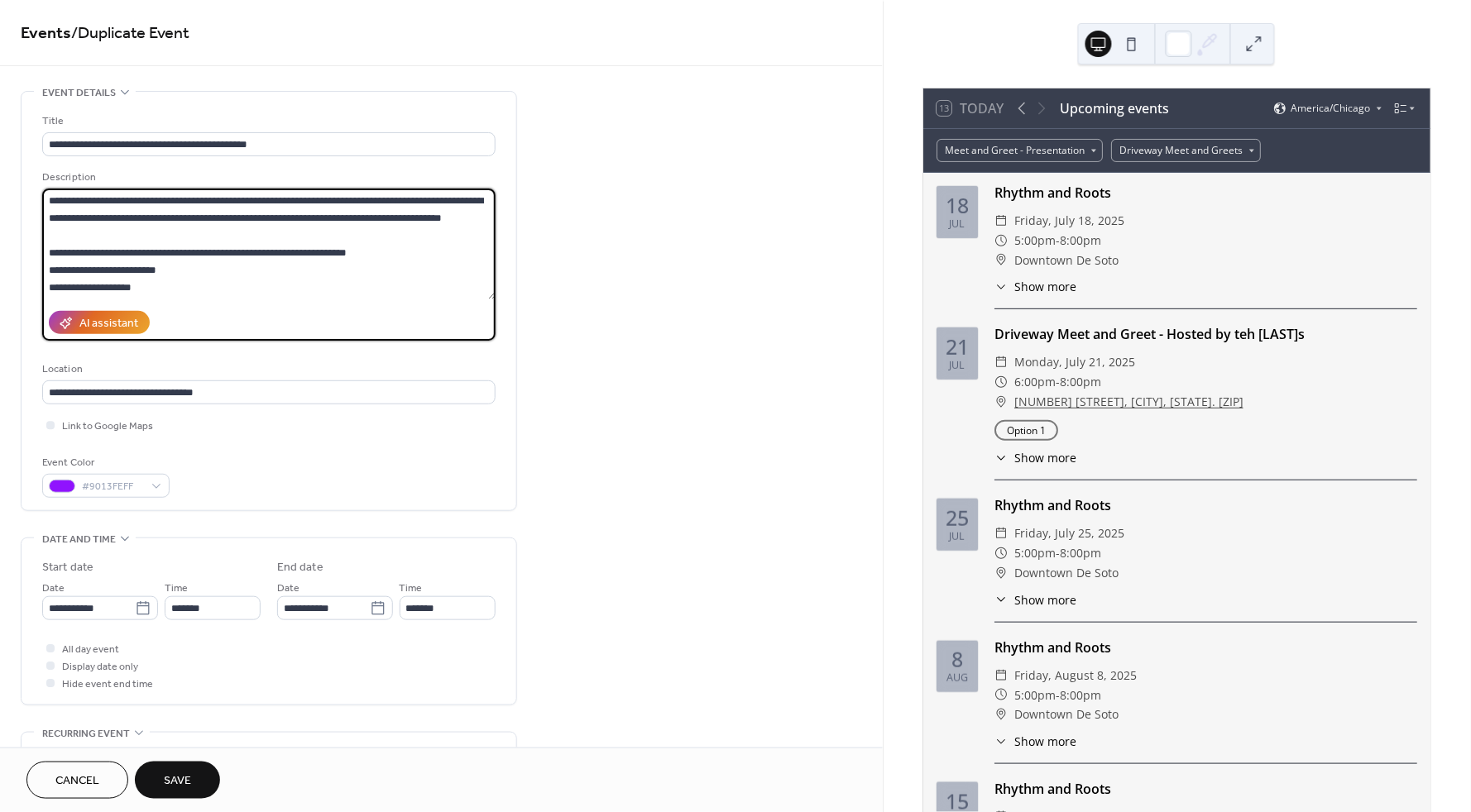 click on "**********" at bounding box center (269, 244) 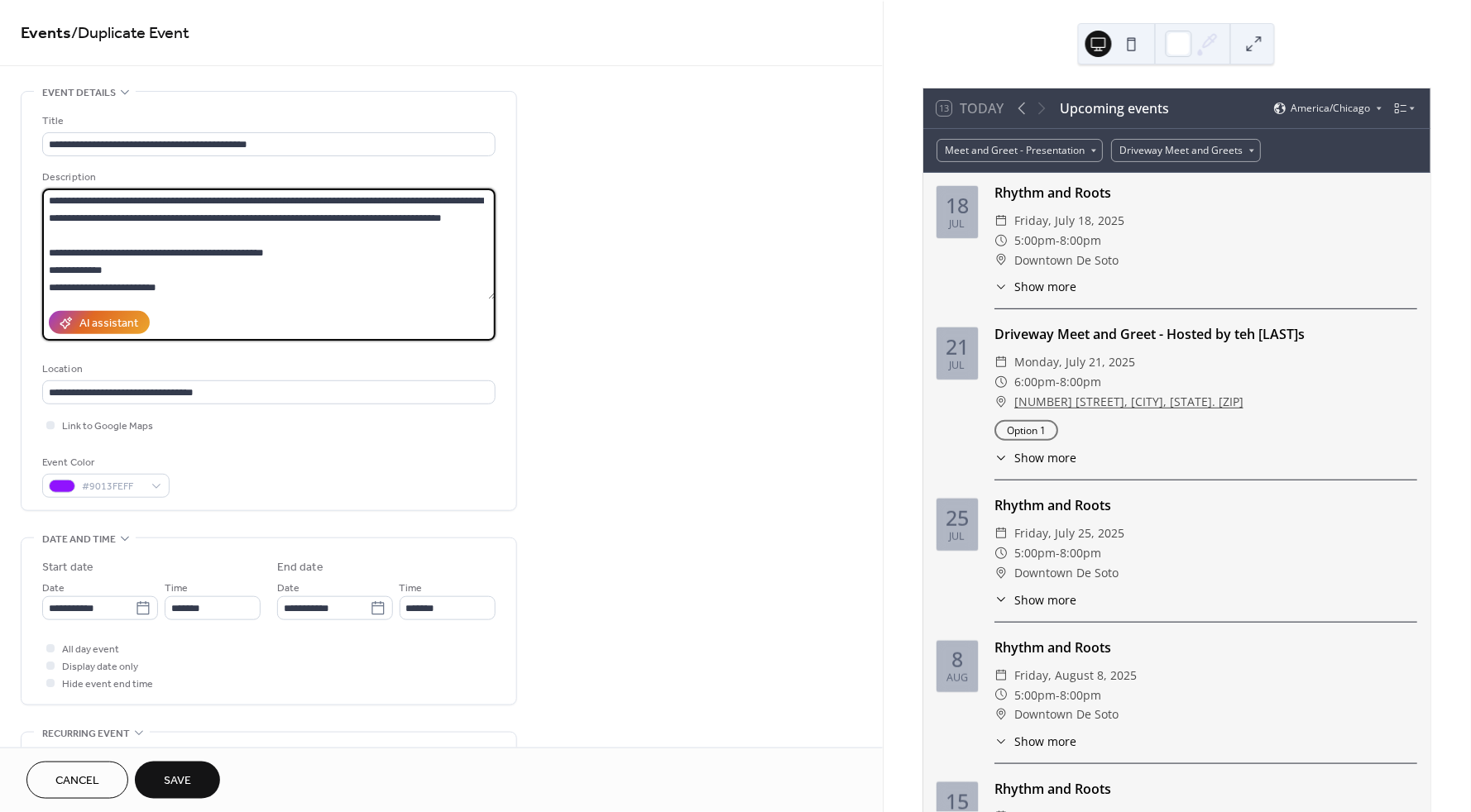 click on "**********" at bounding box center [269, 244] 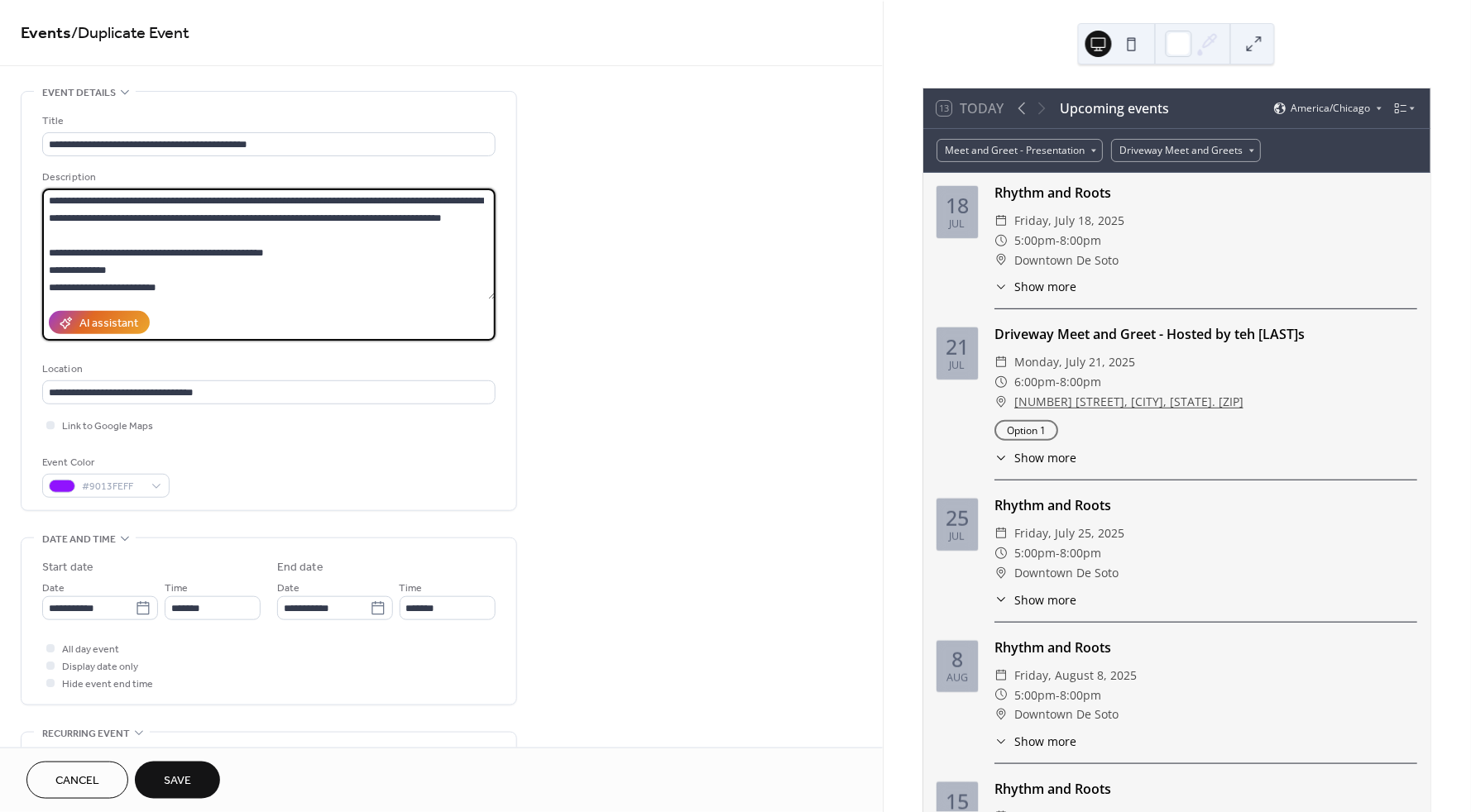 click on "**********" at bounding box center [269, 244] 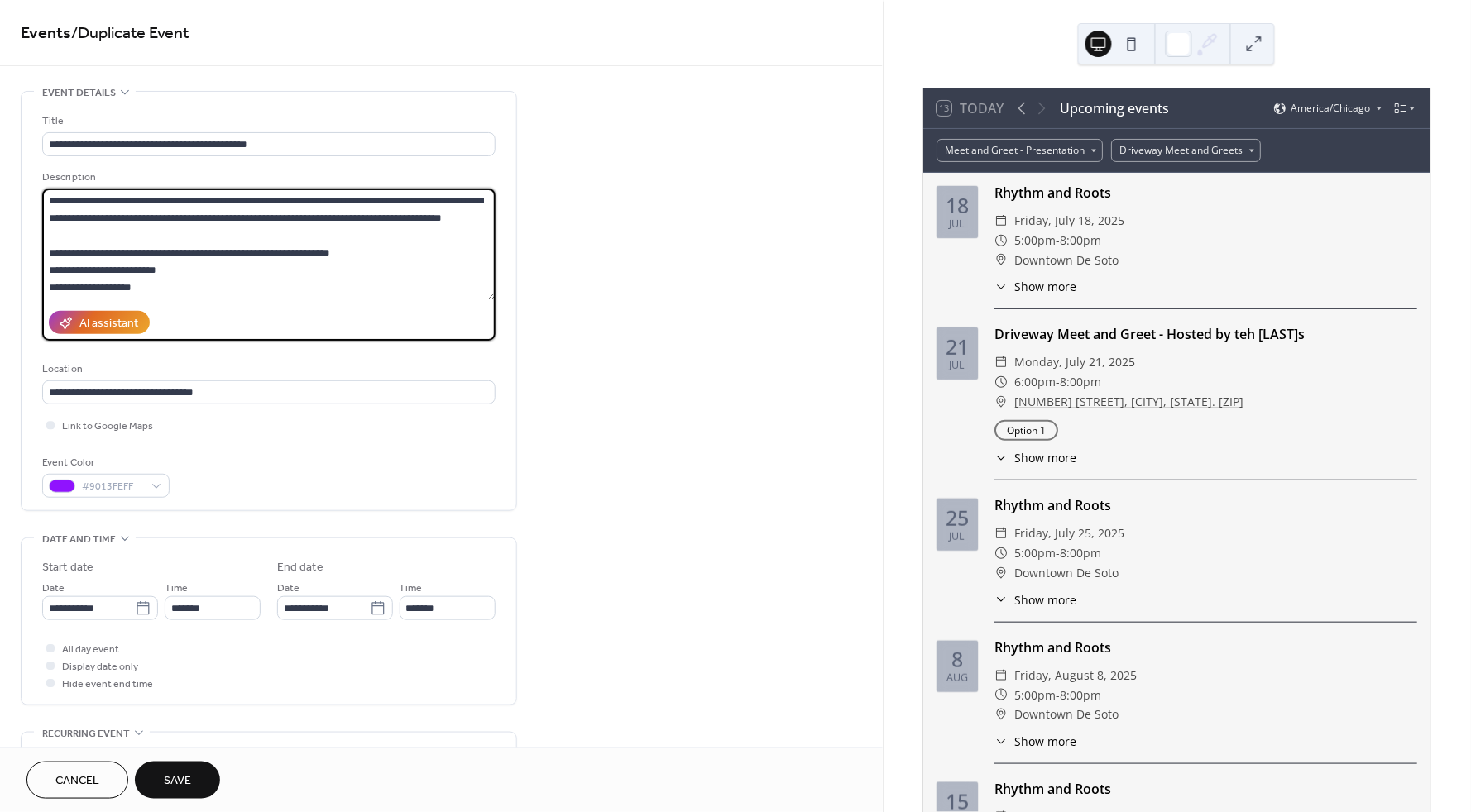 click on "**********" at bounding box center [269, 244] 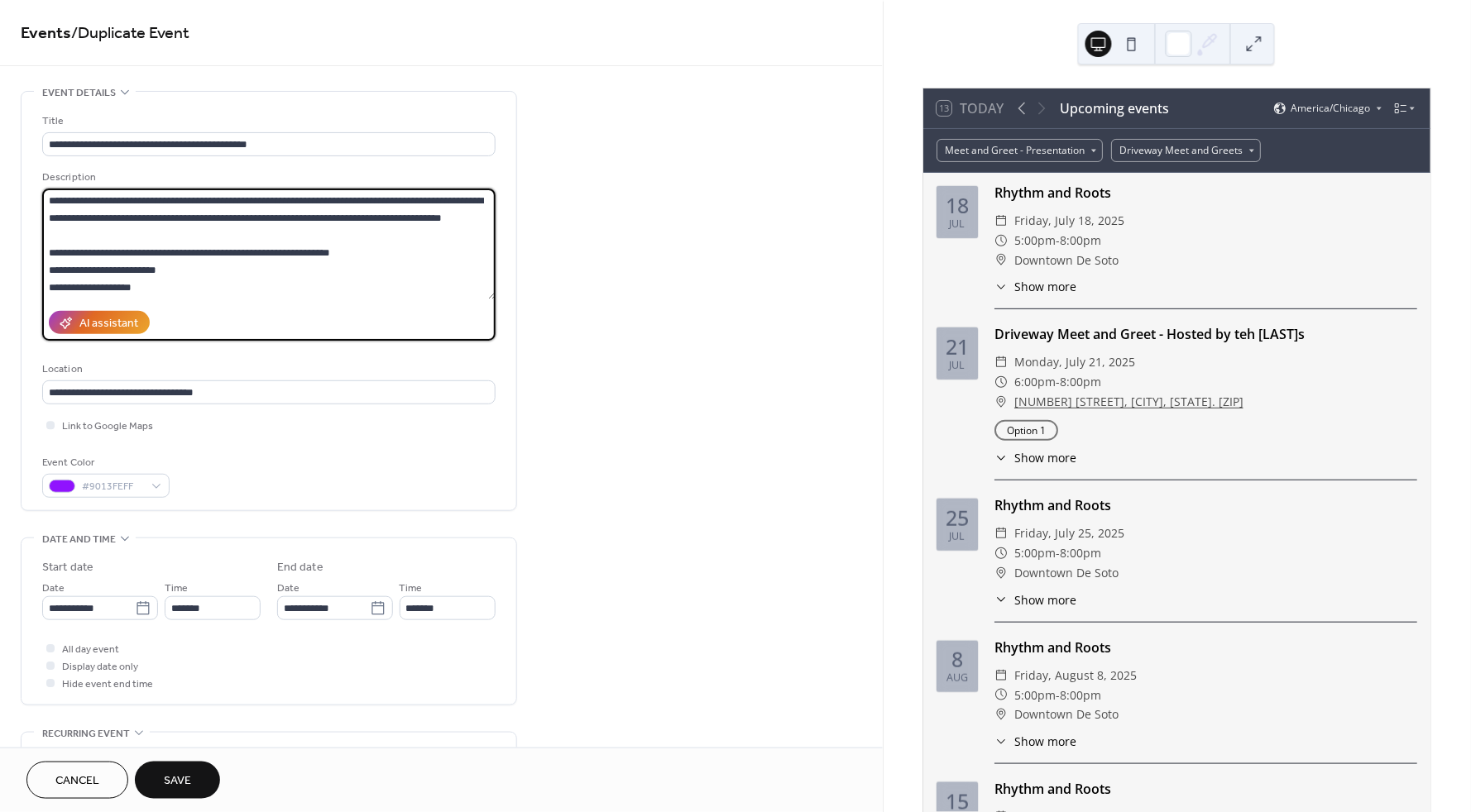 click on "**********" at bounding box center [269, 244] 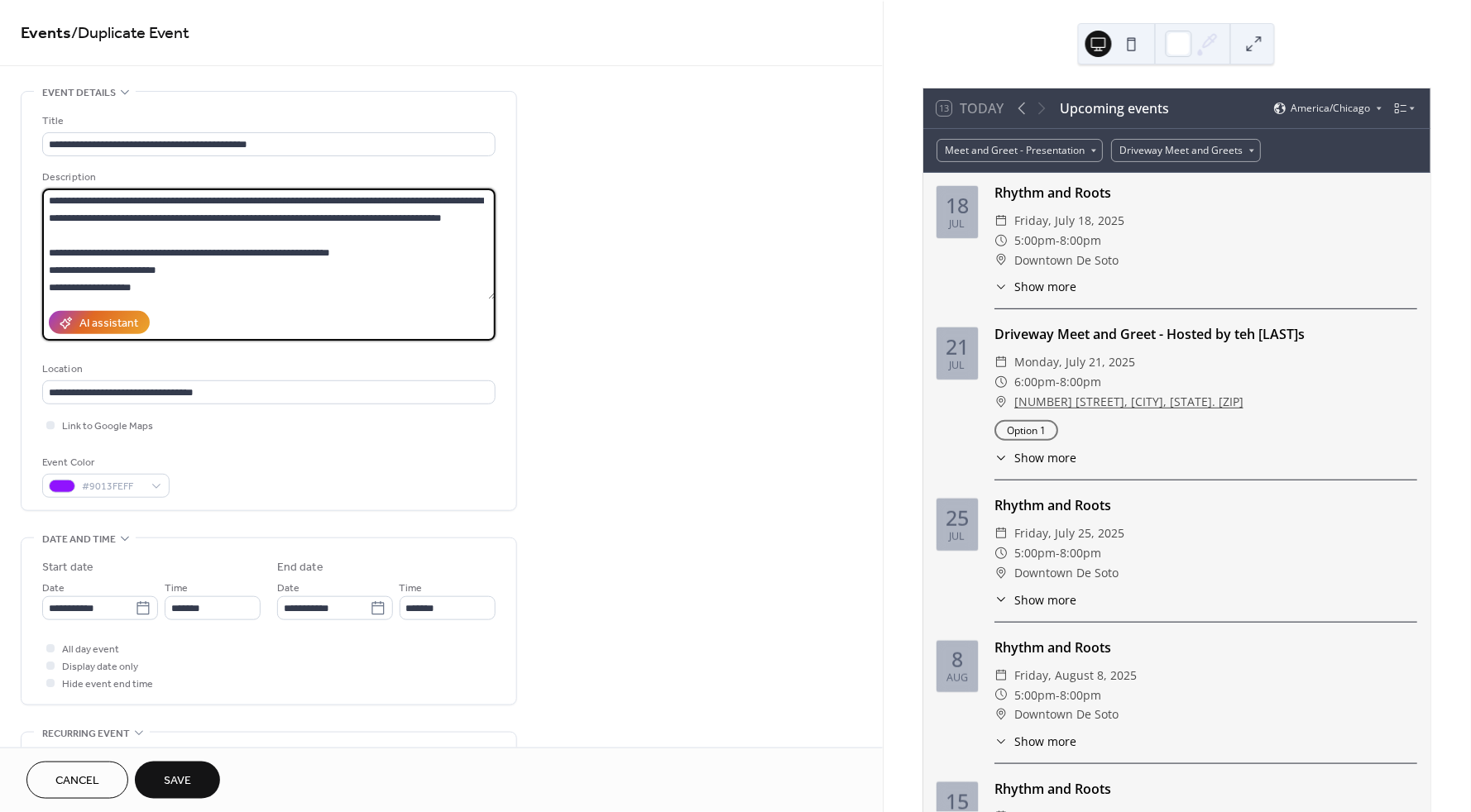 click on "**********" at bounding box center [269, 244] 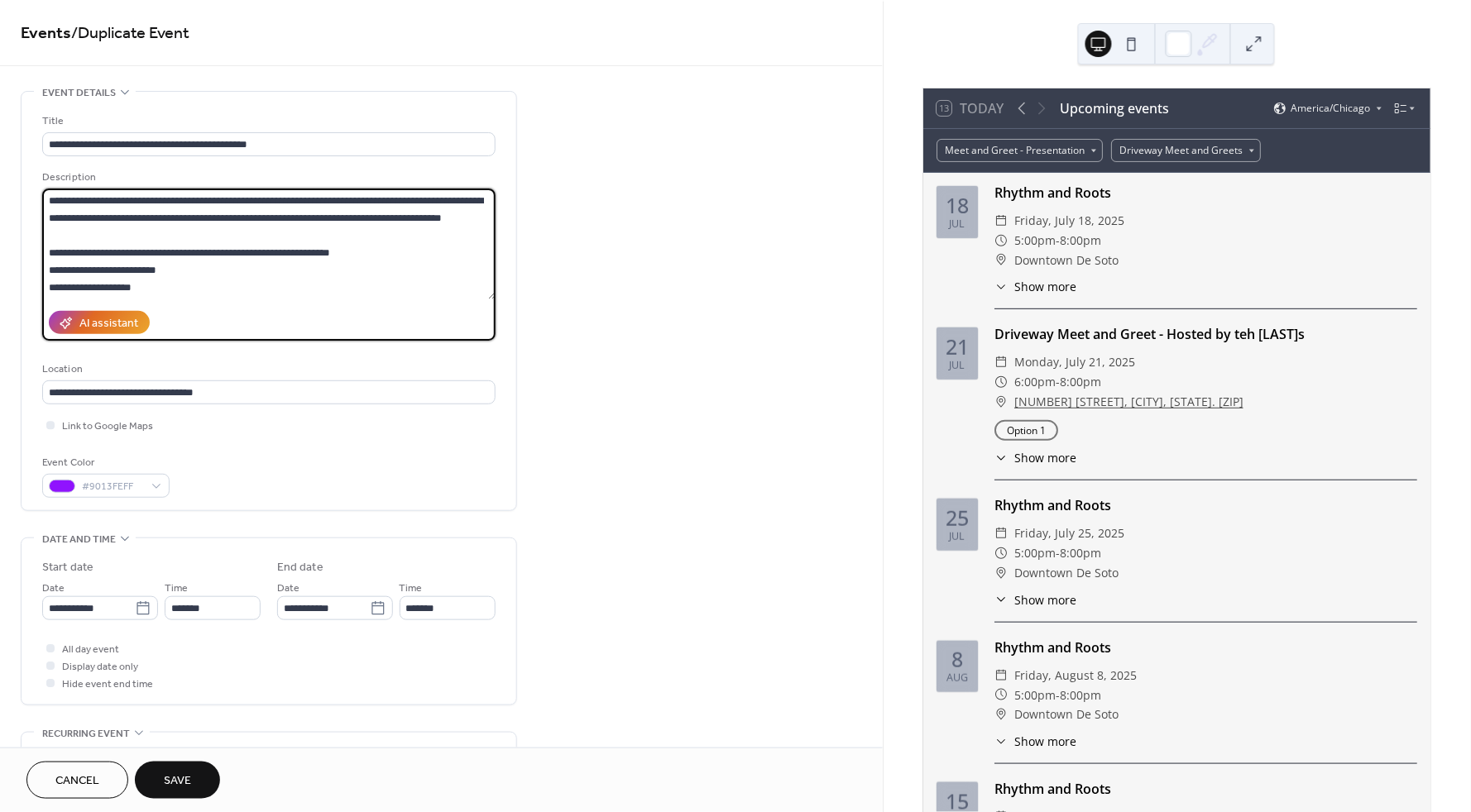drag, startPoint x: 231, startPoint y: 249, endPoint x: 346, endPoint y: 251, distance: 115.01739 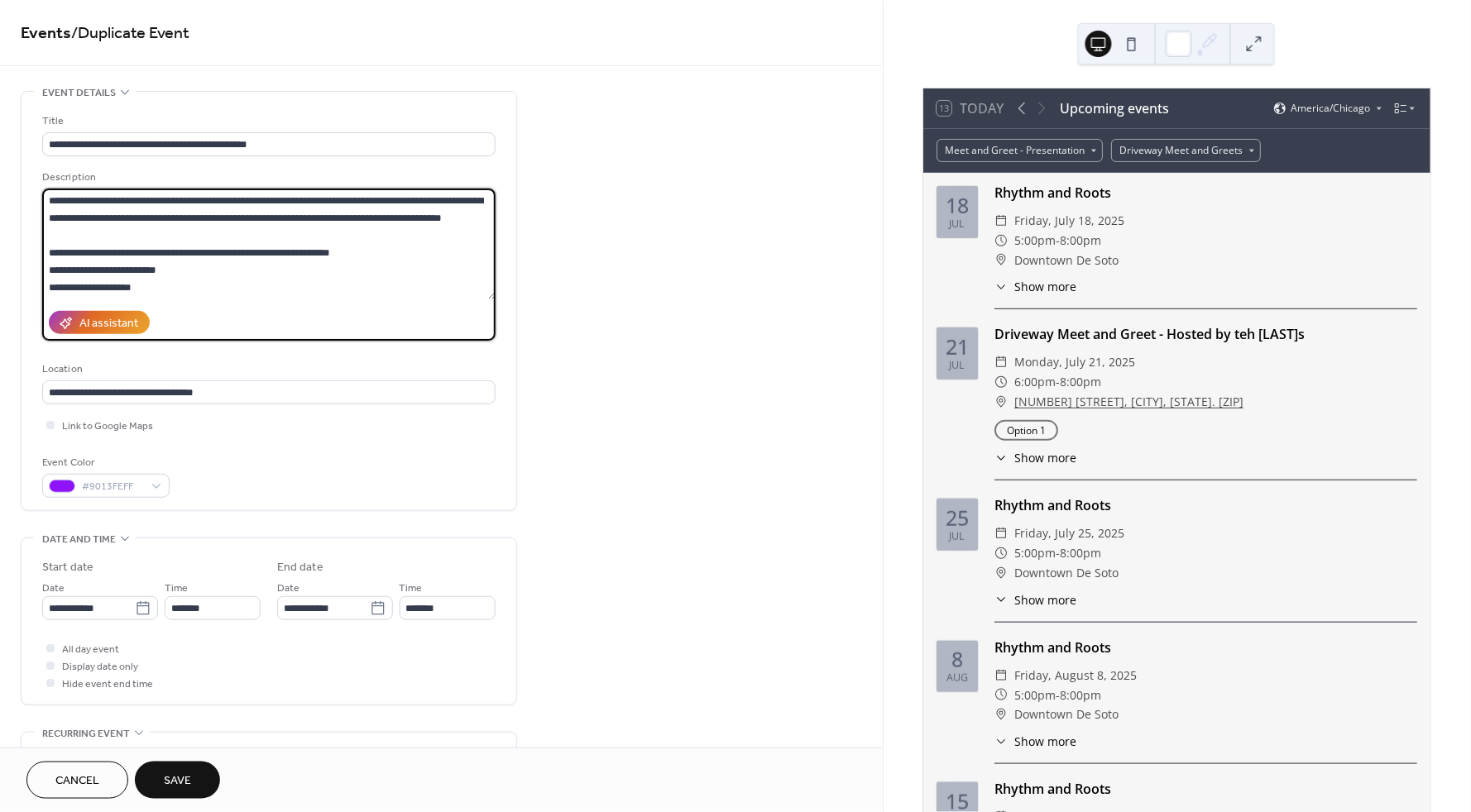 click on "**********" at bounding box center [269, 244] 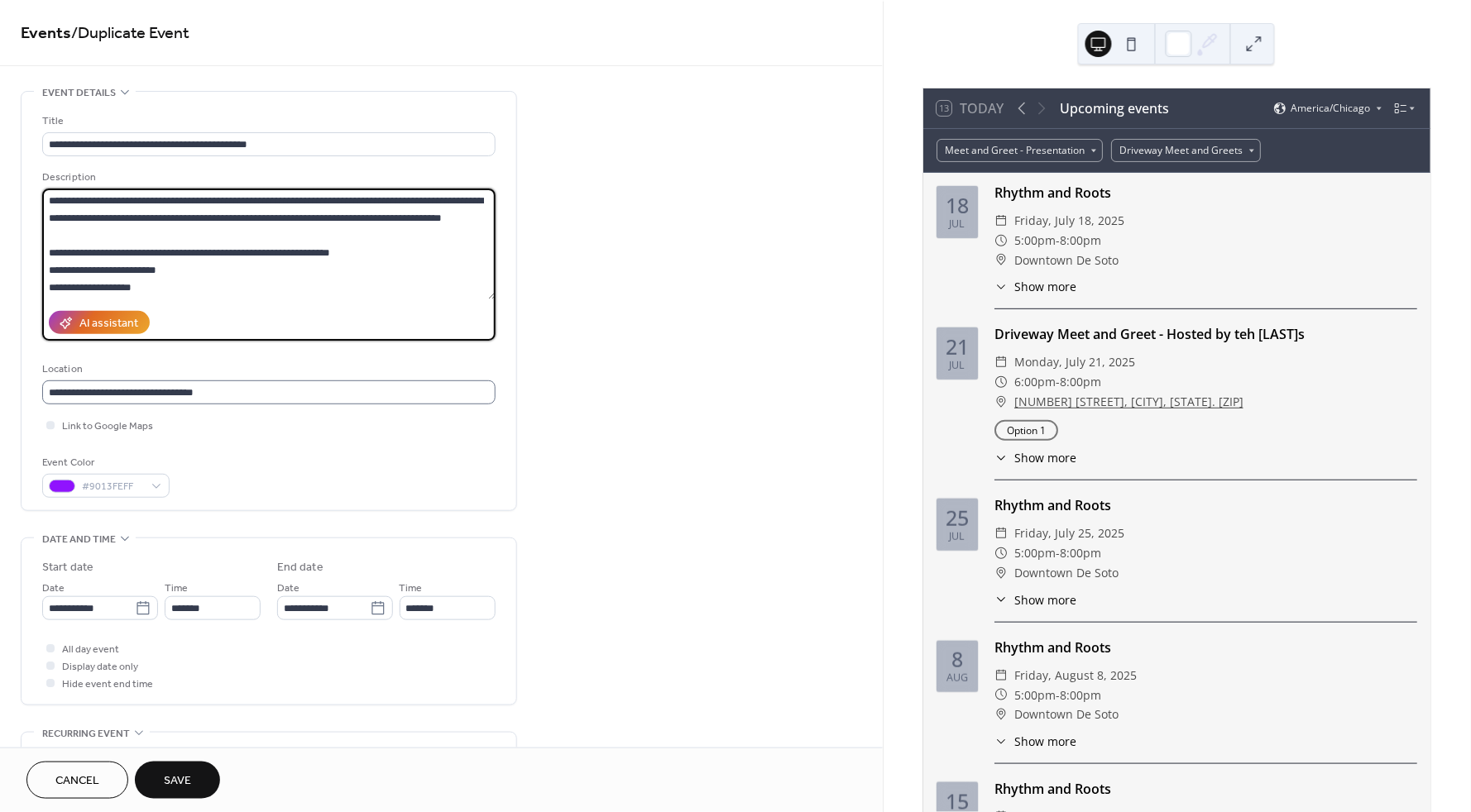 type on "**********" 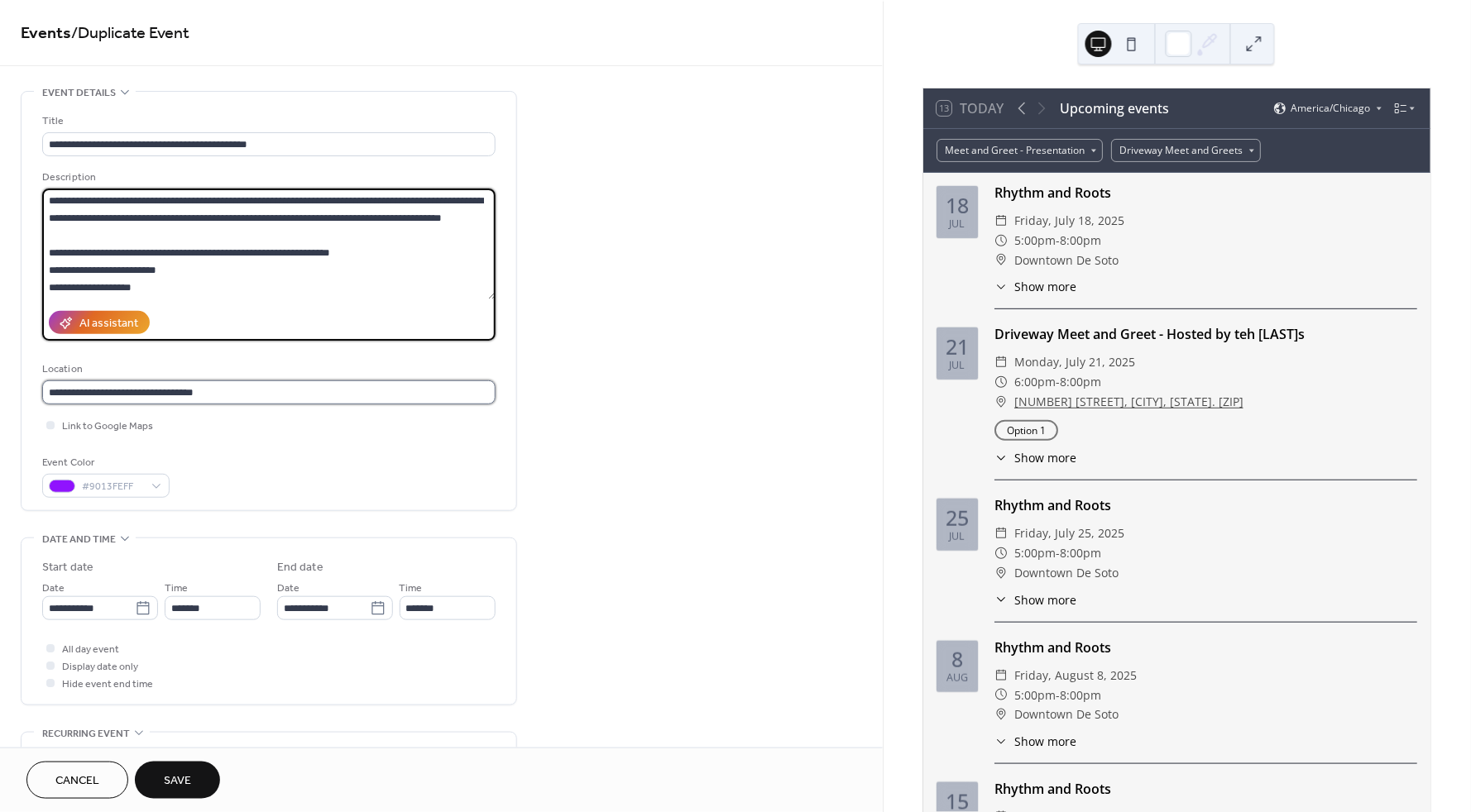 click on "**********" at bounding box center [269, 392] 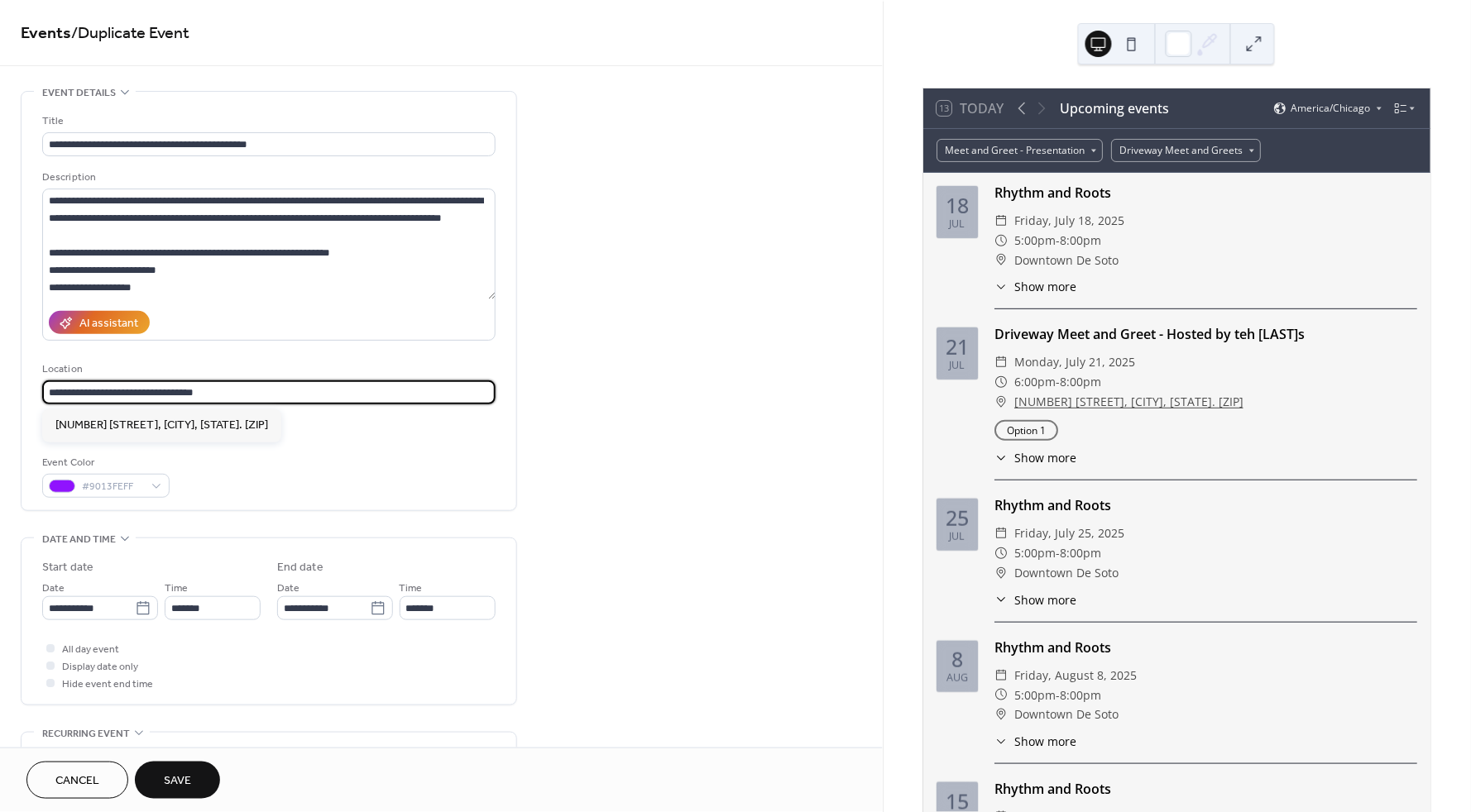 click on "**********" at bounding box center [269, 392] 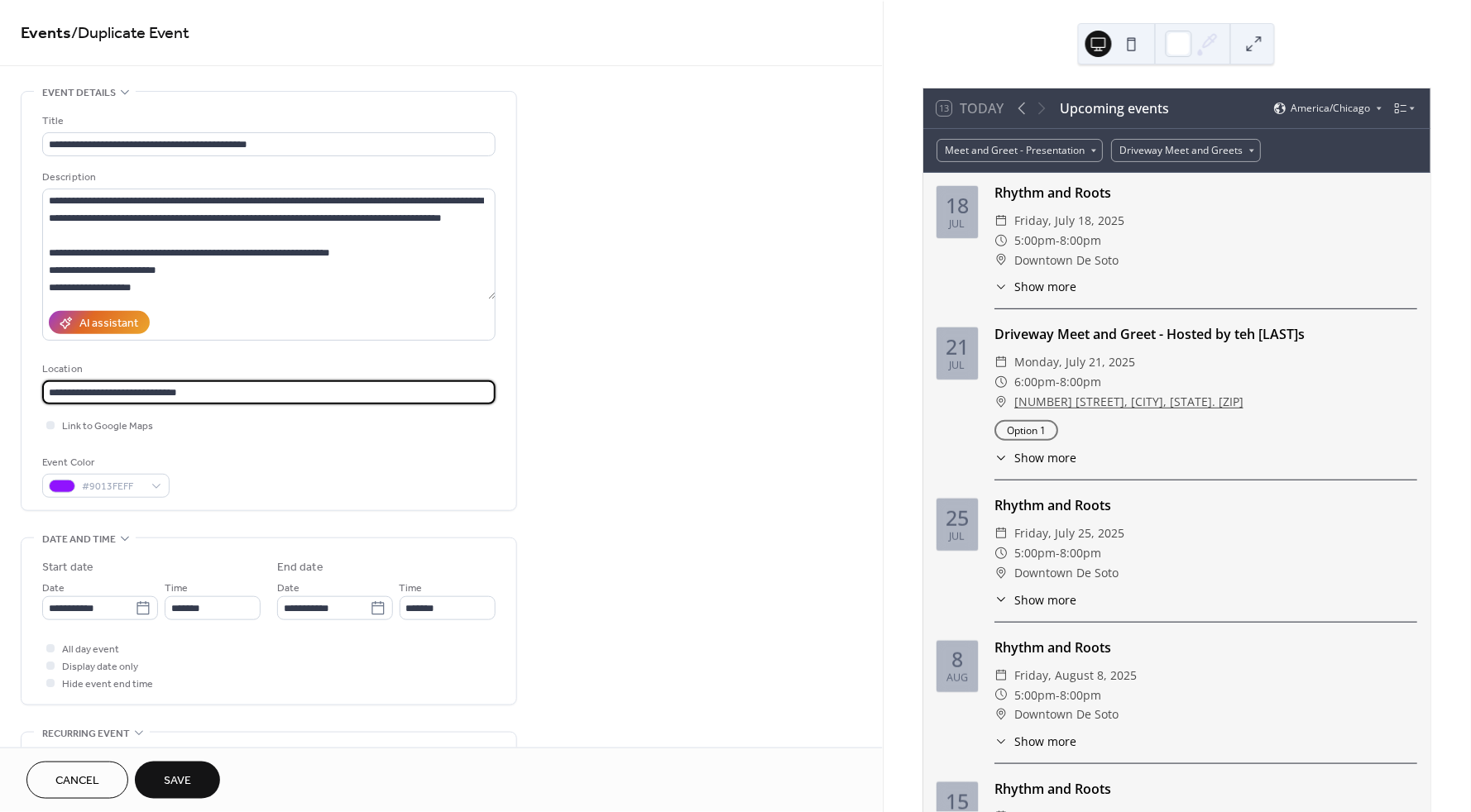 type on "**********" 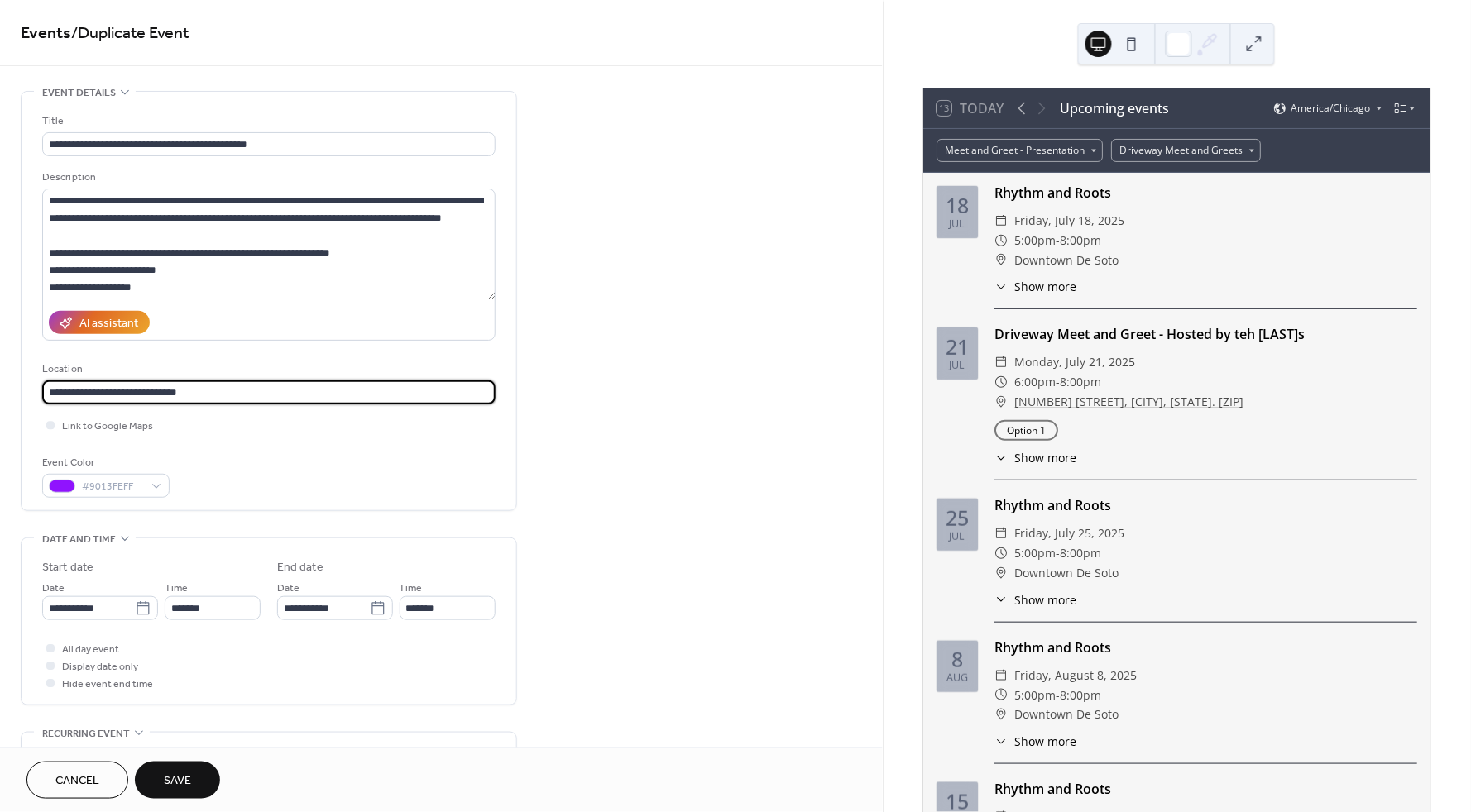 click on "Save" at bounding box center (177, 781) 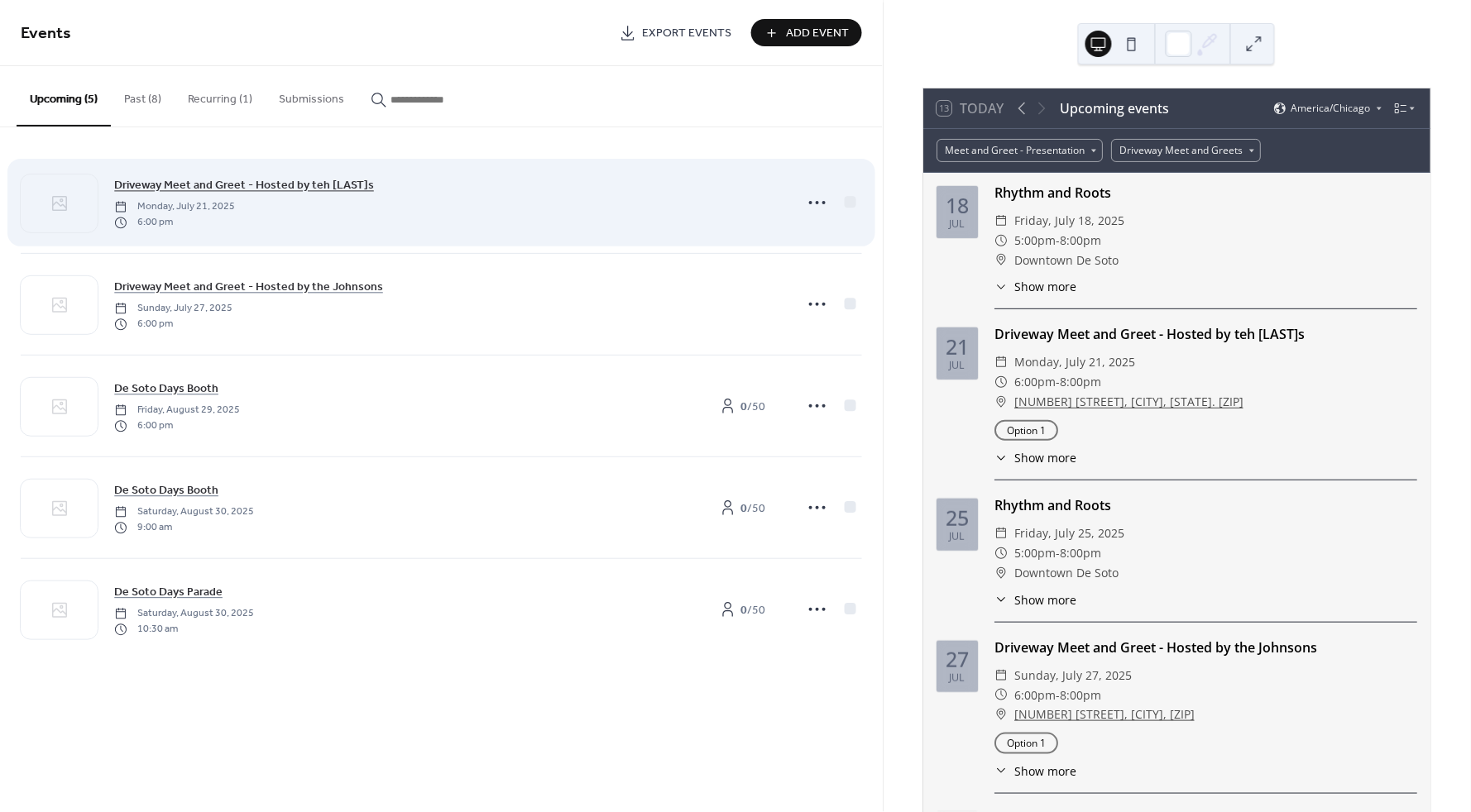 click on "Driveway Meet and Greet - Hosted by teh Caldwells" at bounding box center [244, 186] 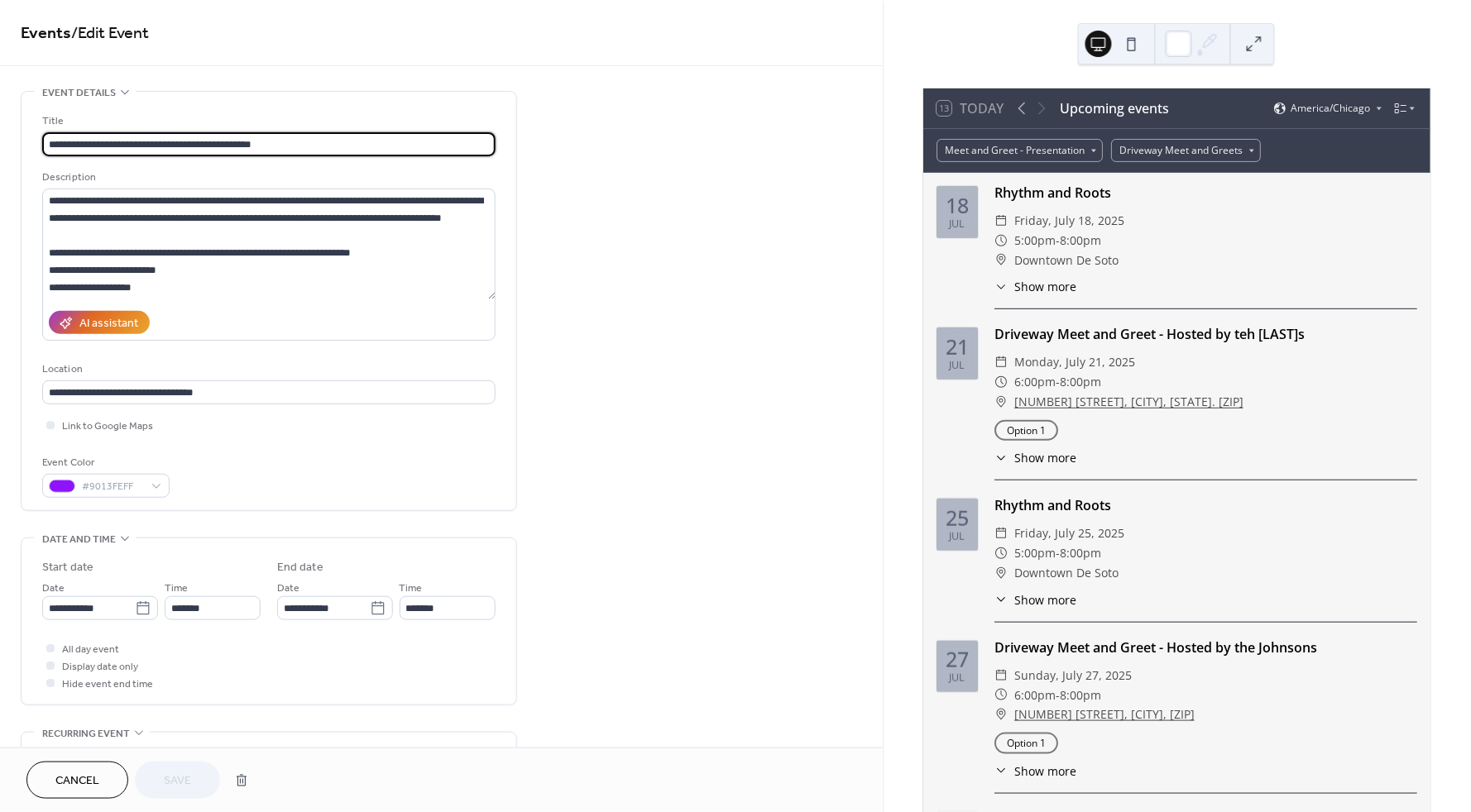 click on "**********" at bounding box center [269, 144] 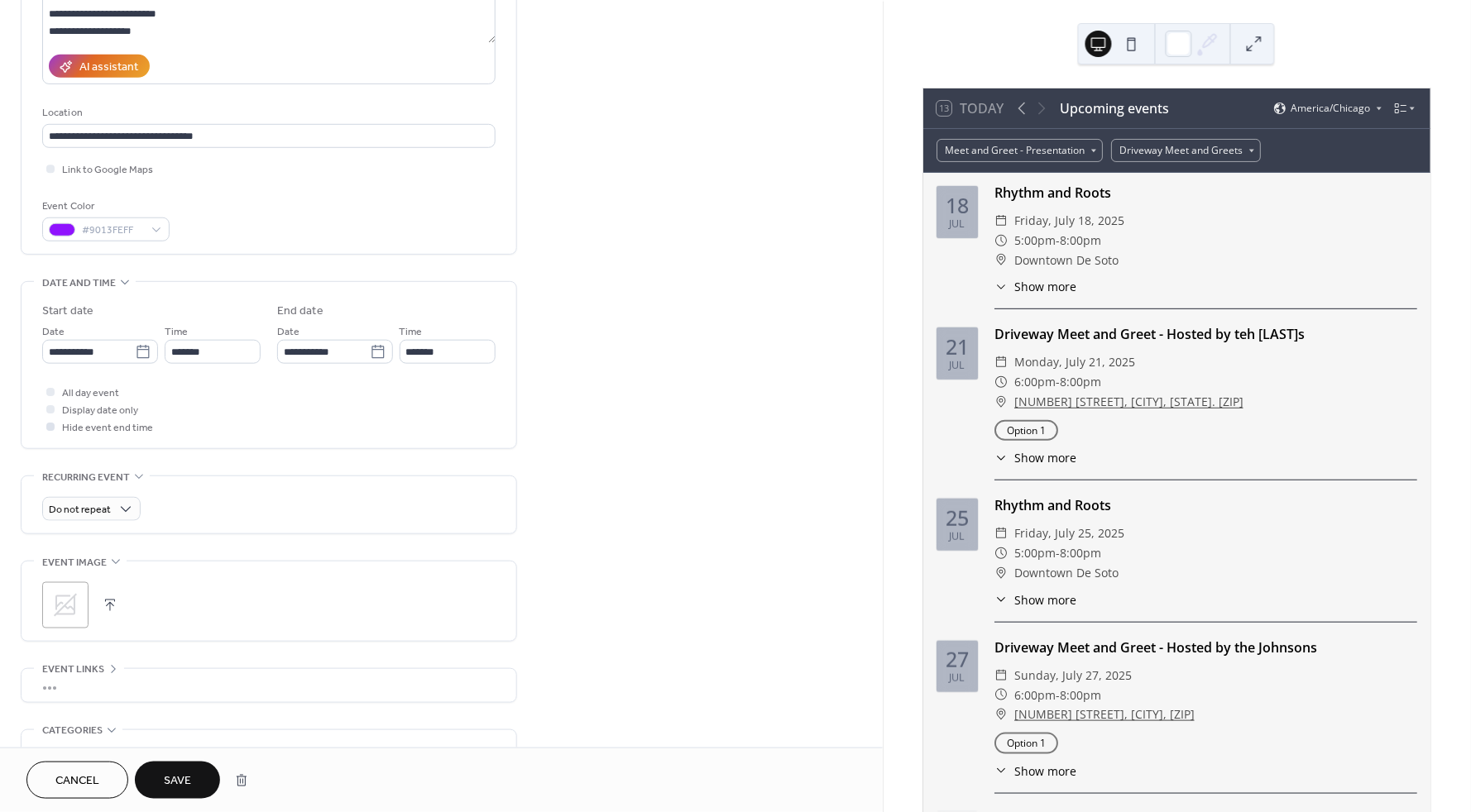scroll, scrollTop: 278, scrollLeft: 0, axis: vertical 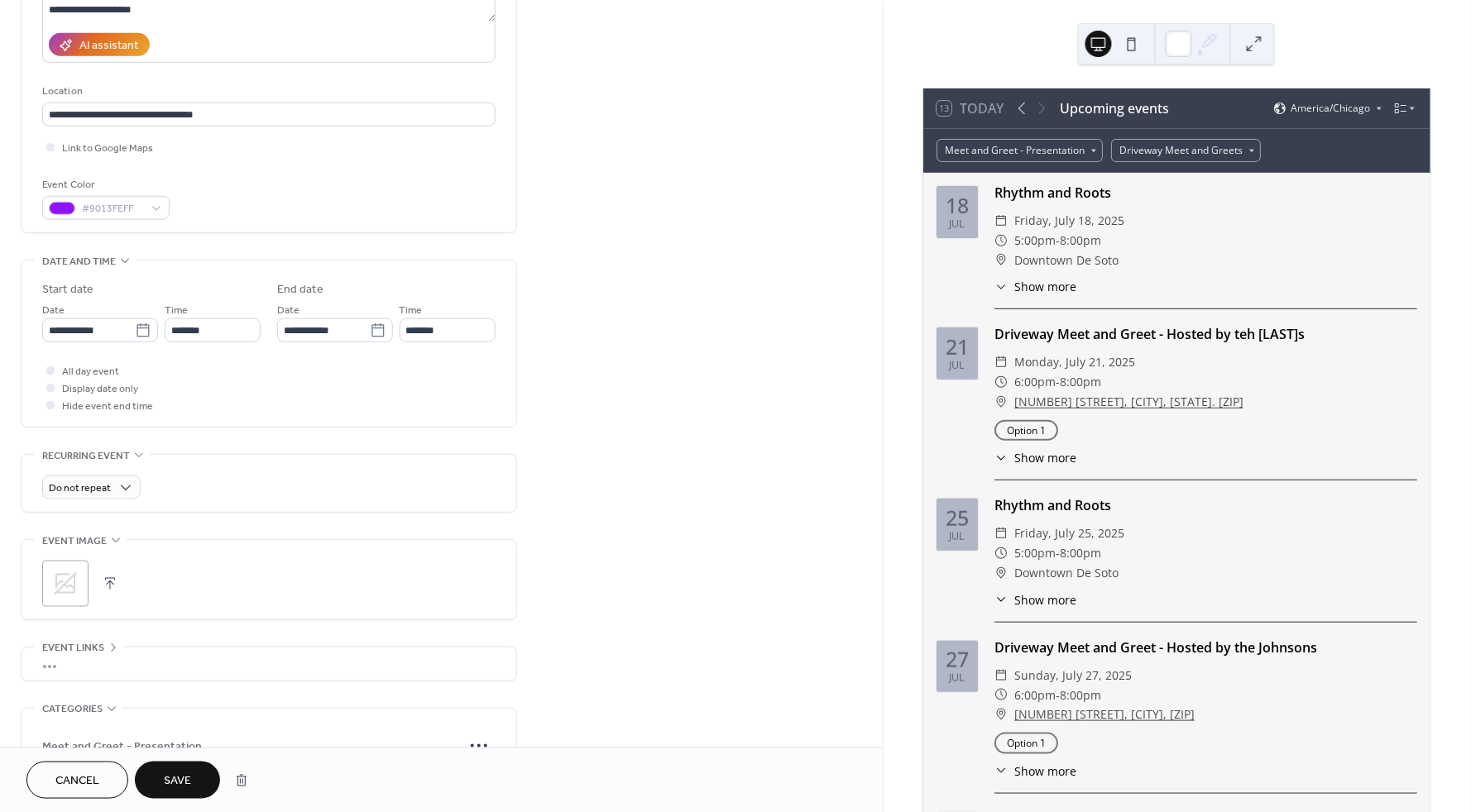 type on "**********" 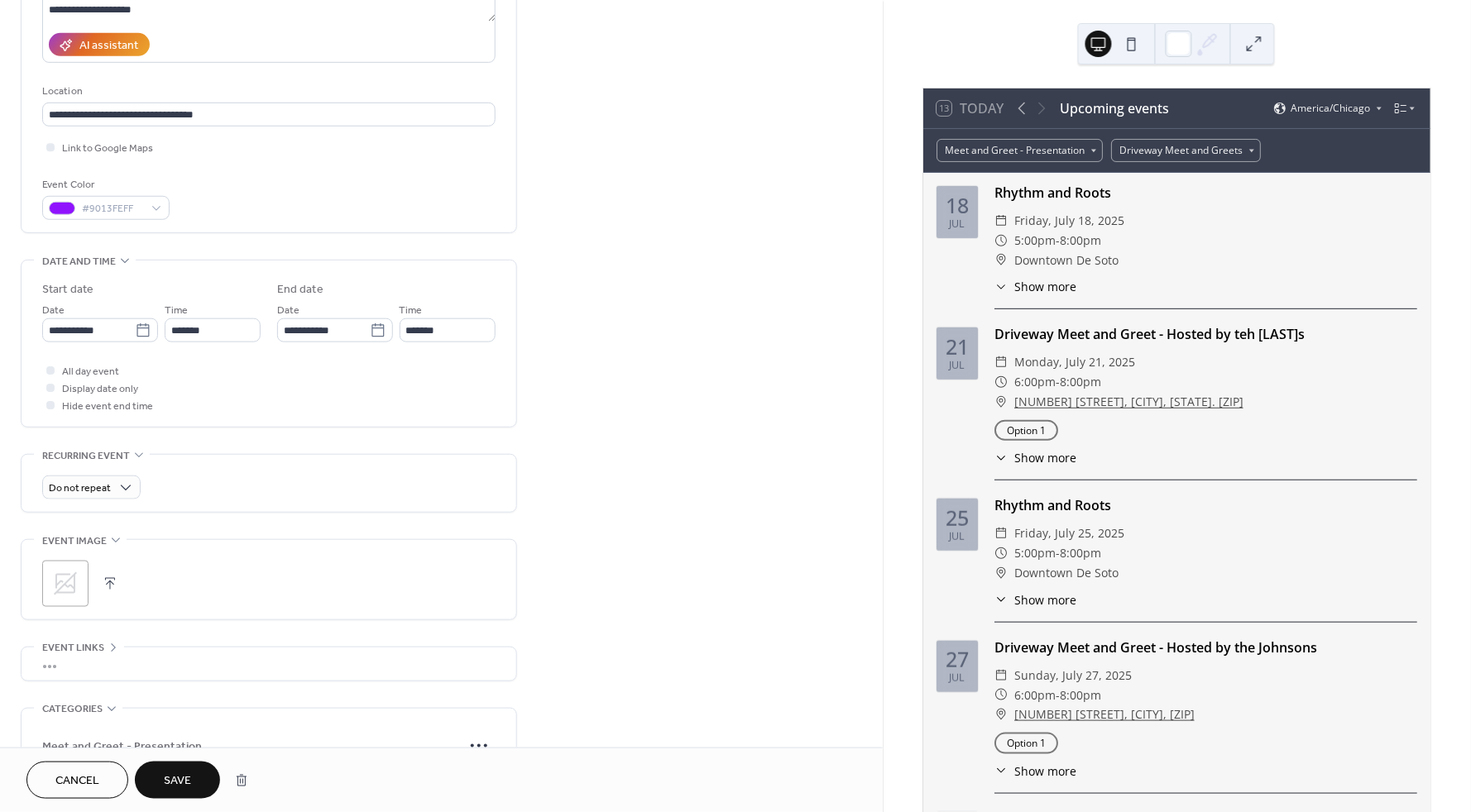 click 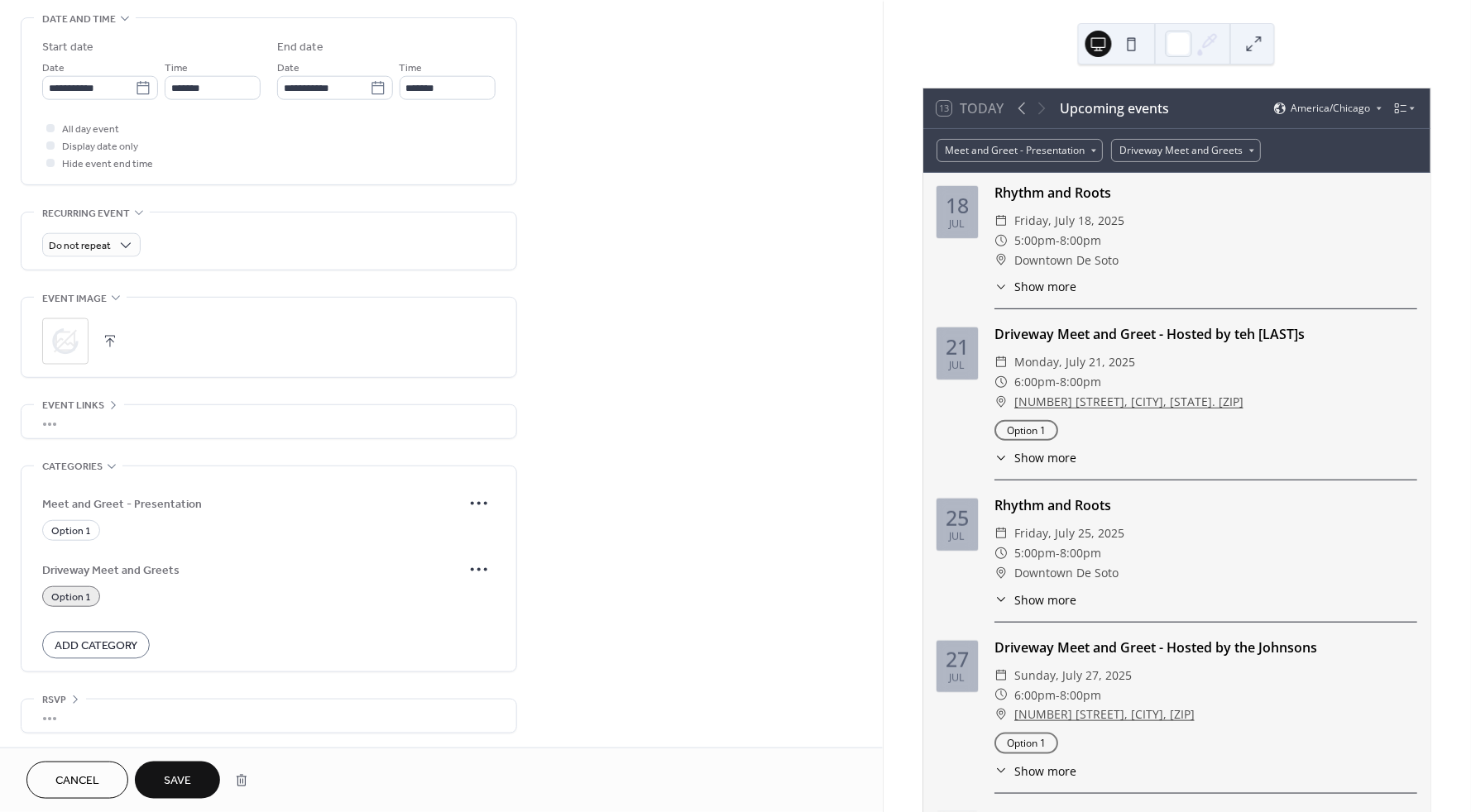 scroll, scrollTop: 519, scrollLeft: 0, axis: vertical 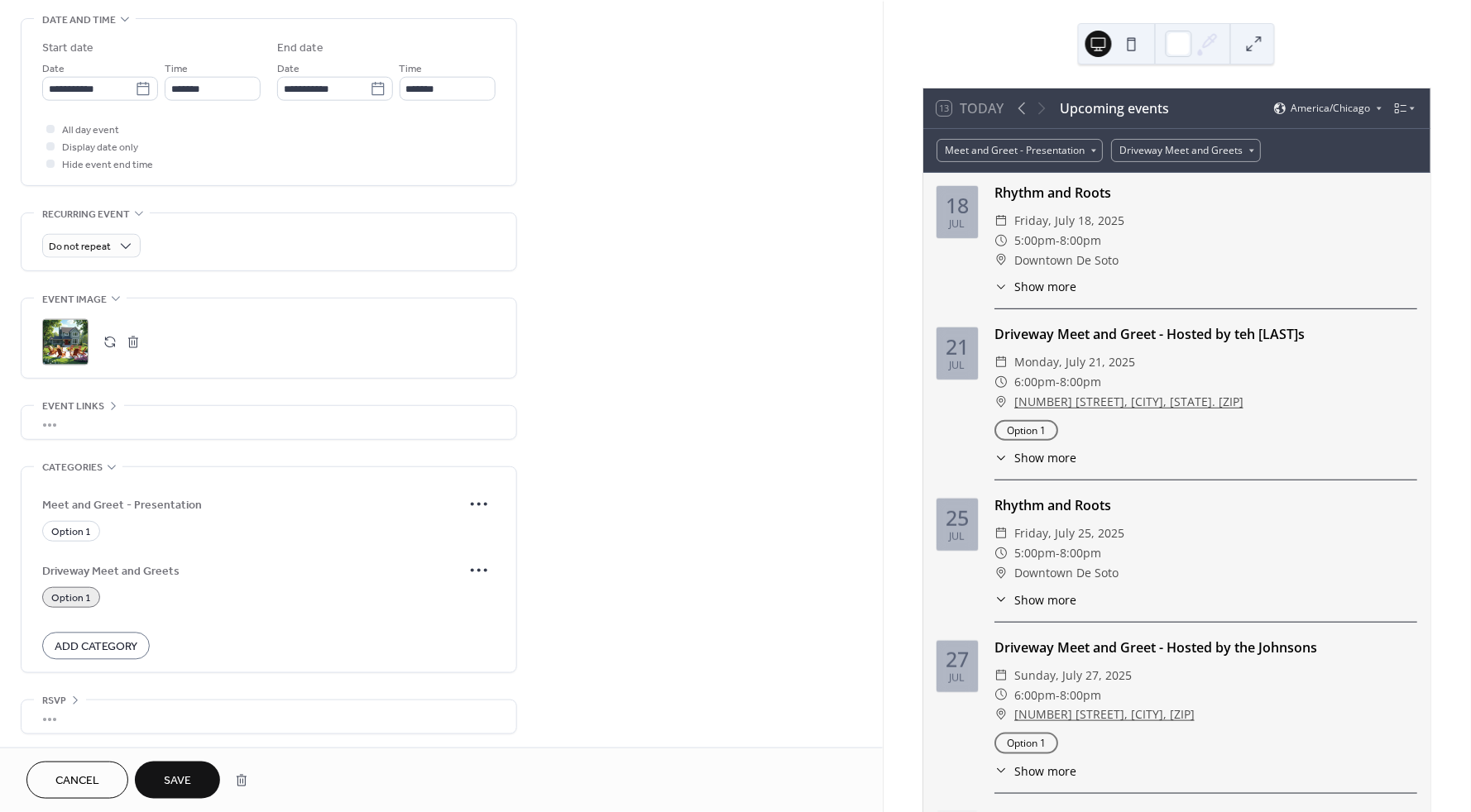 click on "Save" at bounding box center (177, 781) 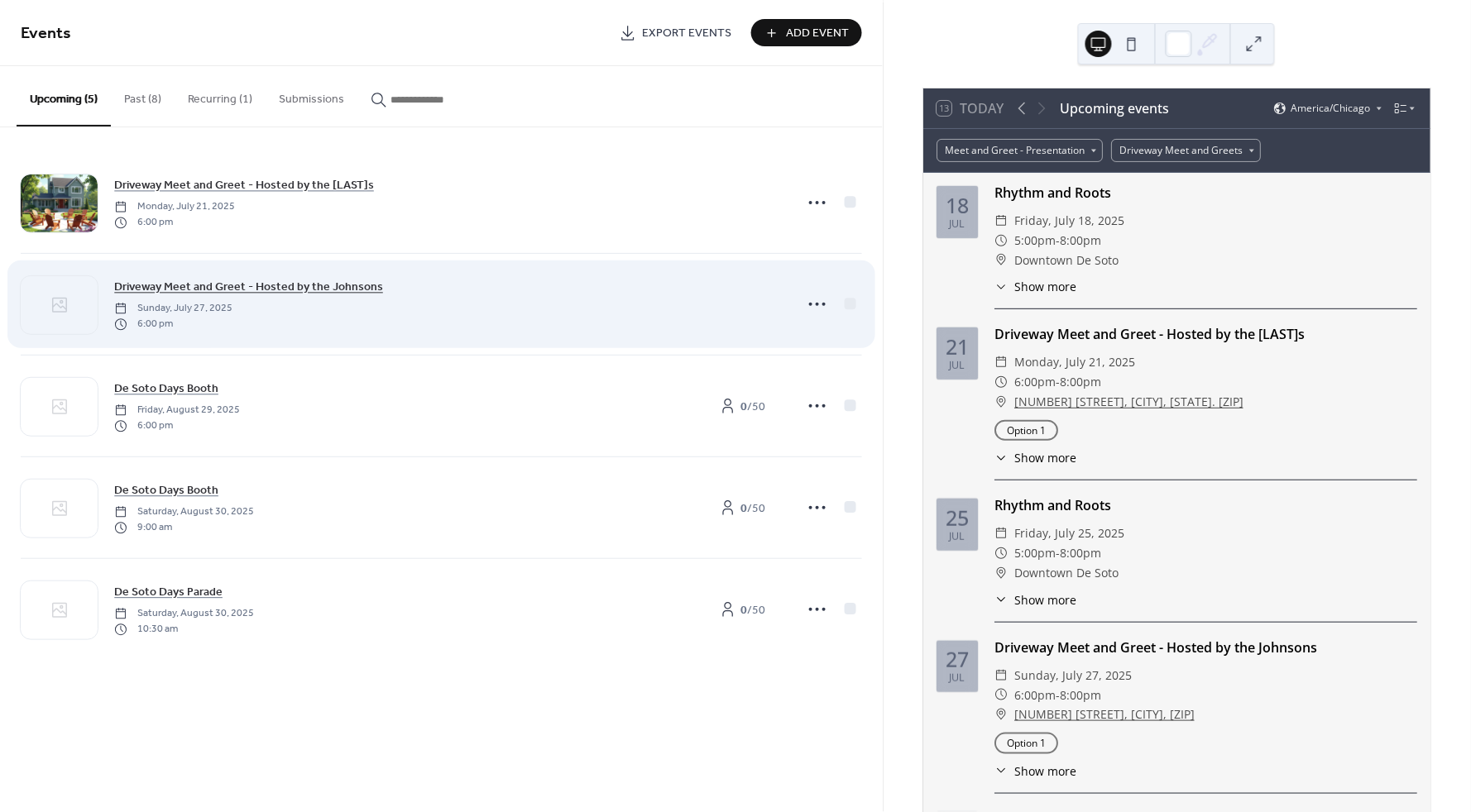 click on "Driveway Meet and Greet - Hosted by the Johnsons" at bounding box center (248, 288) 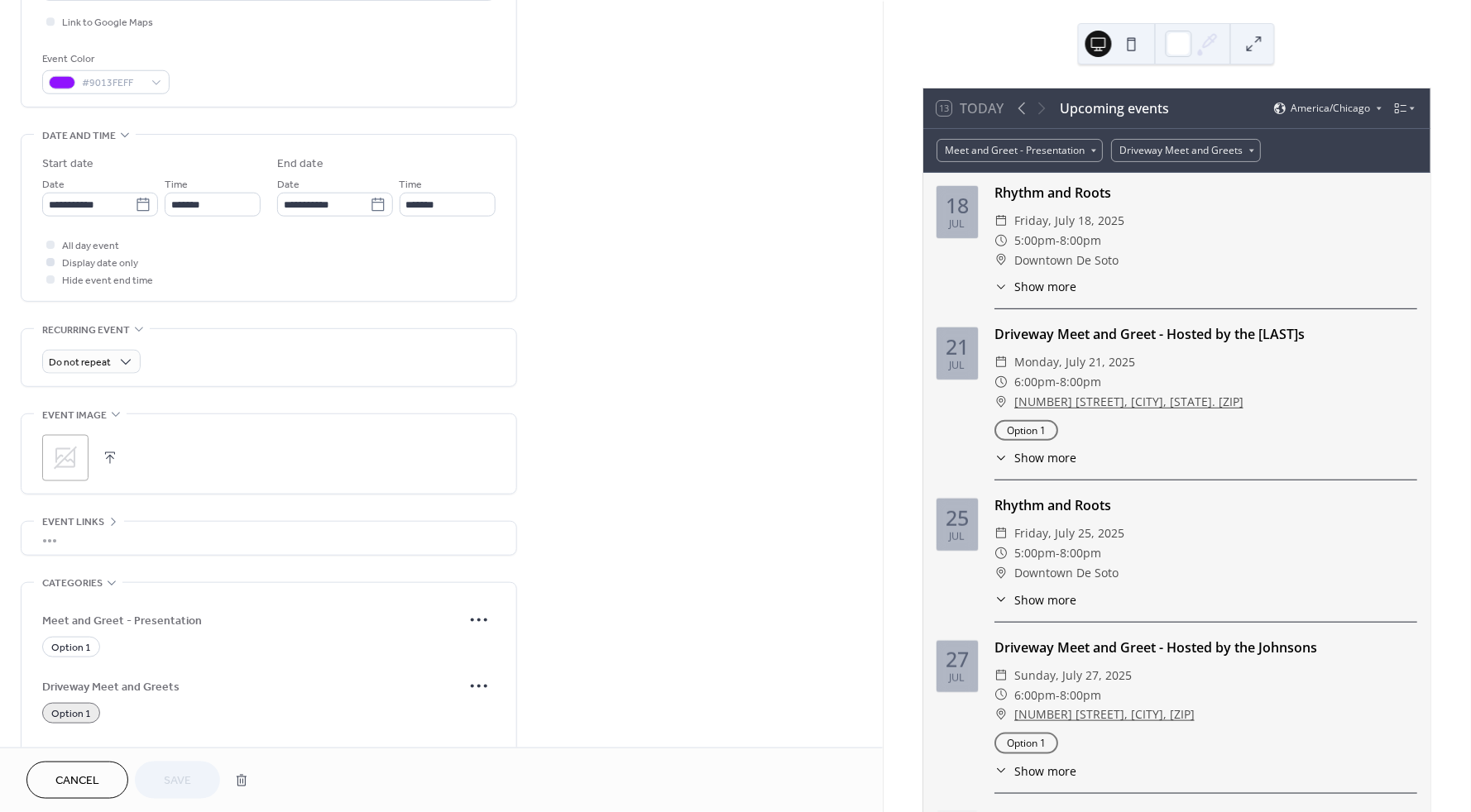 scroll, scrollTop: 519, scrollLeft: 0, axis: vertical 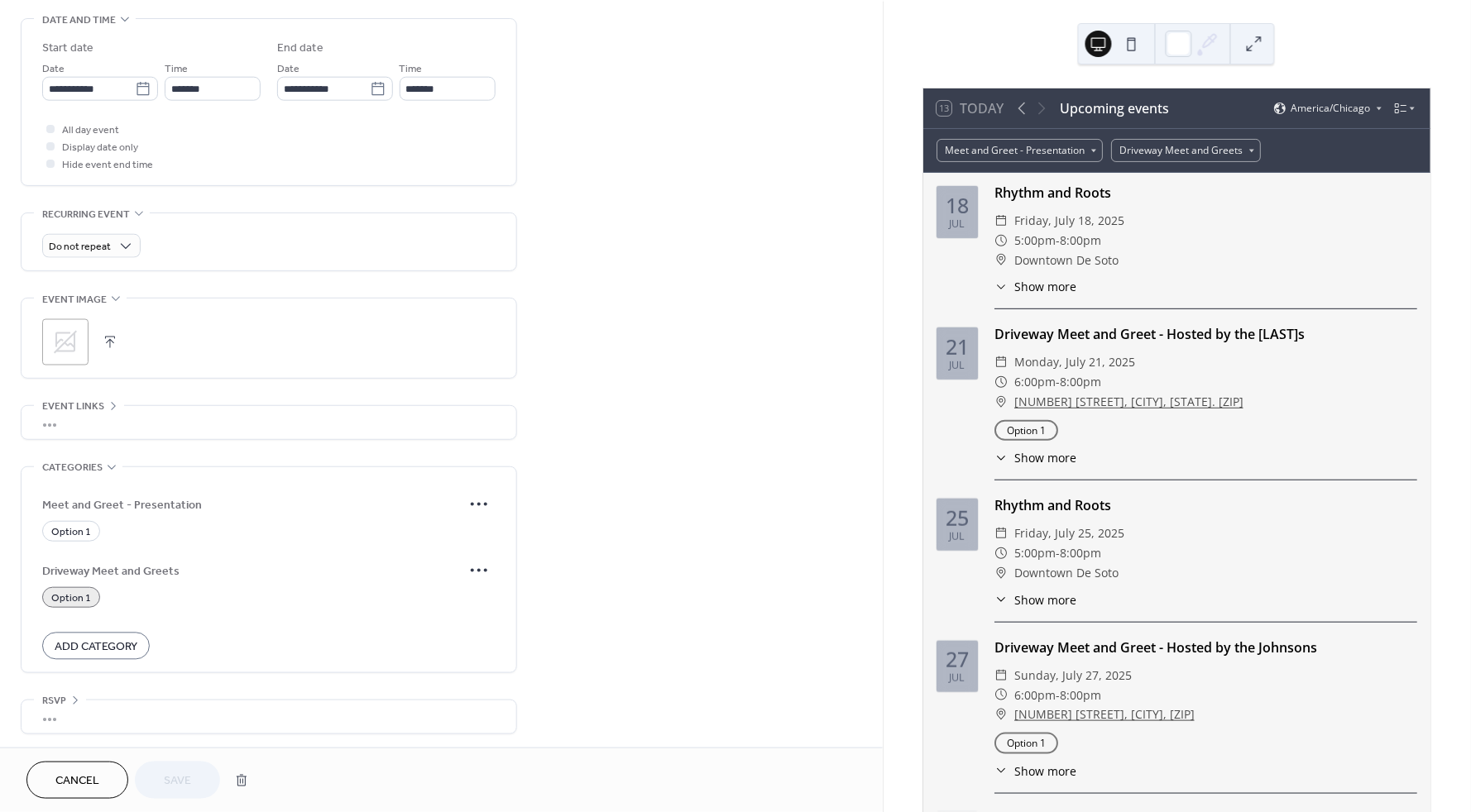click 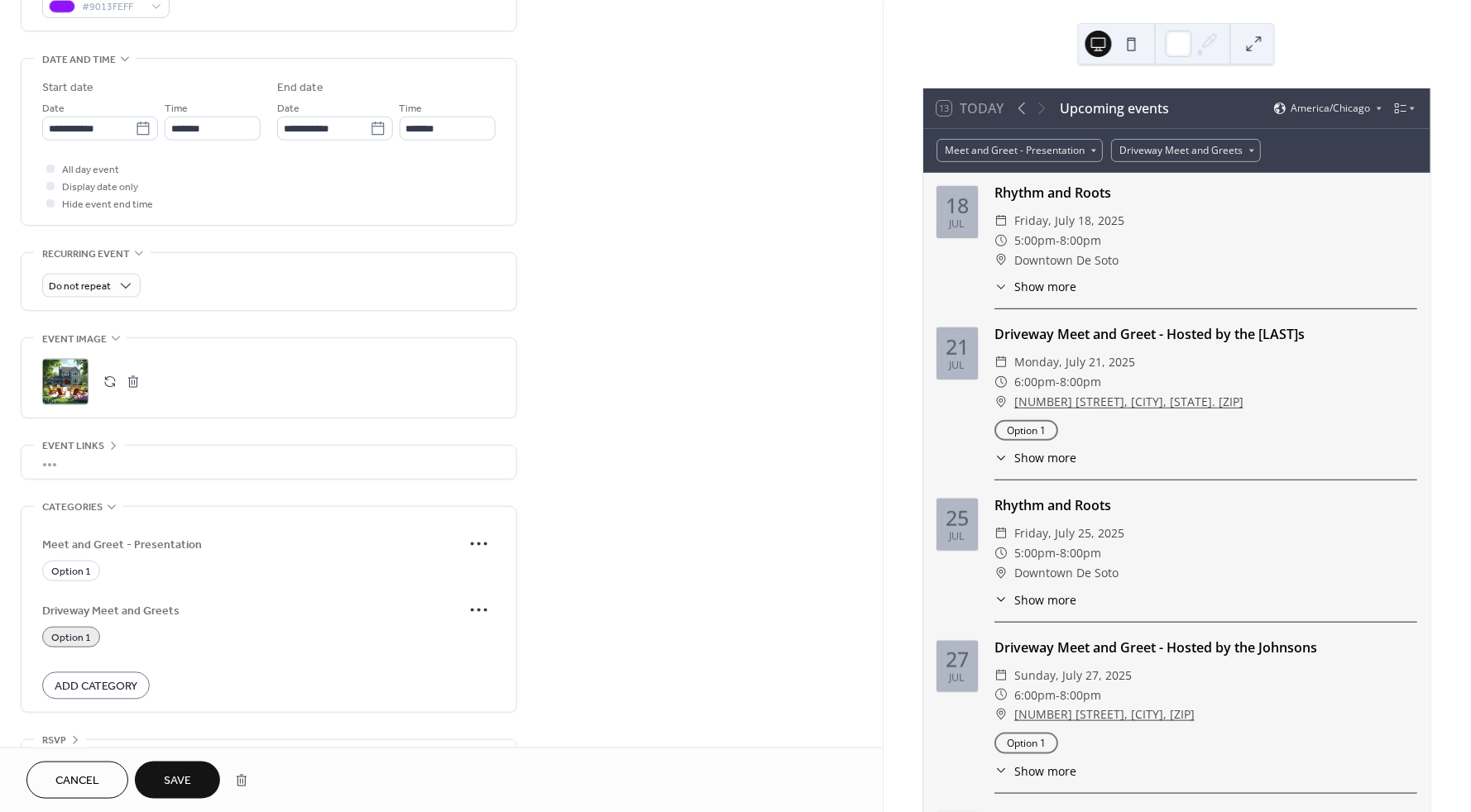 scroll, scrollTop: 409, scrollLeft: 0, axis: vertical 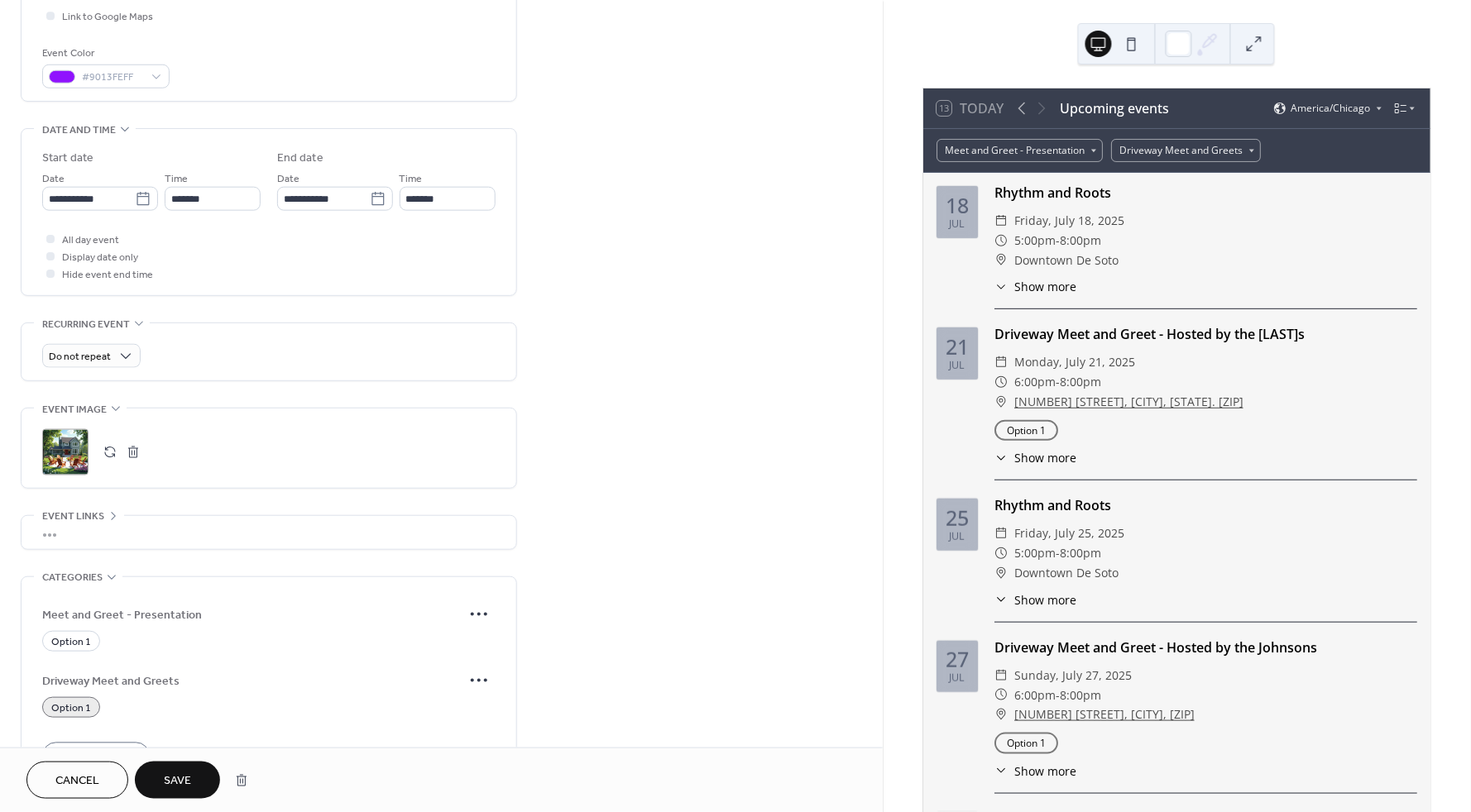 click on "Save" at bounding box center (177, 781) 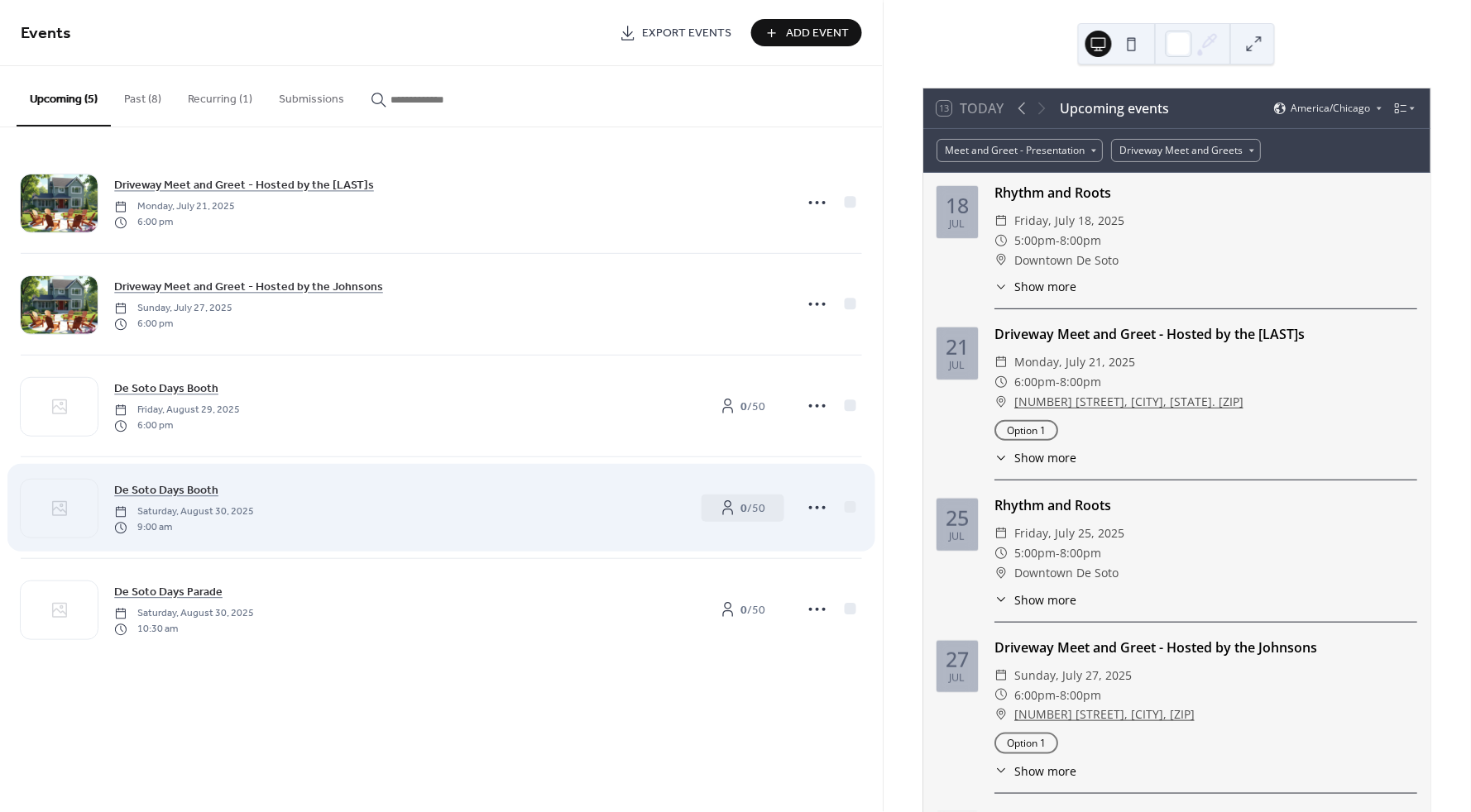 click on "De Soto Days Booth Saturday, August 30, 2025 9:00 am 0  /  50" at bounding box center [441, 508] 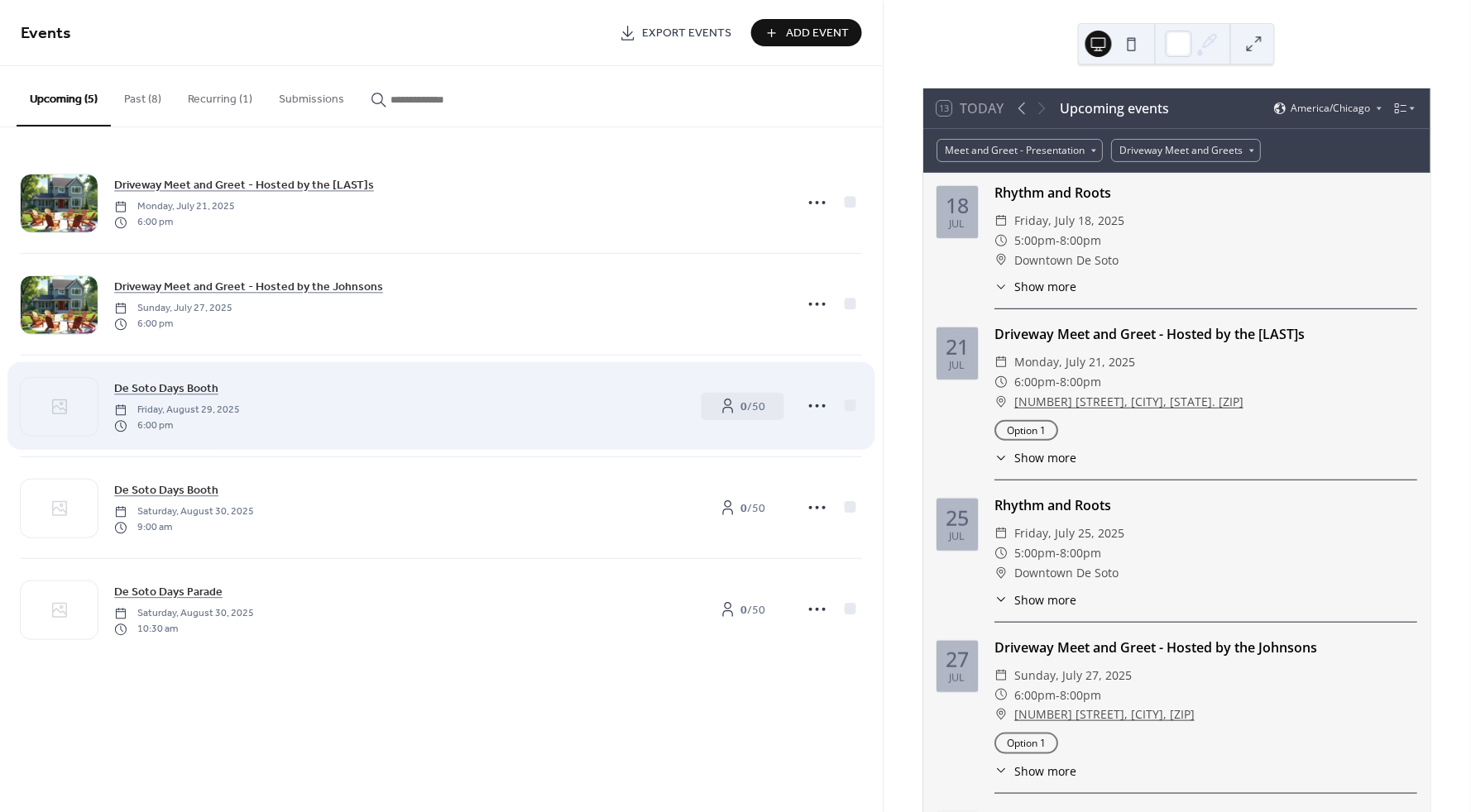 click 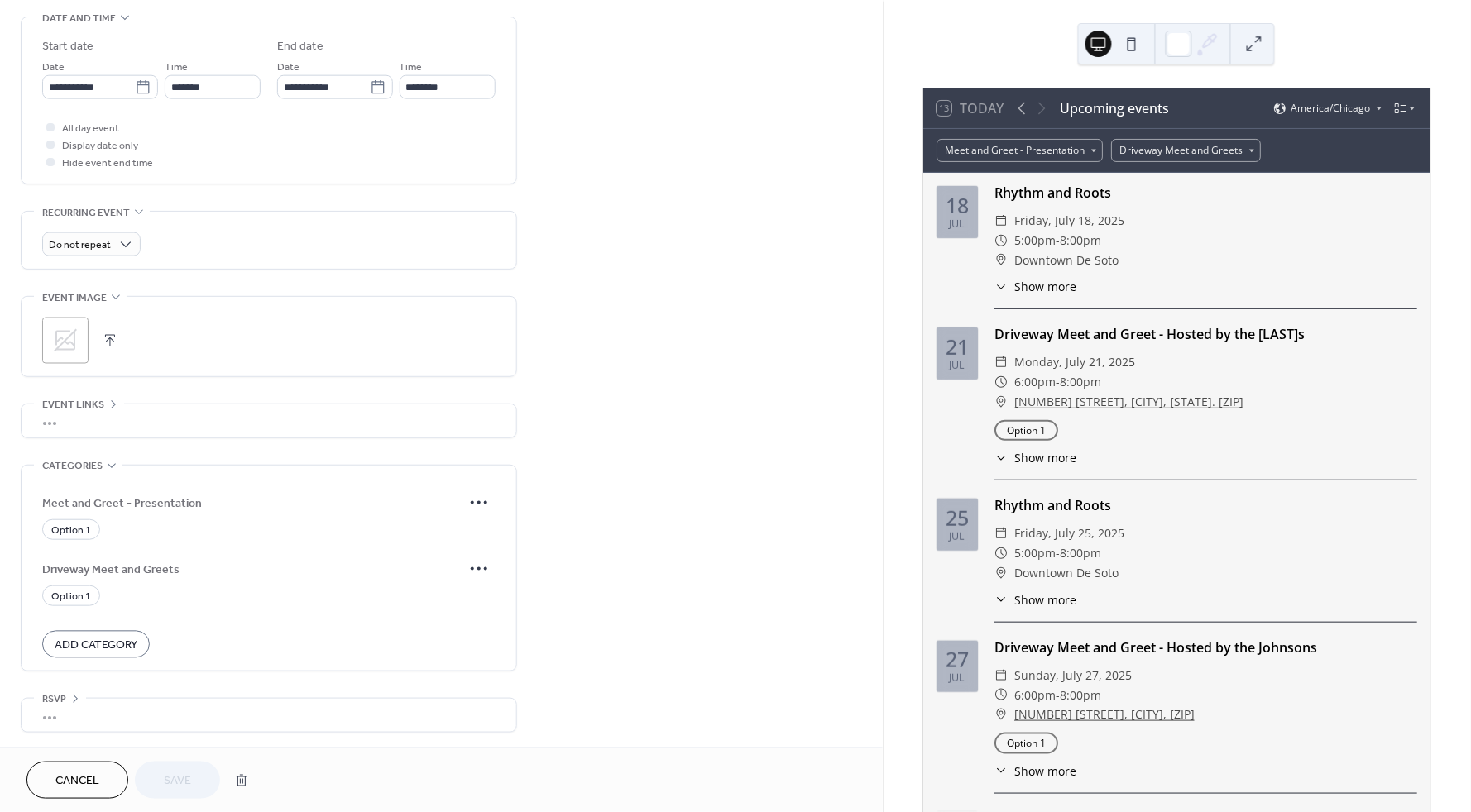 scroll, scrollTop: 519, scrollLeft: 0, axis: vertical 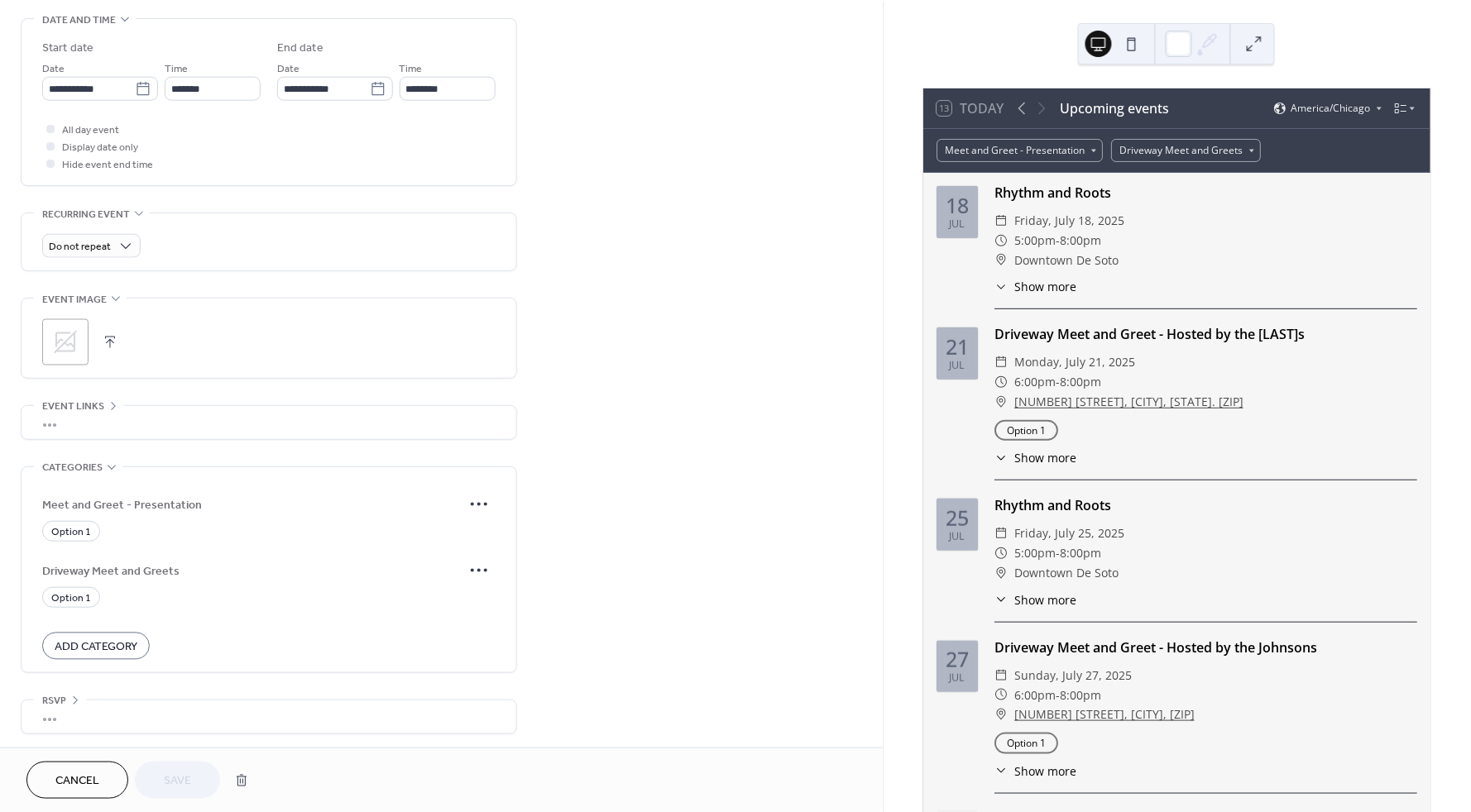 click 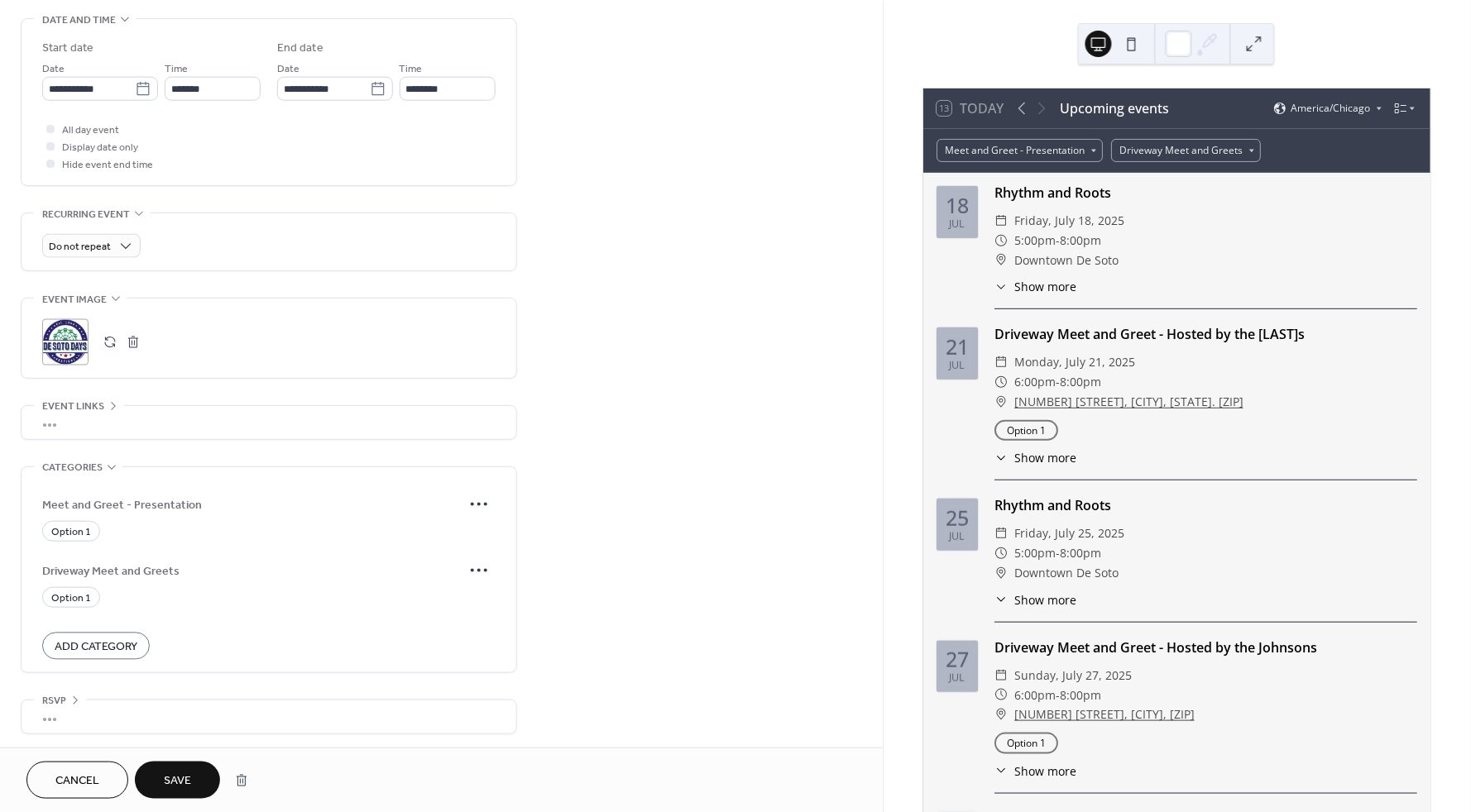 click on "Save" at bounding box center (177, 781) 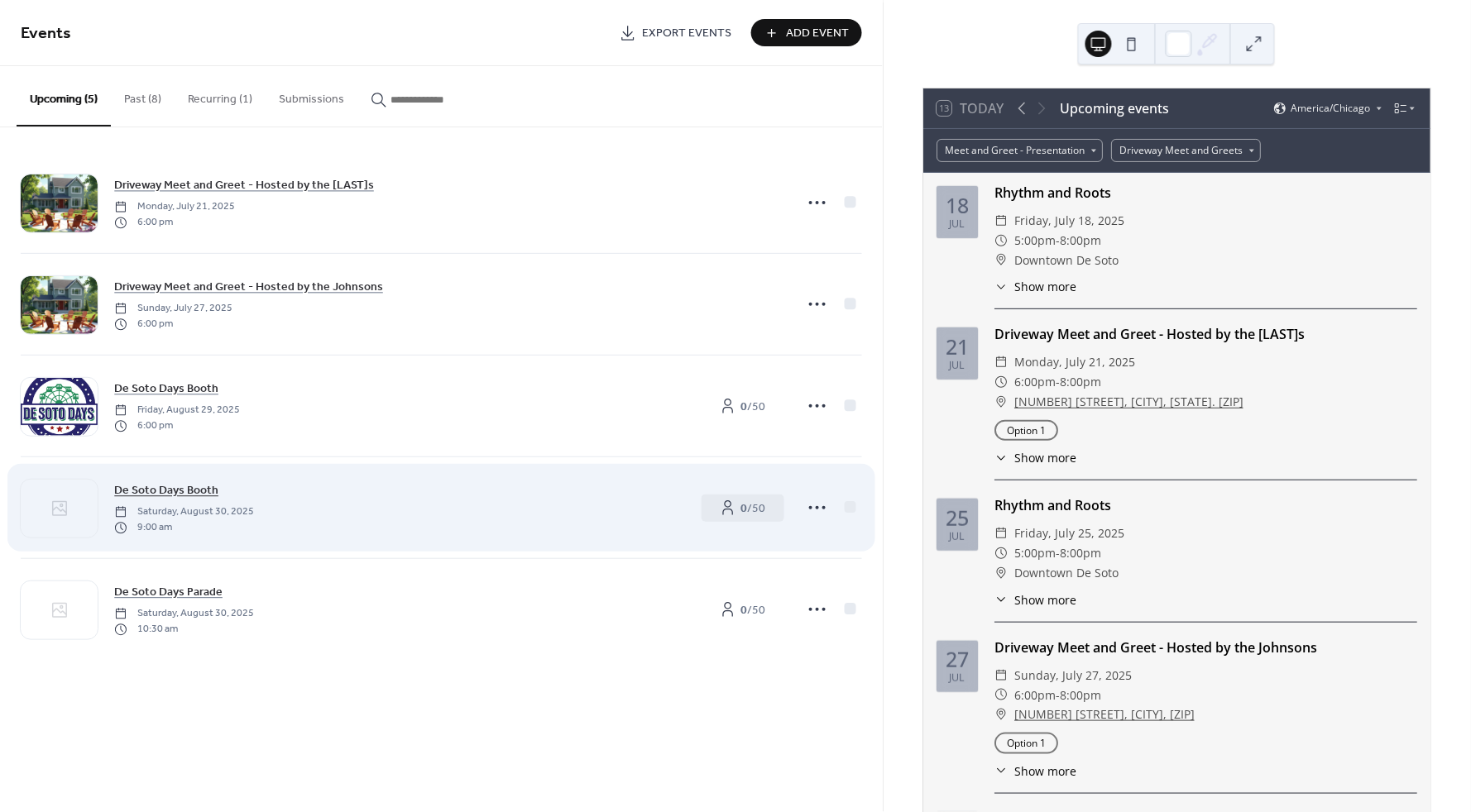 click on "De Soto Days Booth" at bounding box center [166, 491] 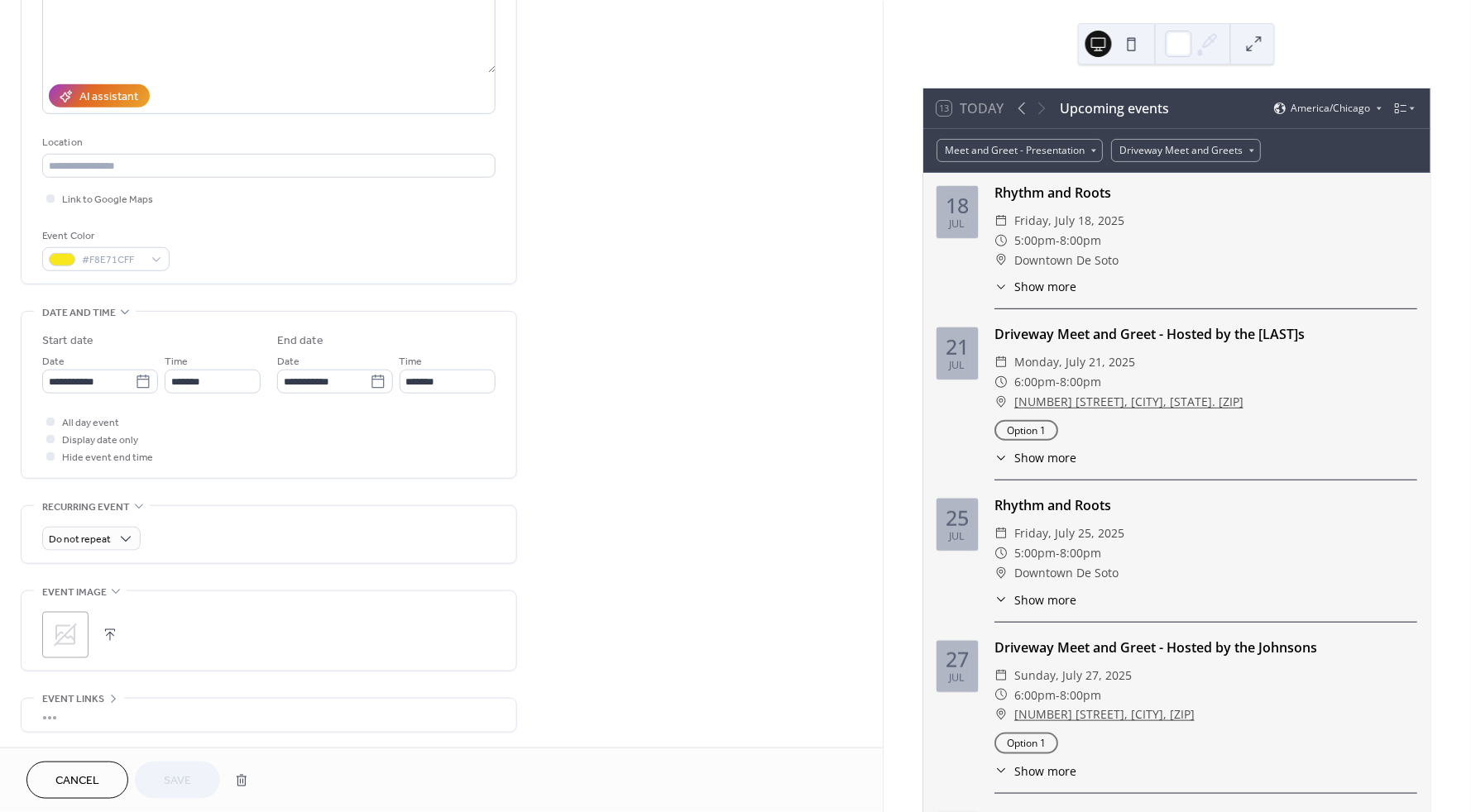 scroll, scrollTop: 458, scrollLeft: 0, axis: vertical 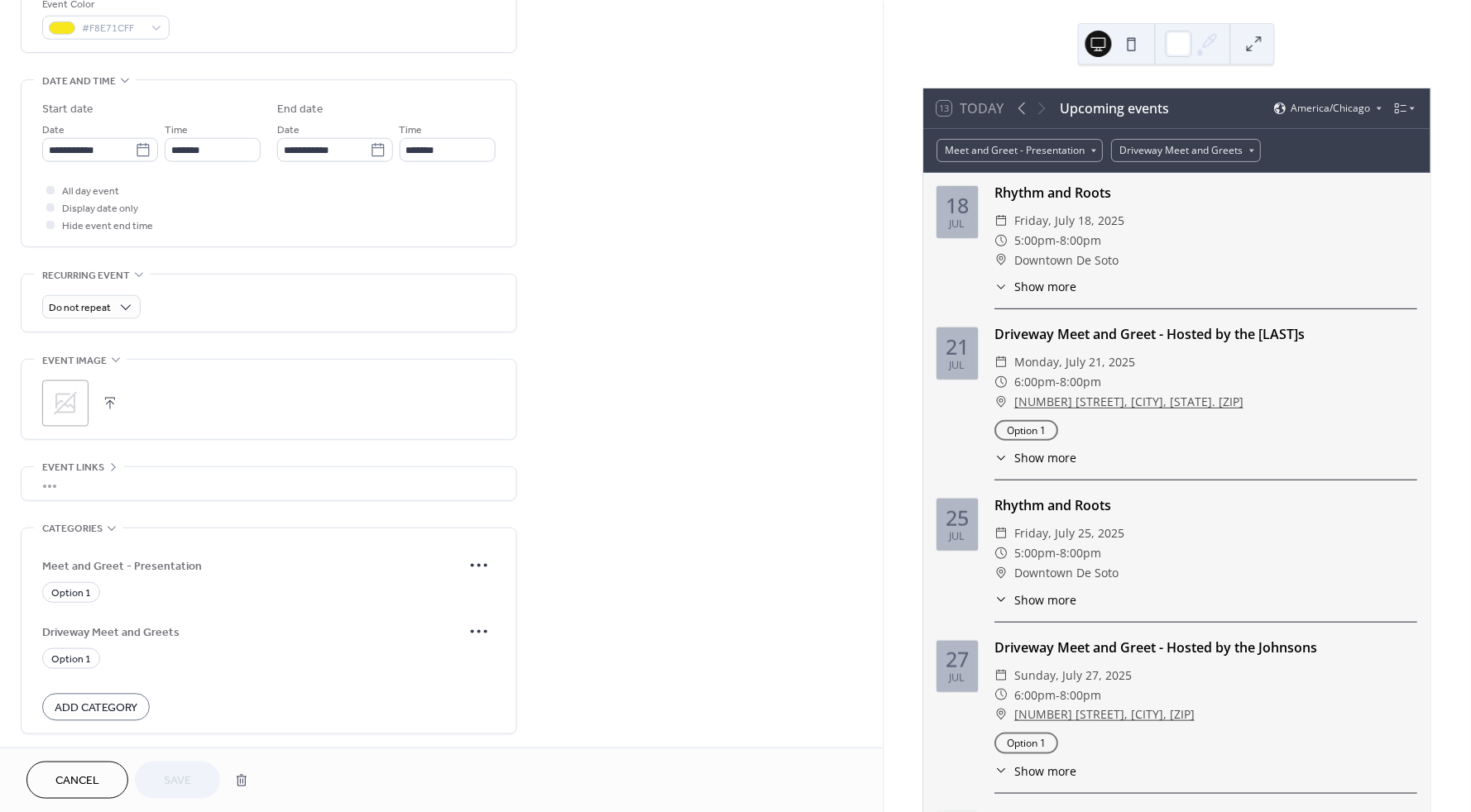 click 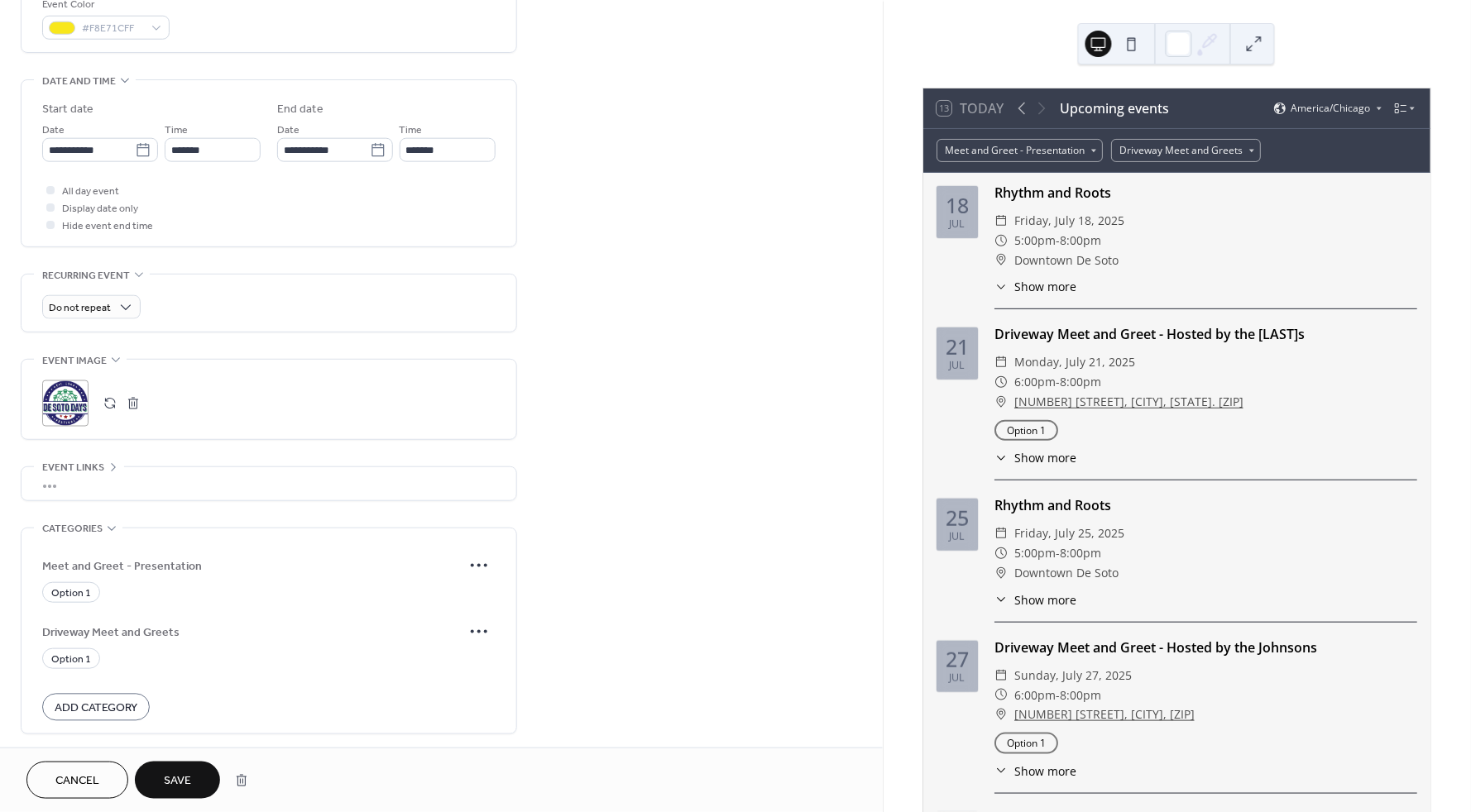 click on "Save" at bounding box center (177, 781) 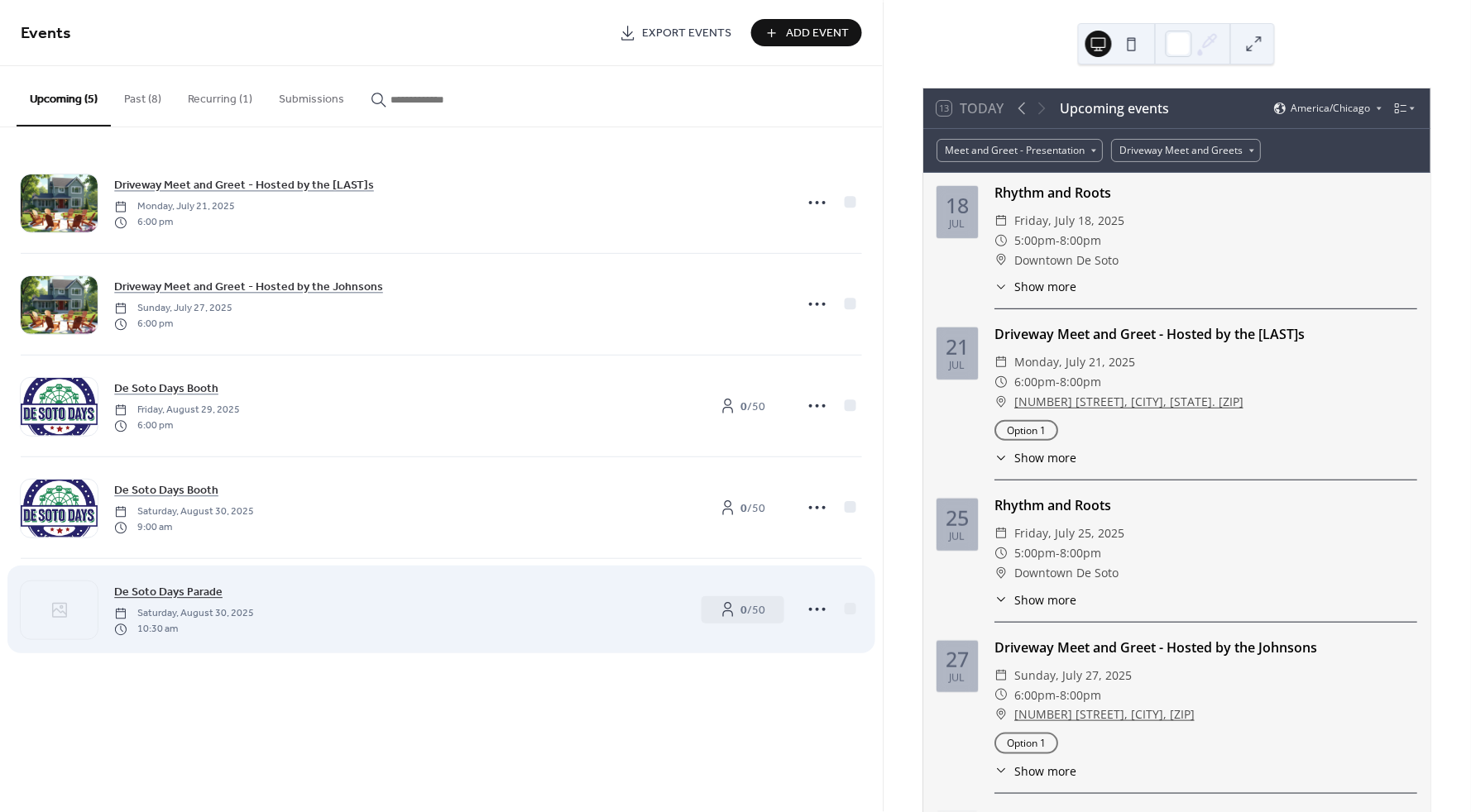 click on "De Soto Days Parade" at bounding box center (168, 593) 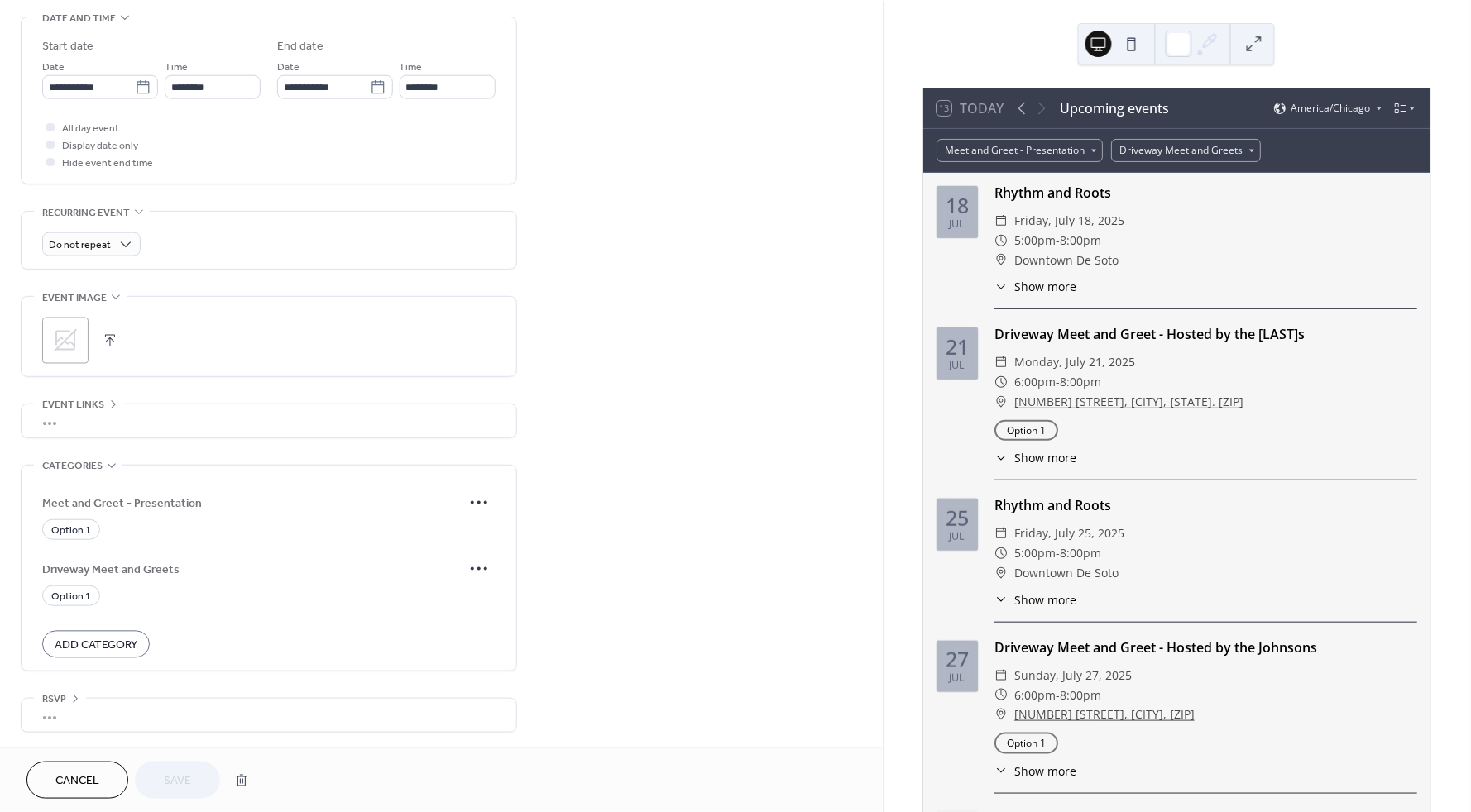 scroll, scrollTop: 519, scrollLeft: 0, axis: vertical 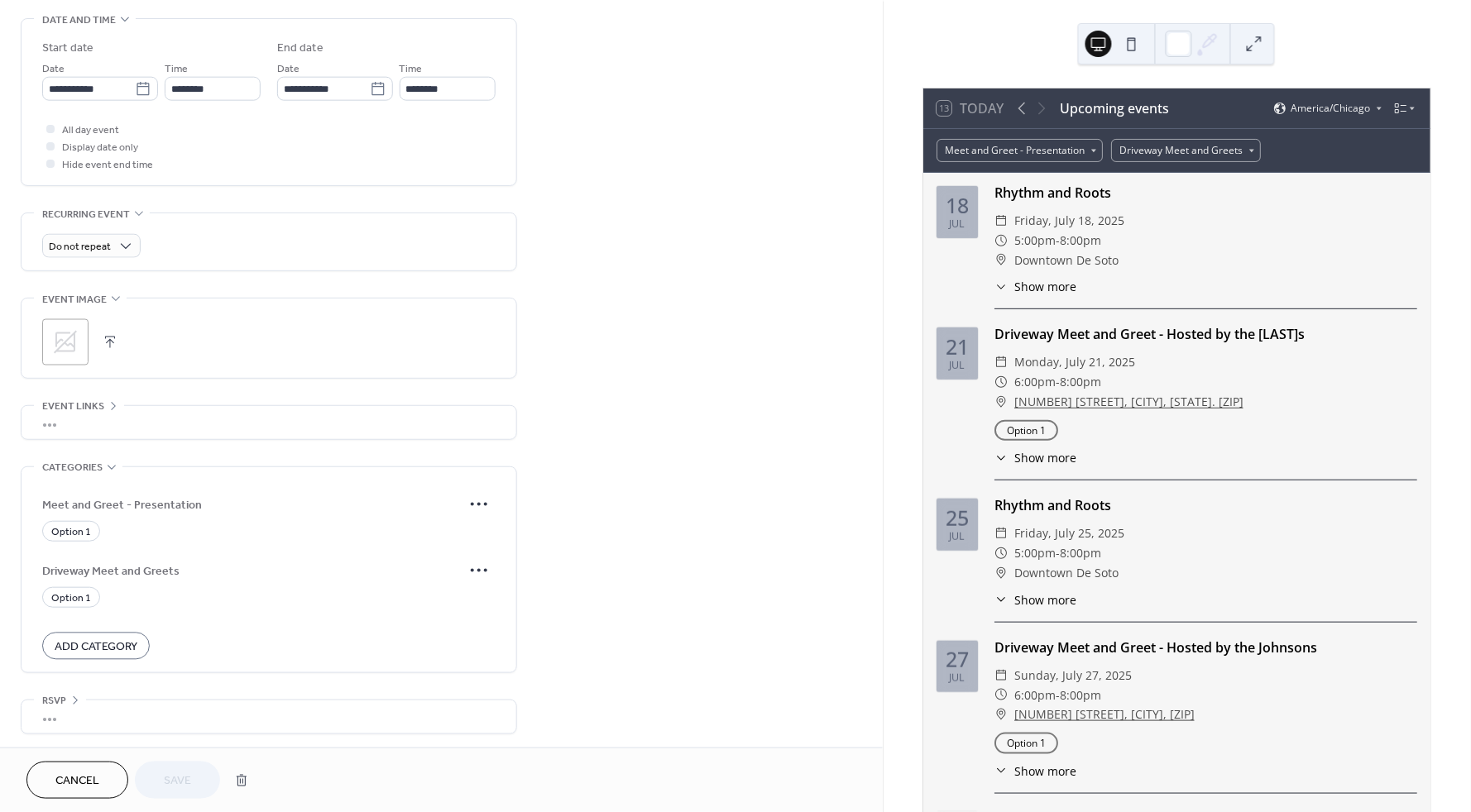 click 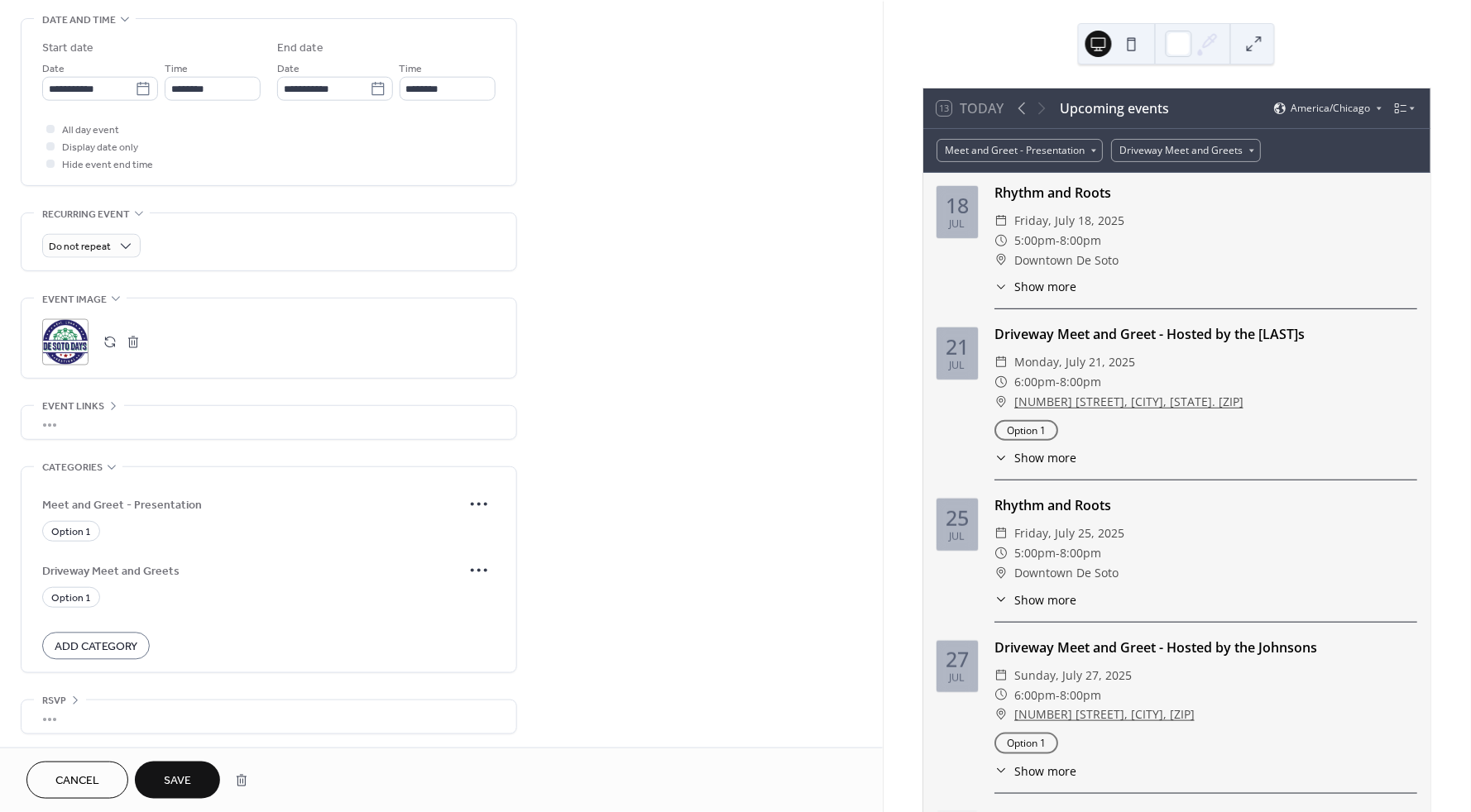 click on "Save" at bounding box center (177, 781) 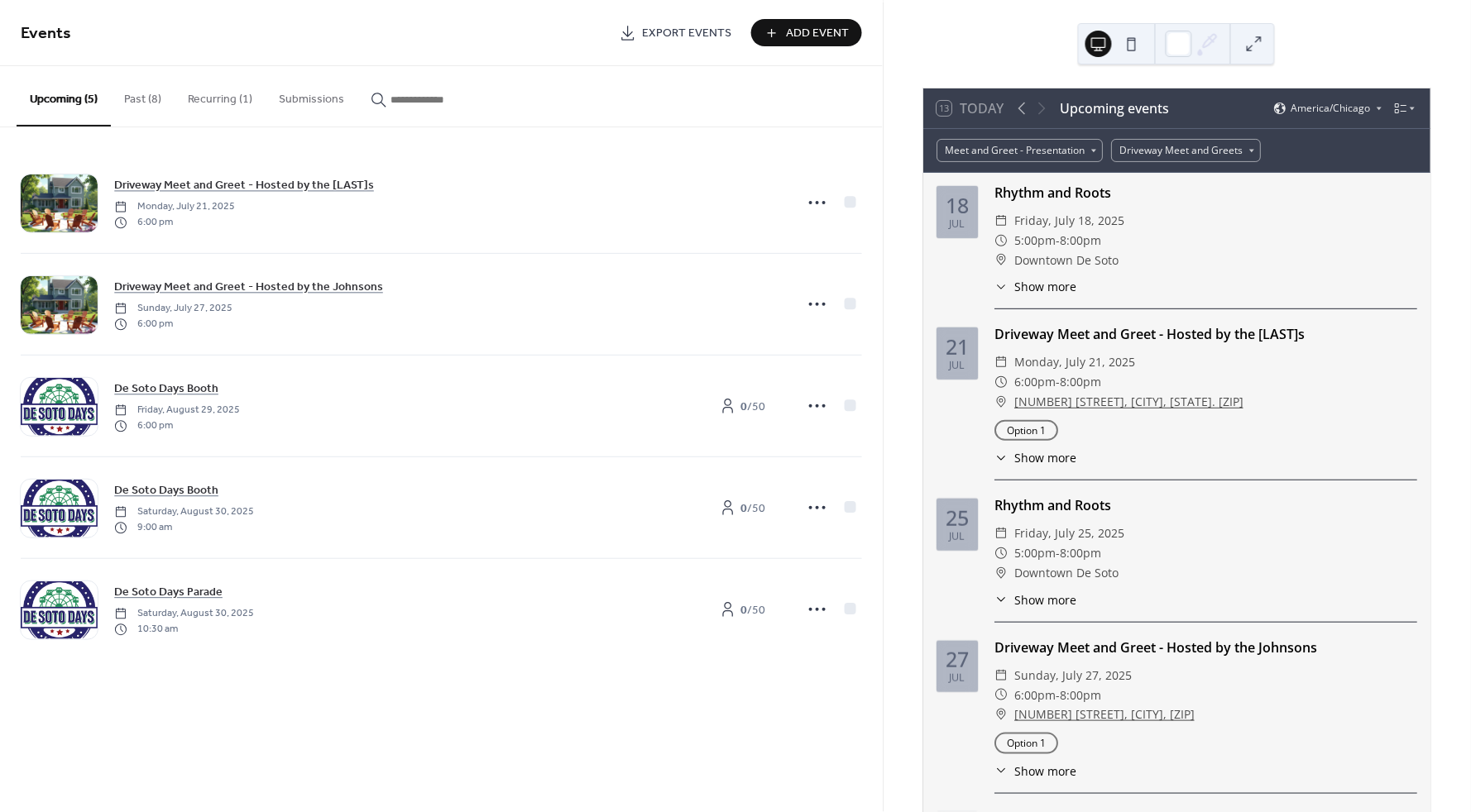click on "Recurring  (1)" at bounding box center (220, 95) 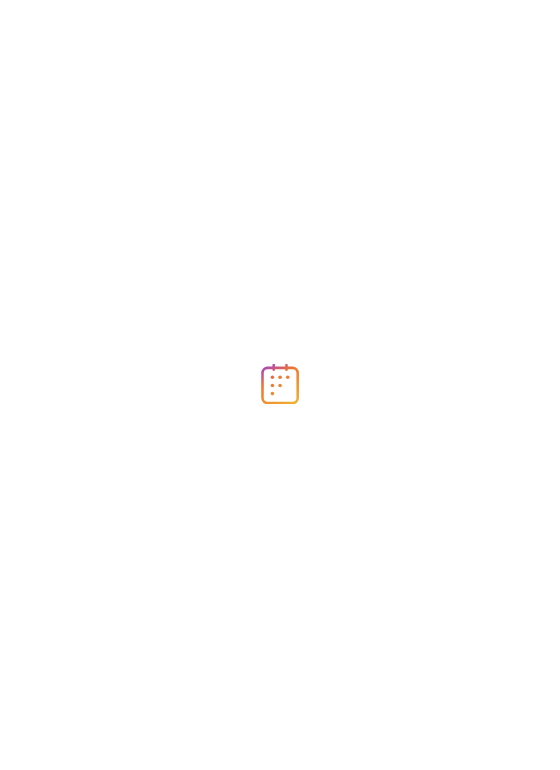 scroll, scrollTop: 0, scrollLeft: 0, axis: both 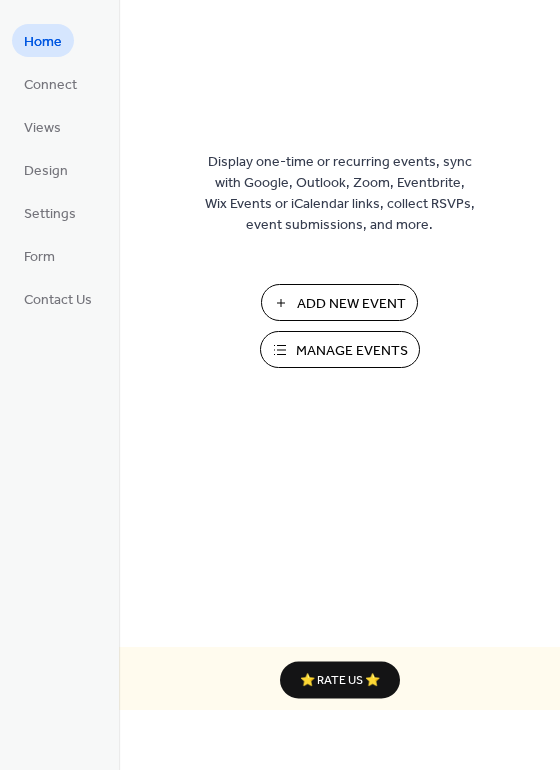 click on "Manage Events" at bounding box center (352, 351) 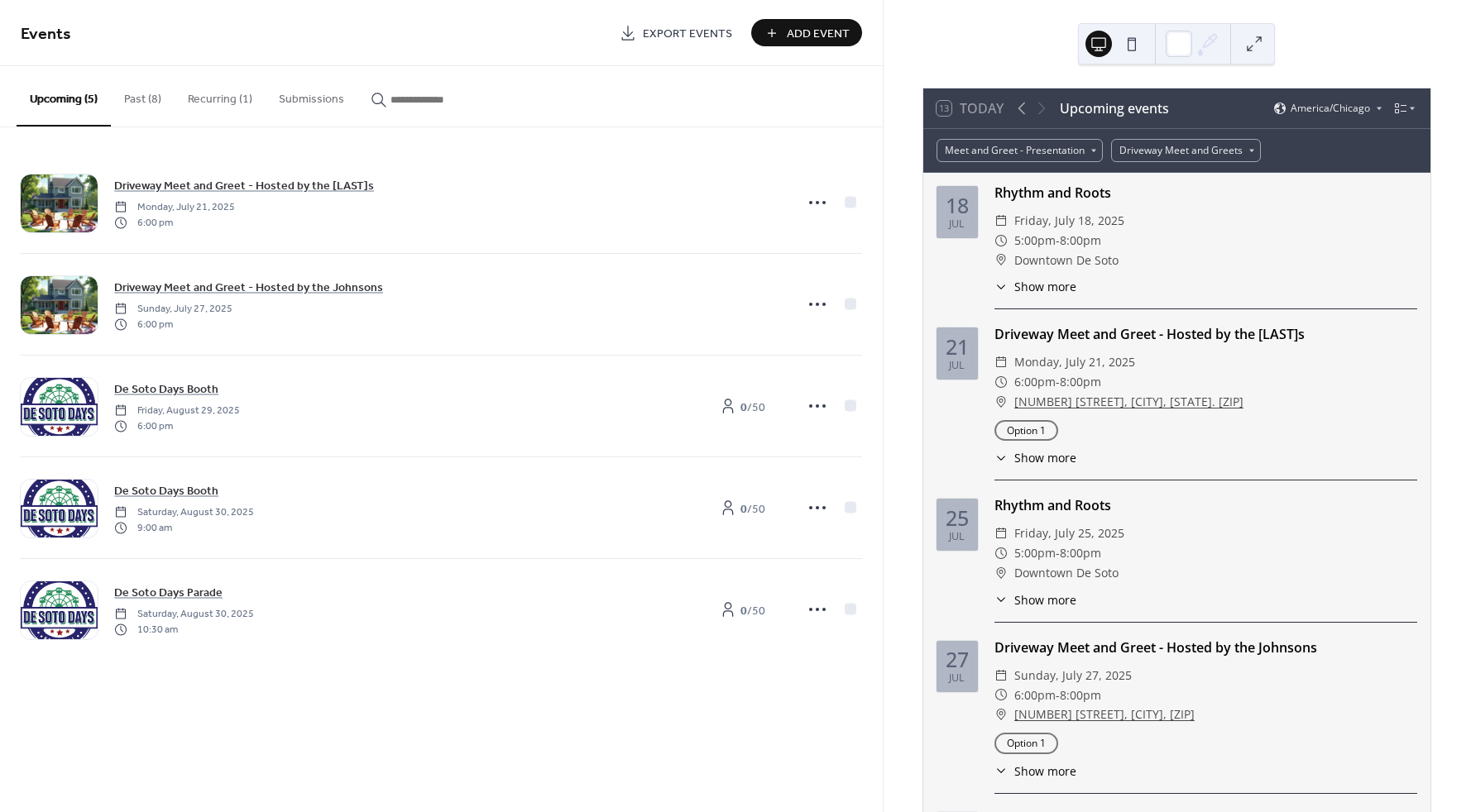 scroll, scrollTop: 0, scrollLeft: 0, axis: both 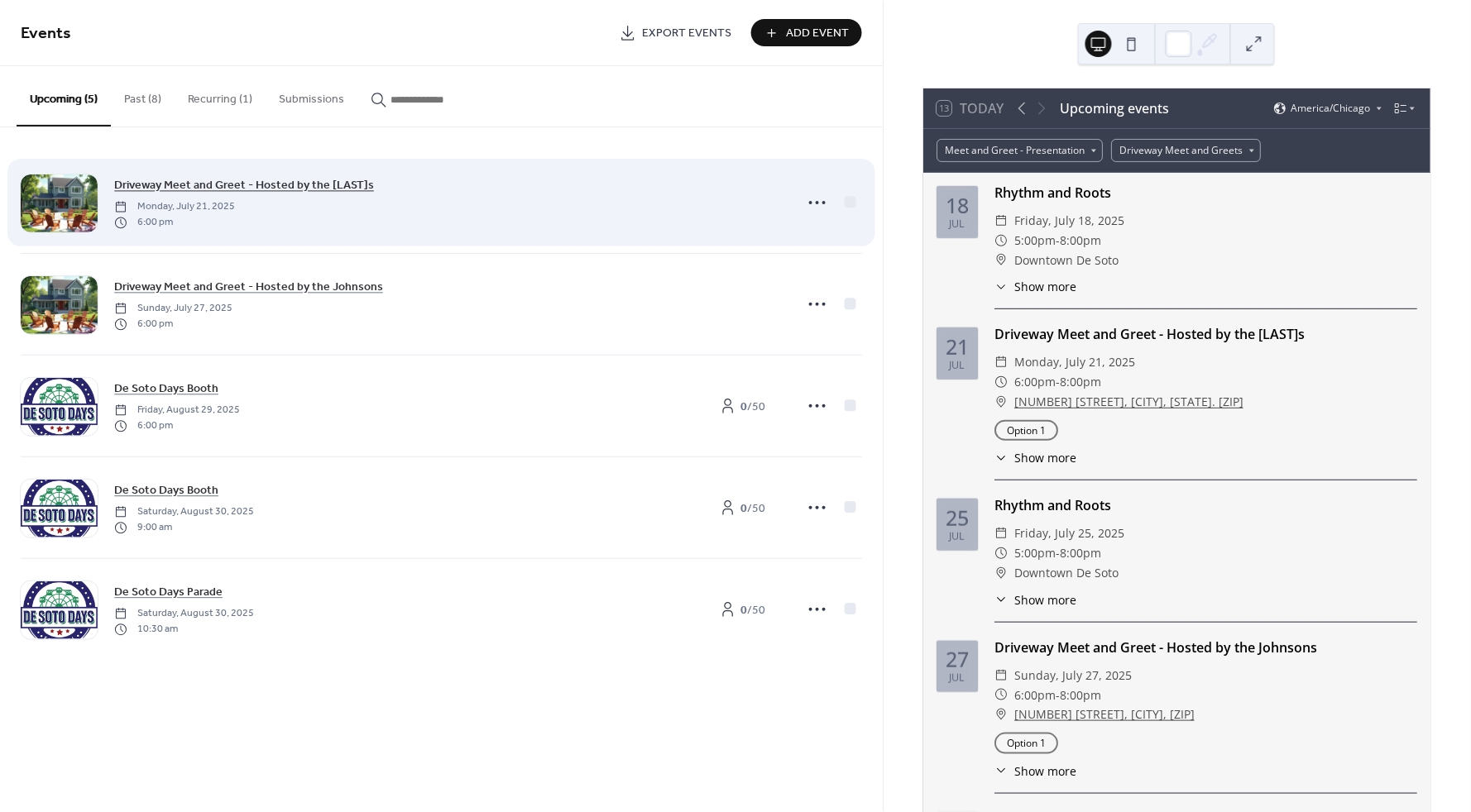 click on "Driveway Meet and Greet - Hosted by the [LAST]s" at bounding box center [244, 186] 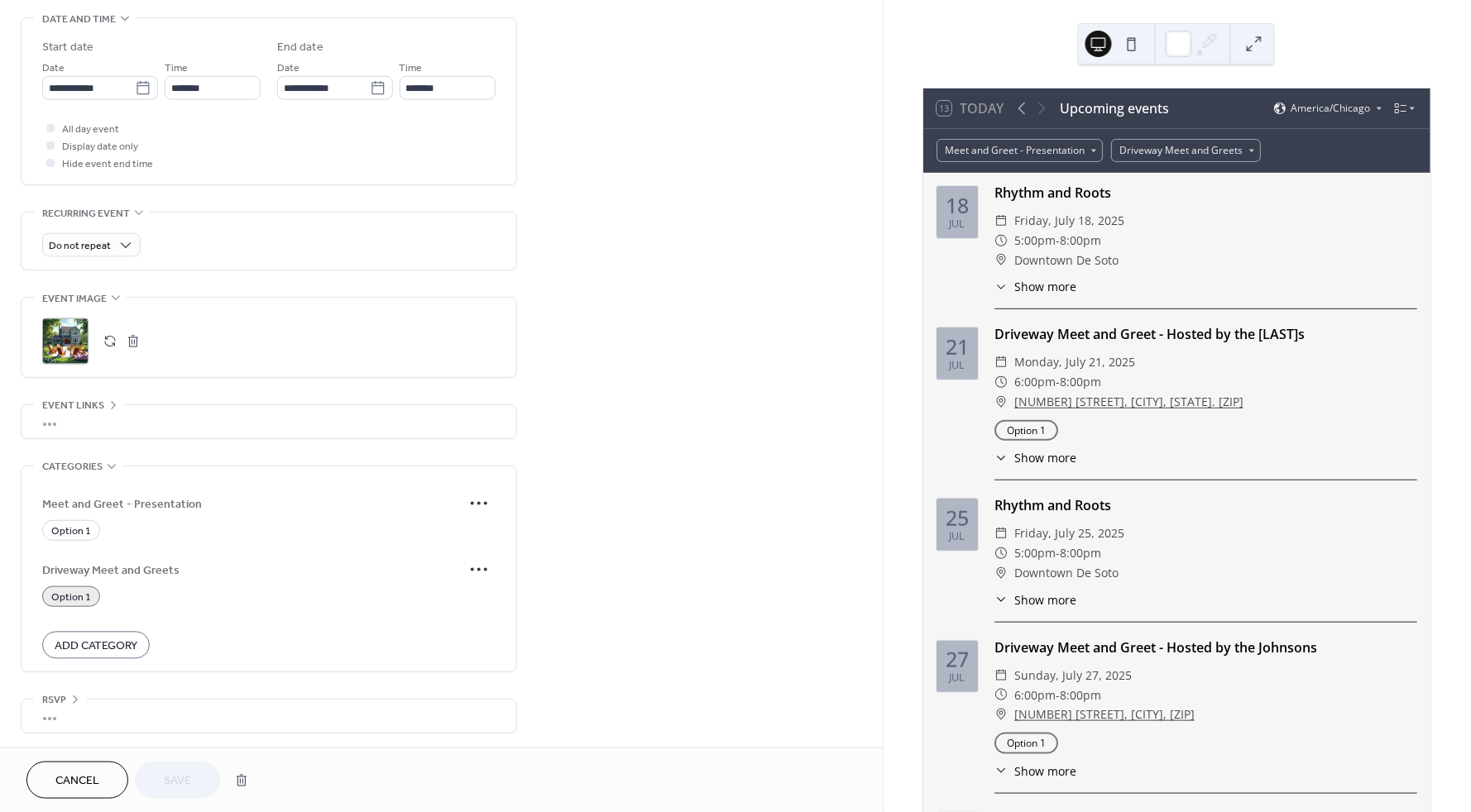 scroll, scrollTop: 519, scrollLeft: 0, axis: vertical 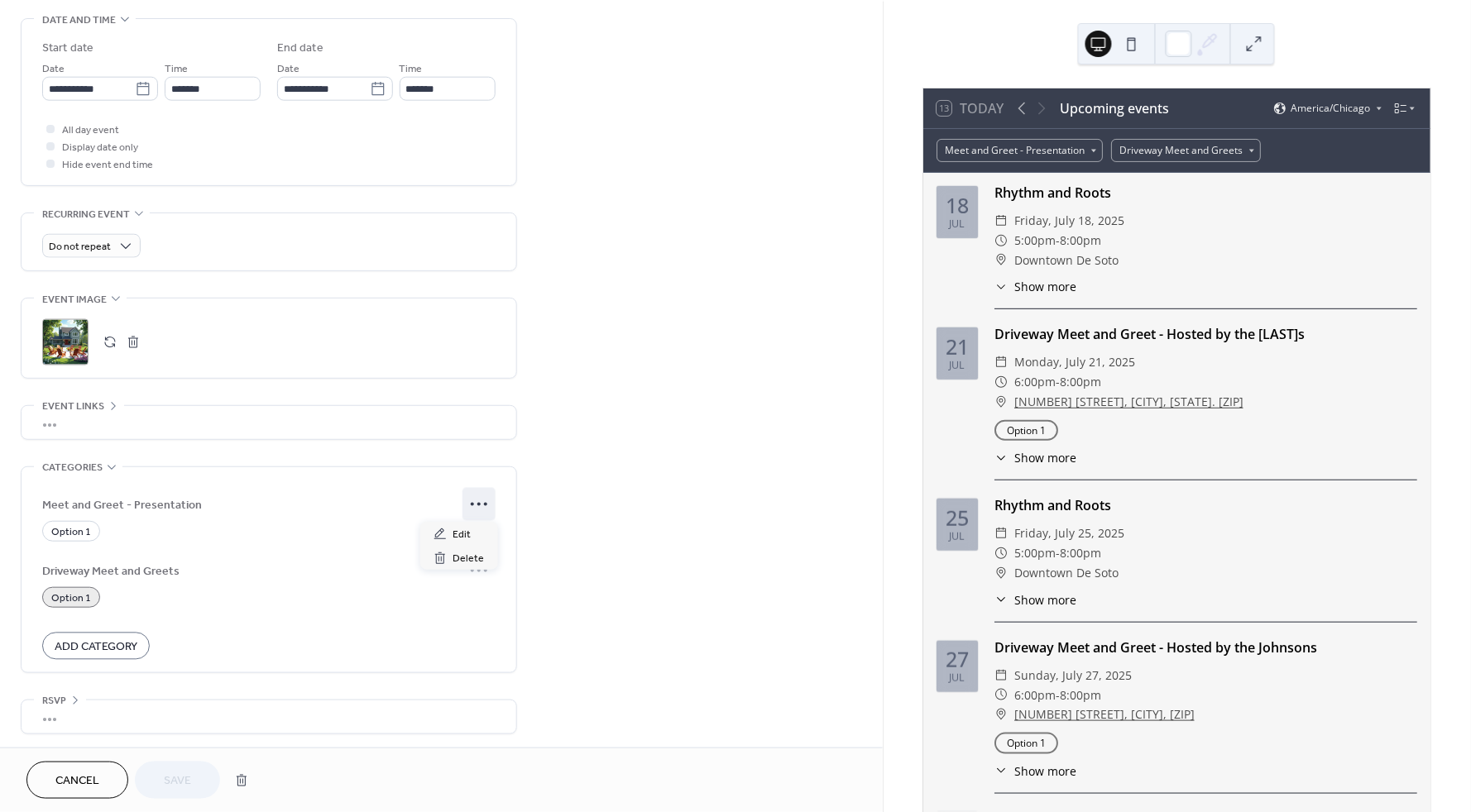 click 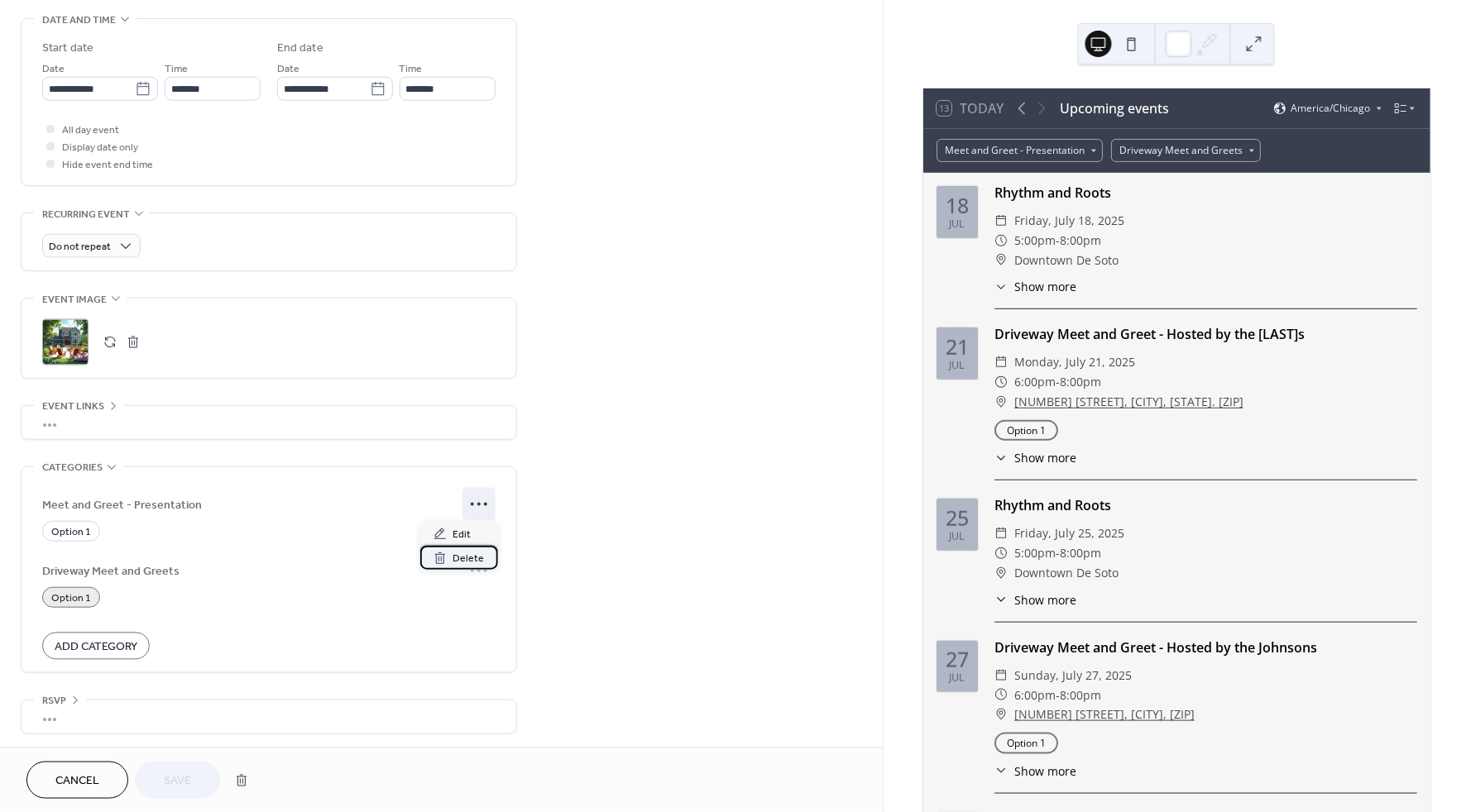 click on "Delete" at bounding box center (469, 559) 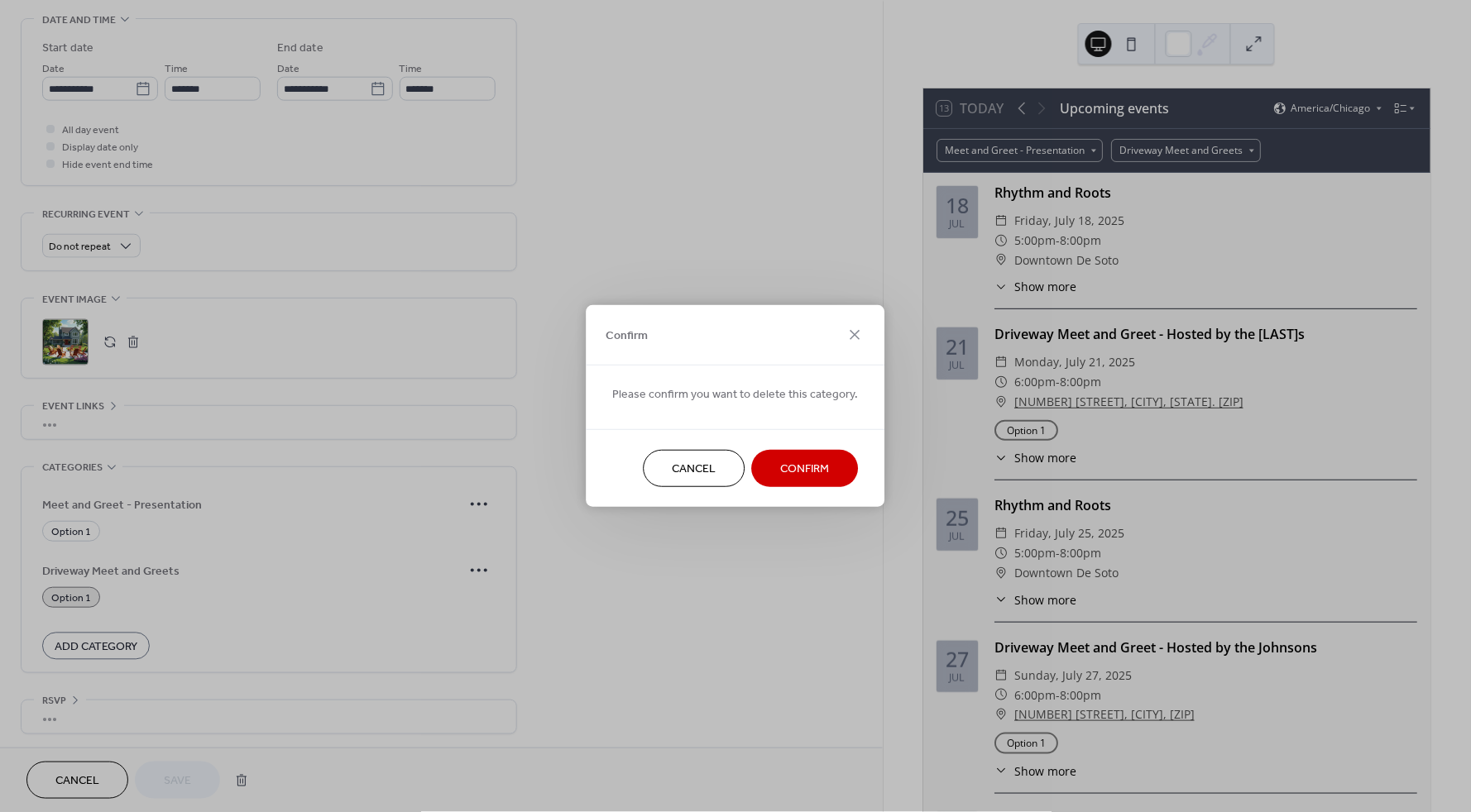 click on "Confirm" at bounding box center (805, 470) 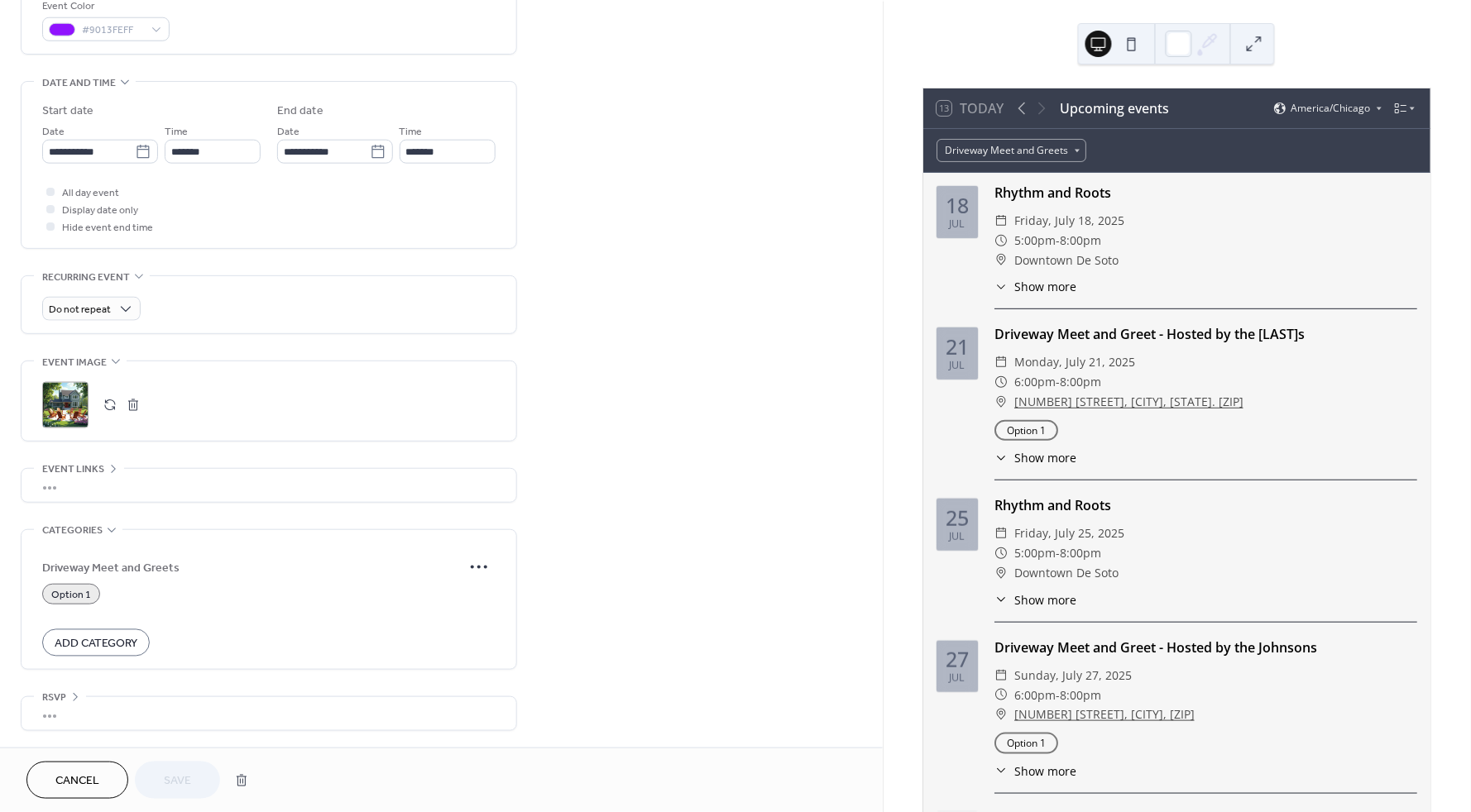 scroll, scrollTop: 453, scrollLeft: 0, axis: vertical 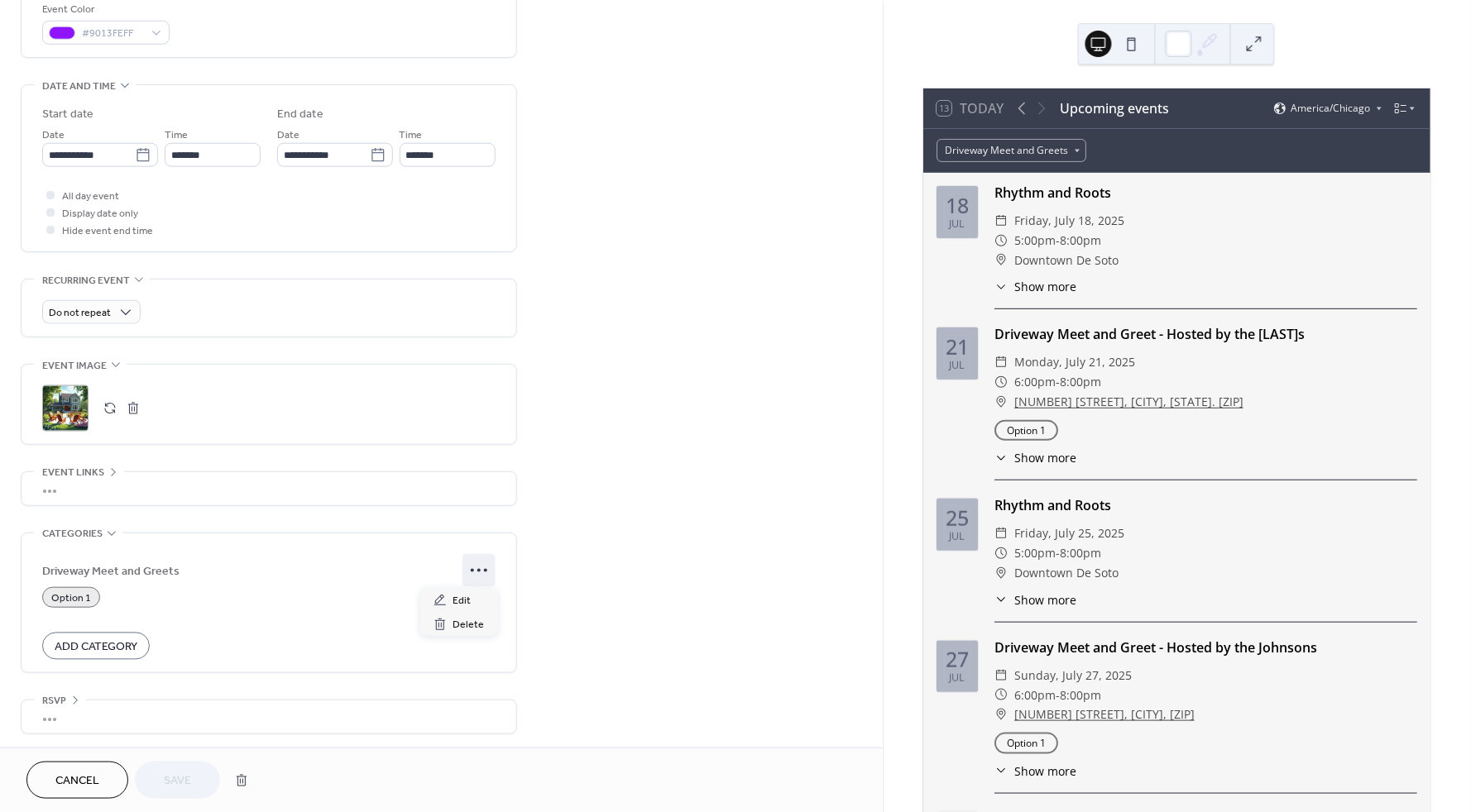 click 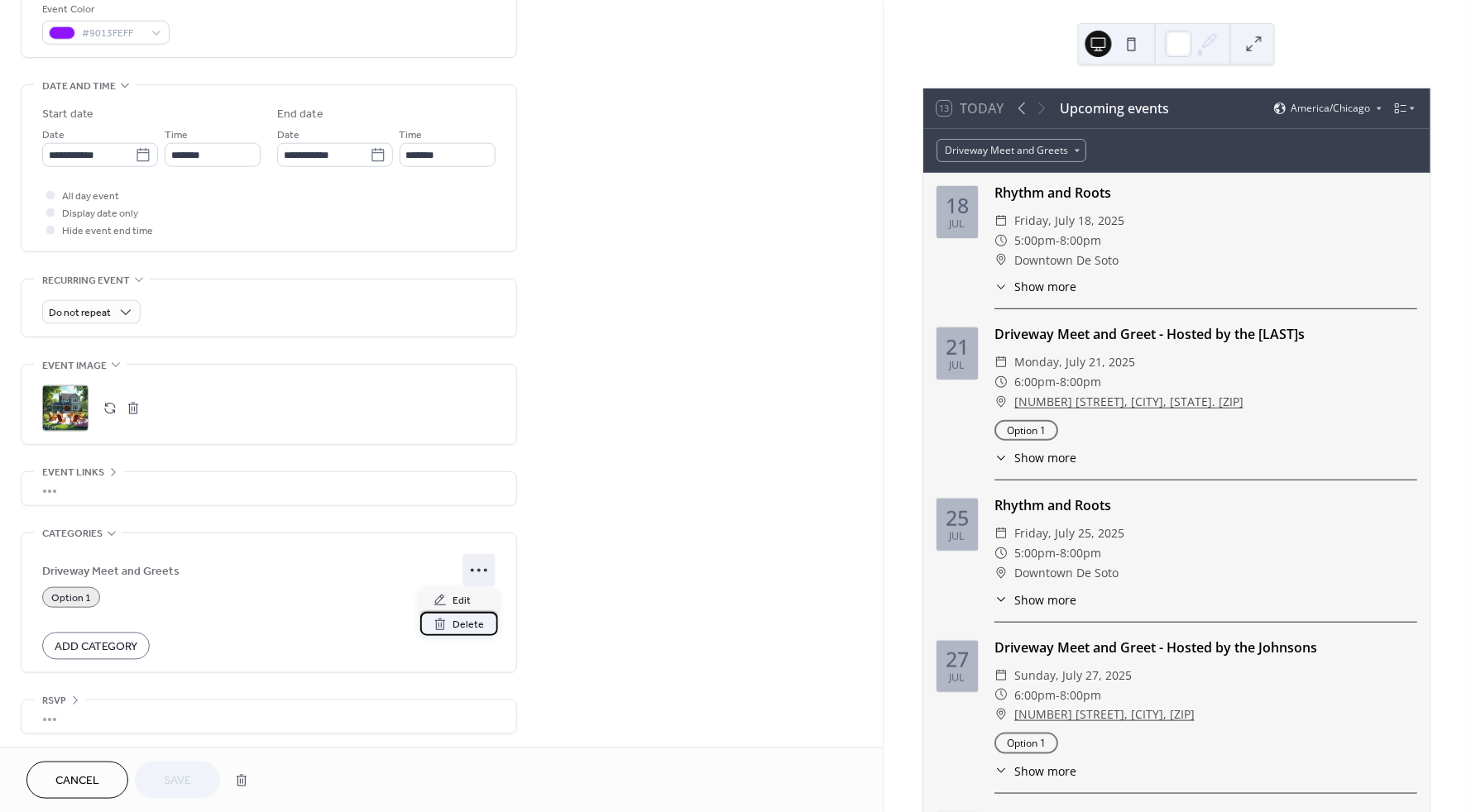 click on "Delete" at bounding box center [469, 625] 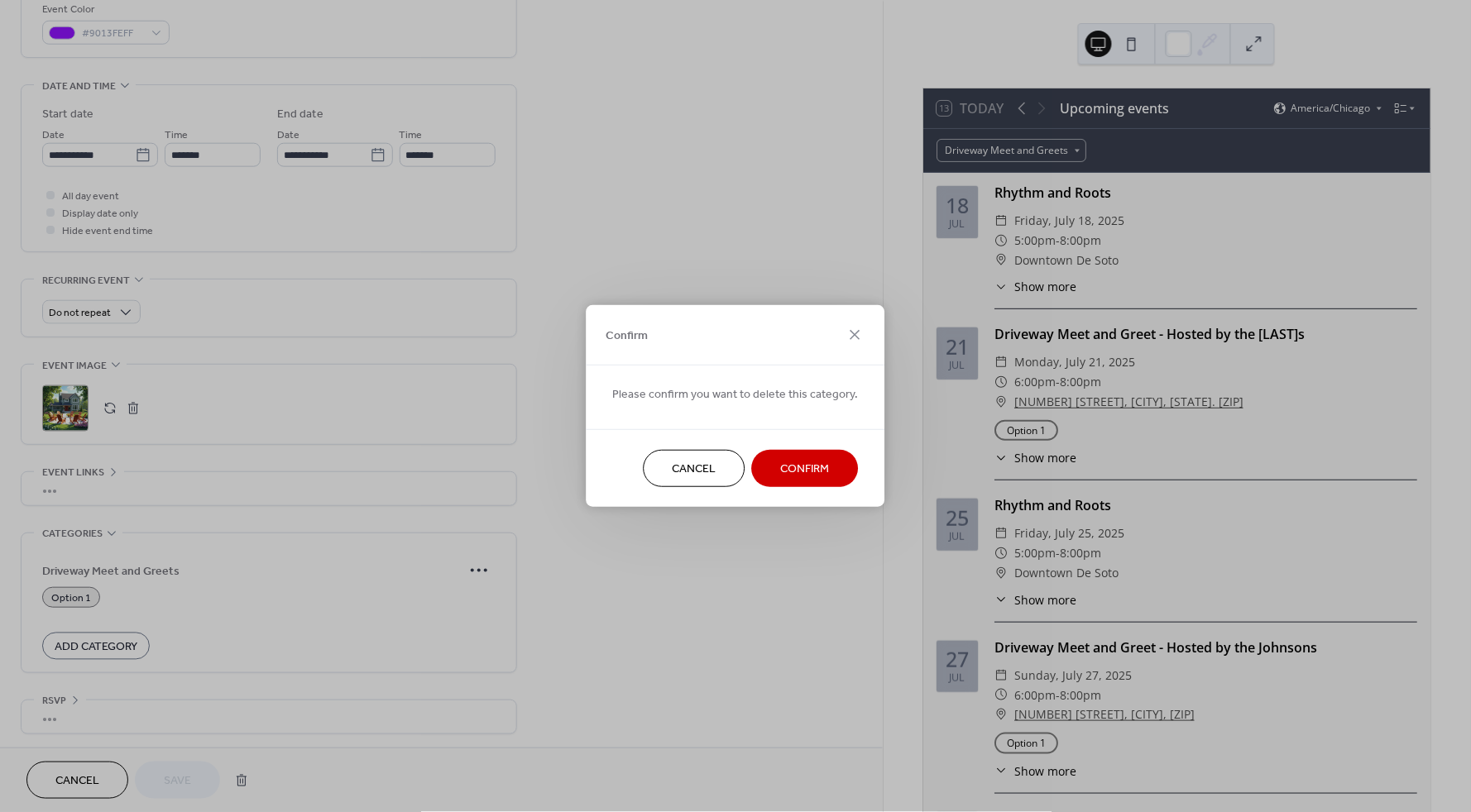 click on "Confirm" at bounding box center [805, 470] 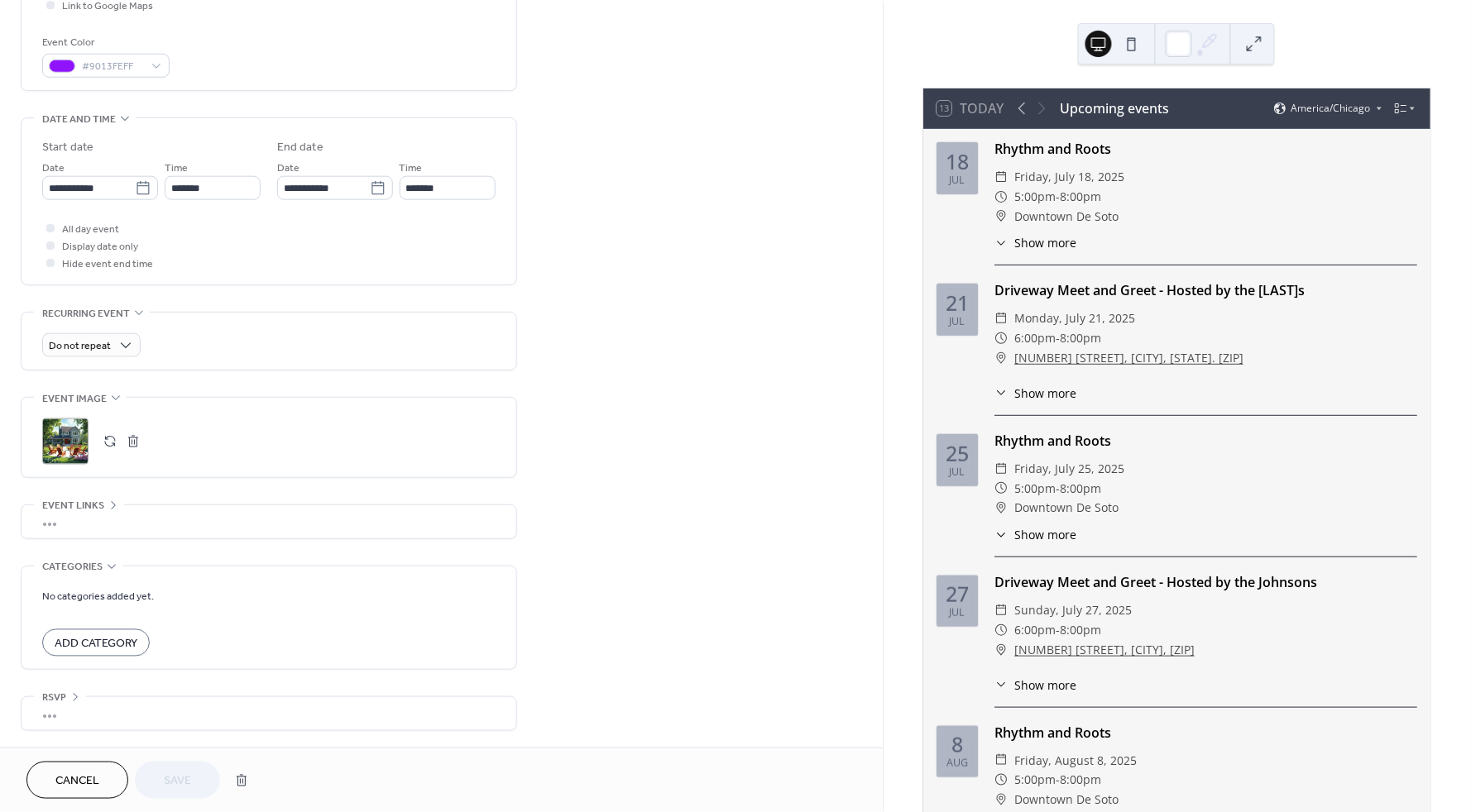 scroll, scrollTop: 417, scrollLeft: 0, axis: vertical 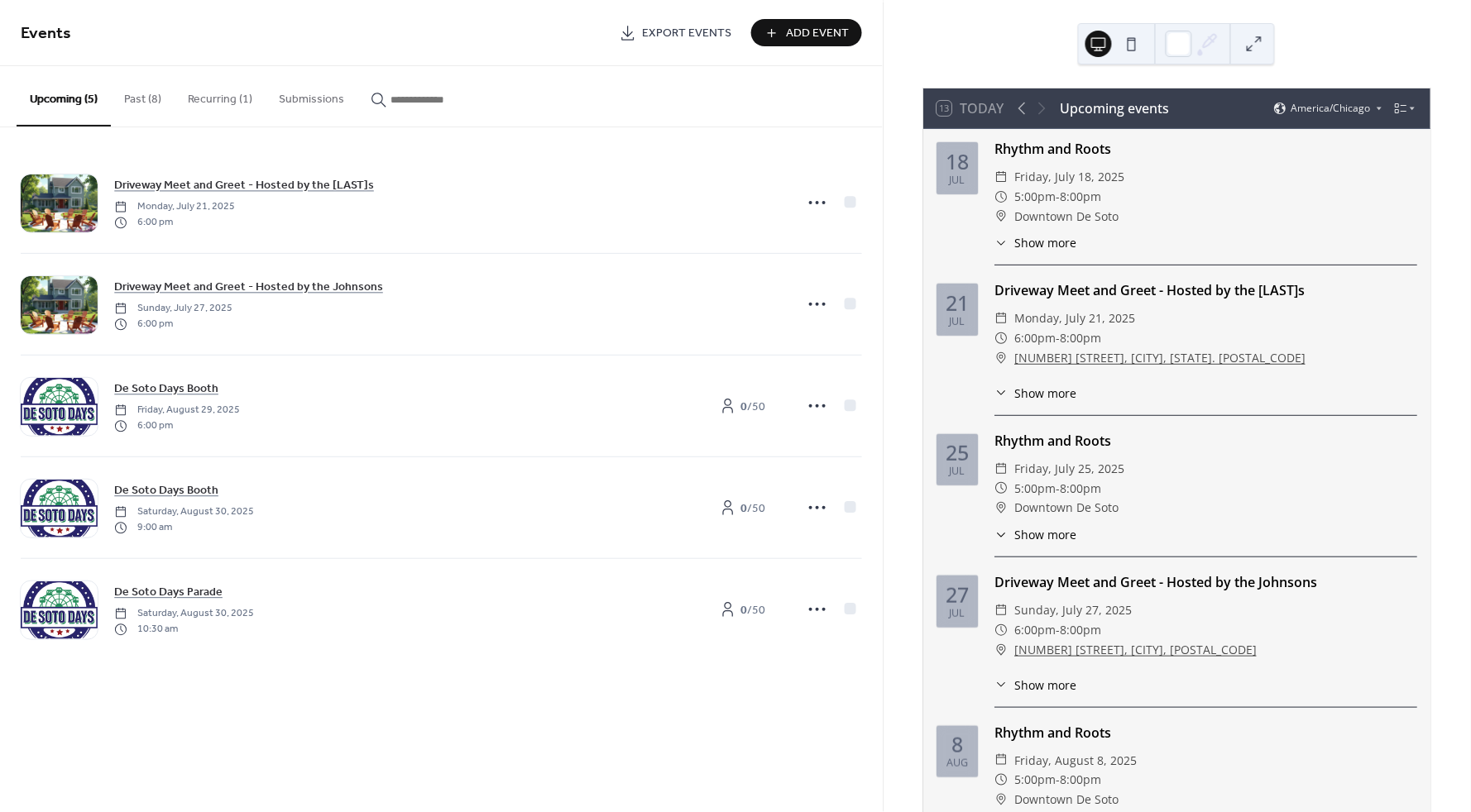 click on "Recurring  (1)" at bounding box center (220, 95) 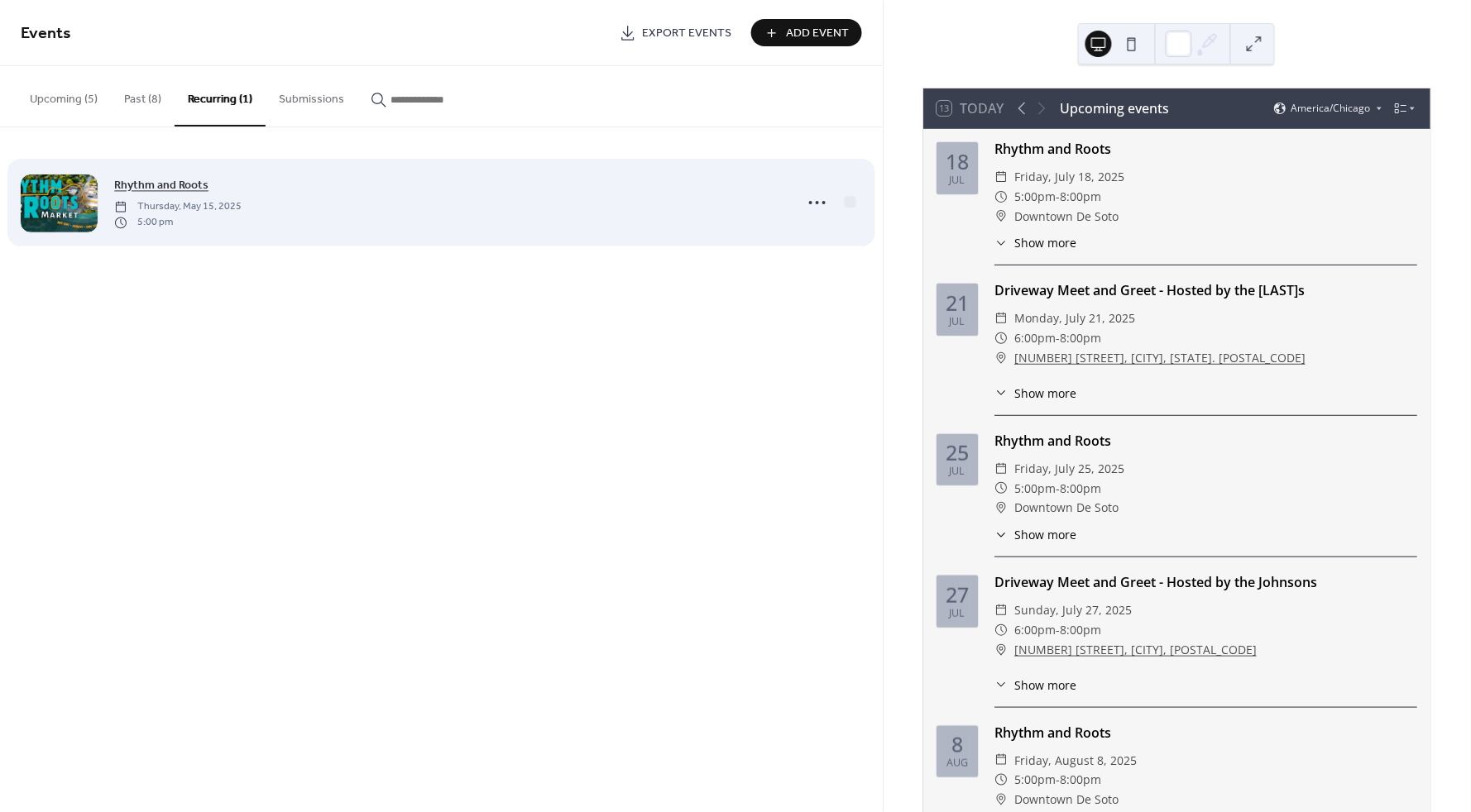 click on "Rhythm and Roots" at bounding box center [161, 186] 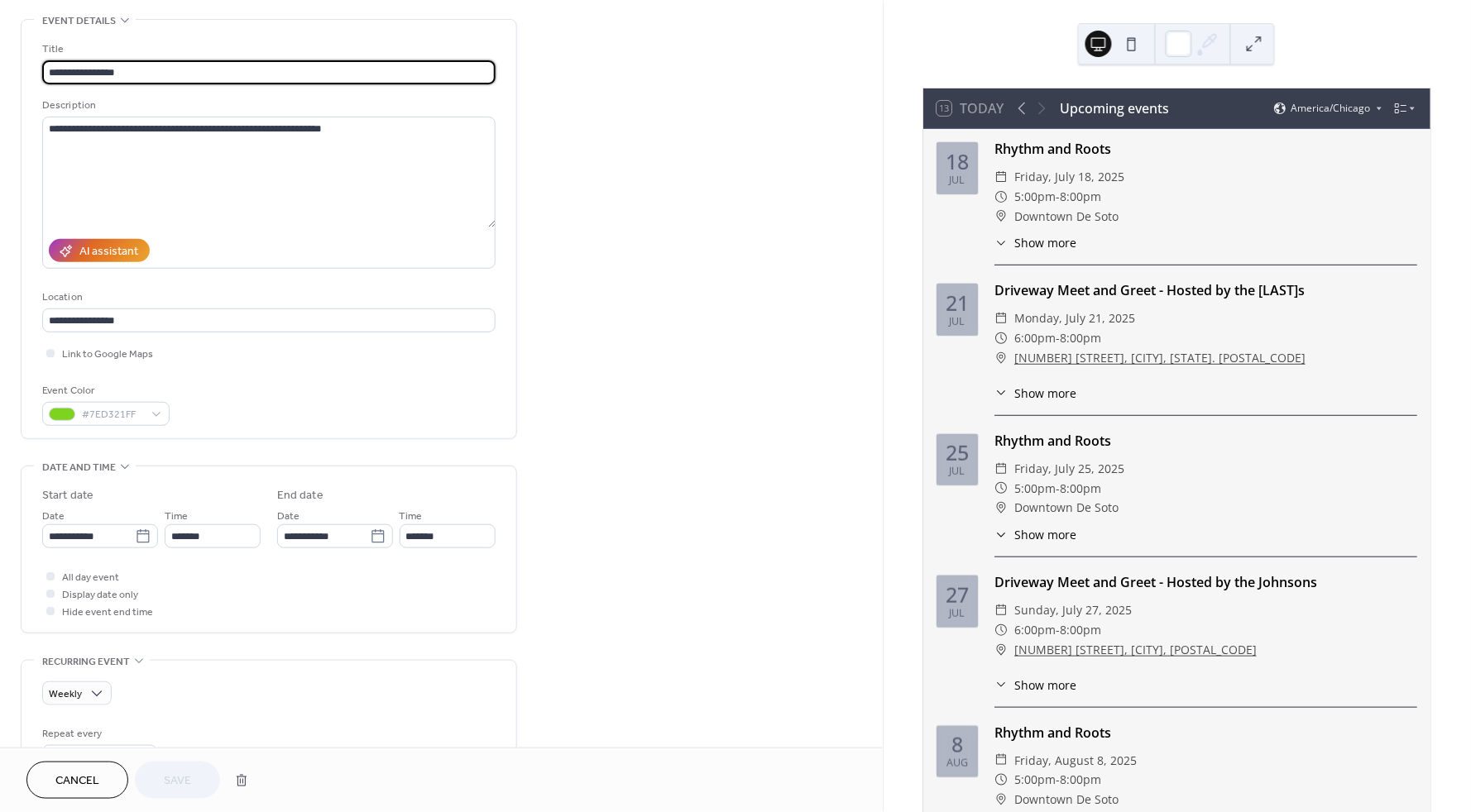 scroll, scrollTop: 42, scrollLeft: 0, axis: vertical 